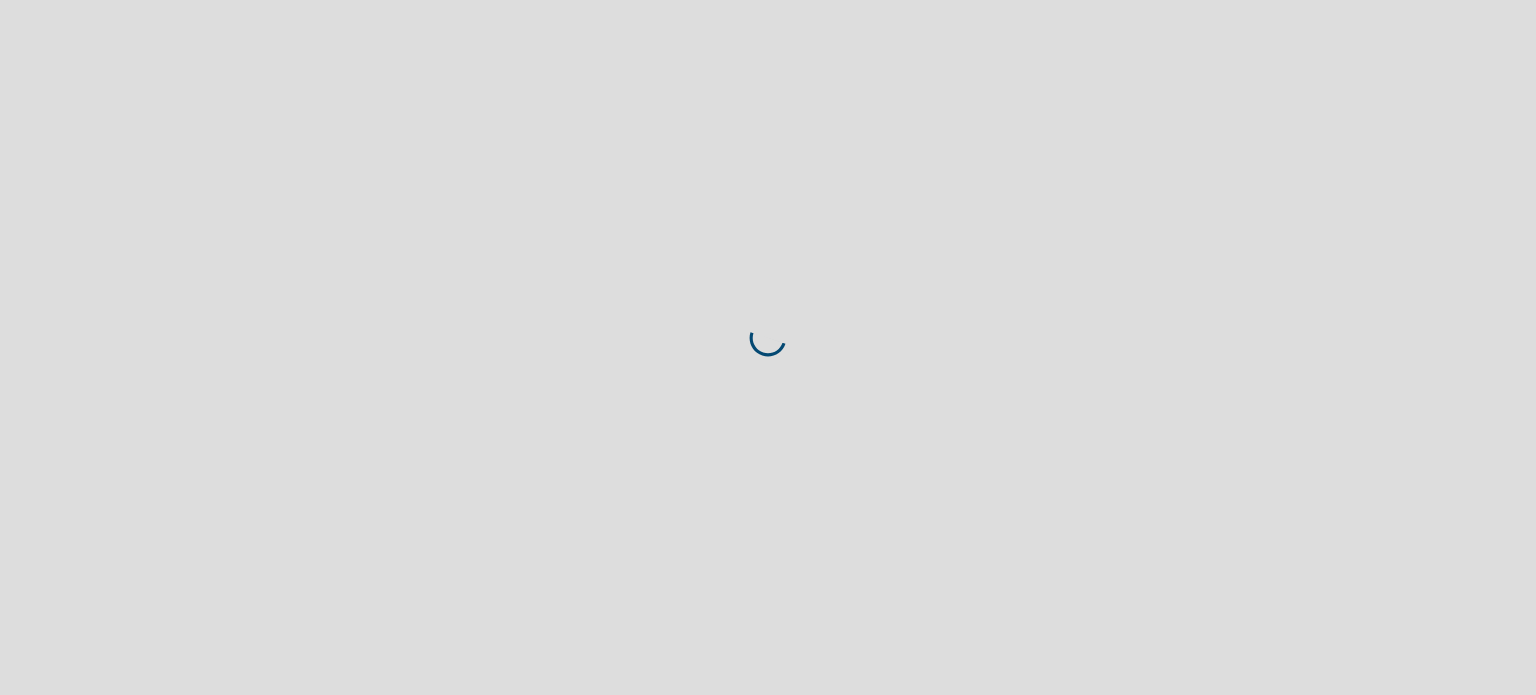scroll, scrollTop: 0, scrollLeft: 0, axis: both 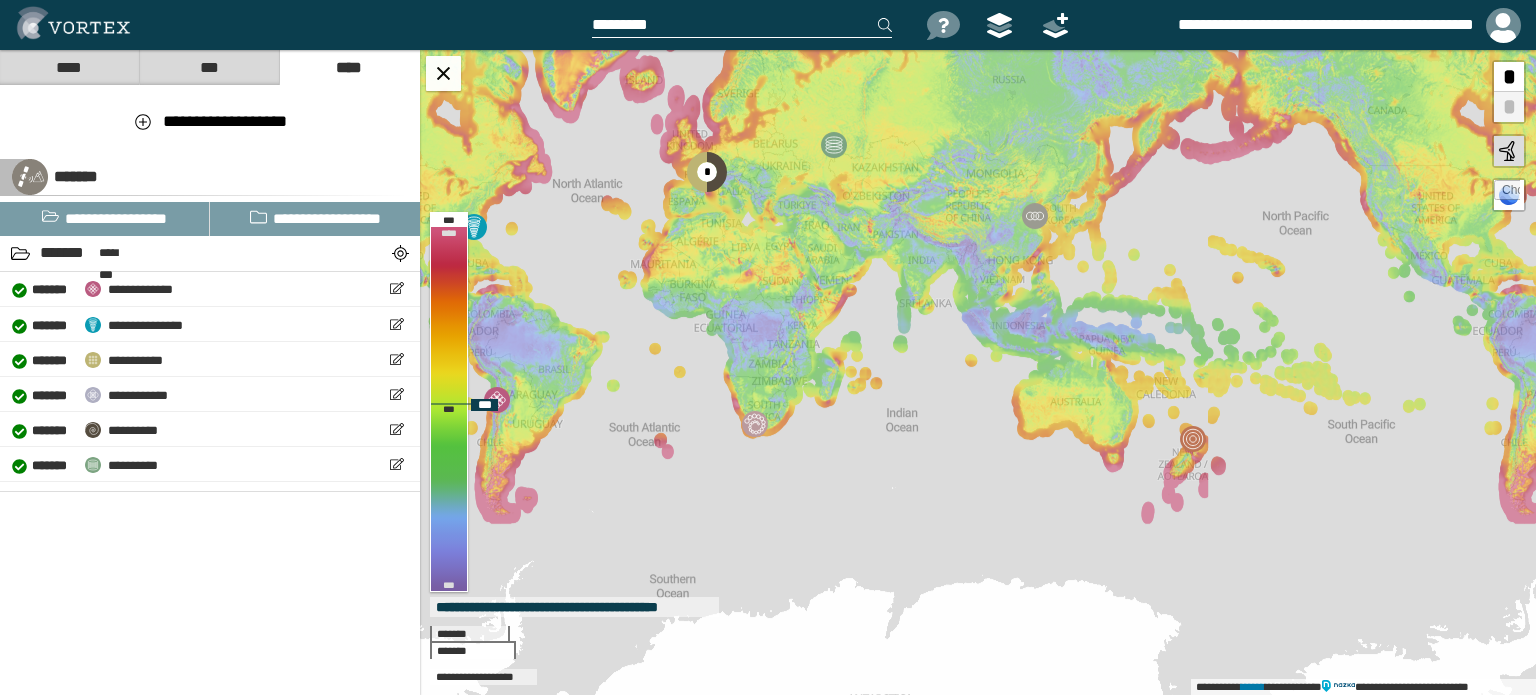 drag, startPoint x: 1057, startPoint y: 369, endPoint x: 751, endPoint y: 261, distance: 324.4996 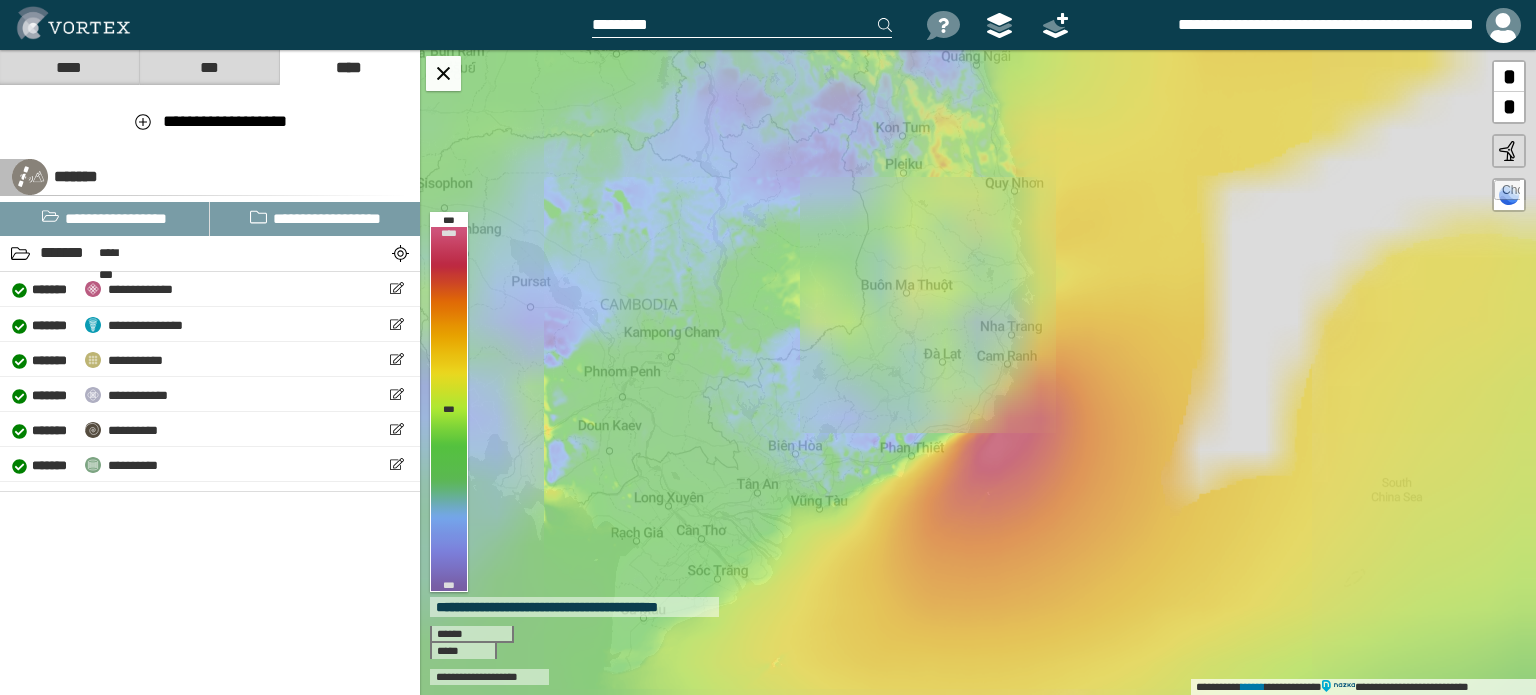 drag, startPoint x: 876, startPoint y: 319, endPoint x: 902, endPoint y: 271, distance: 54.589375 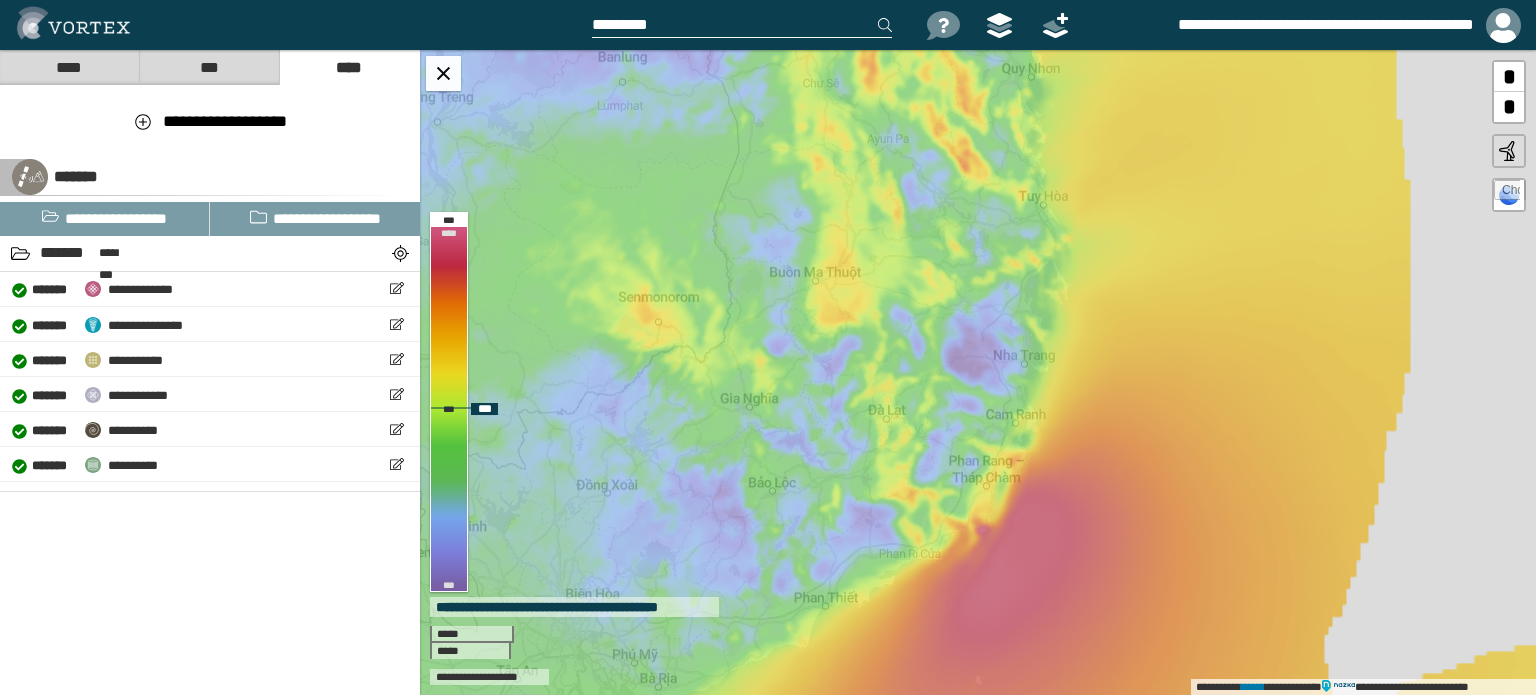 drag, startPoint x: 989, startPoint y: 295, endPoint x: 884, endPoint y: 268, distance: 108.41586 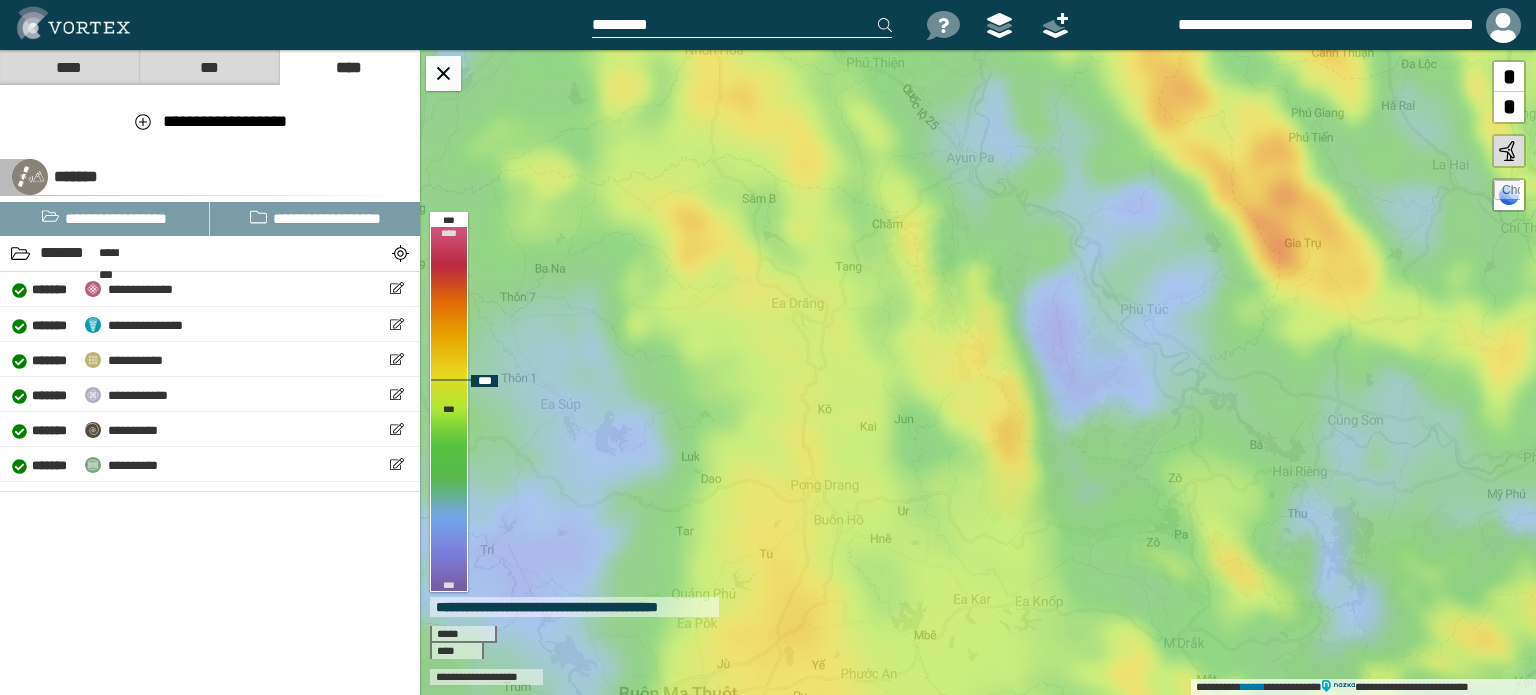 drag, startPoint x: 901, startPoint y: 168, endPoint x: 908, endPoint y: 242, distance: 74.330345 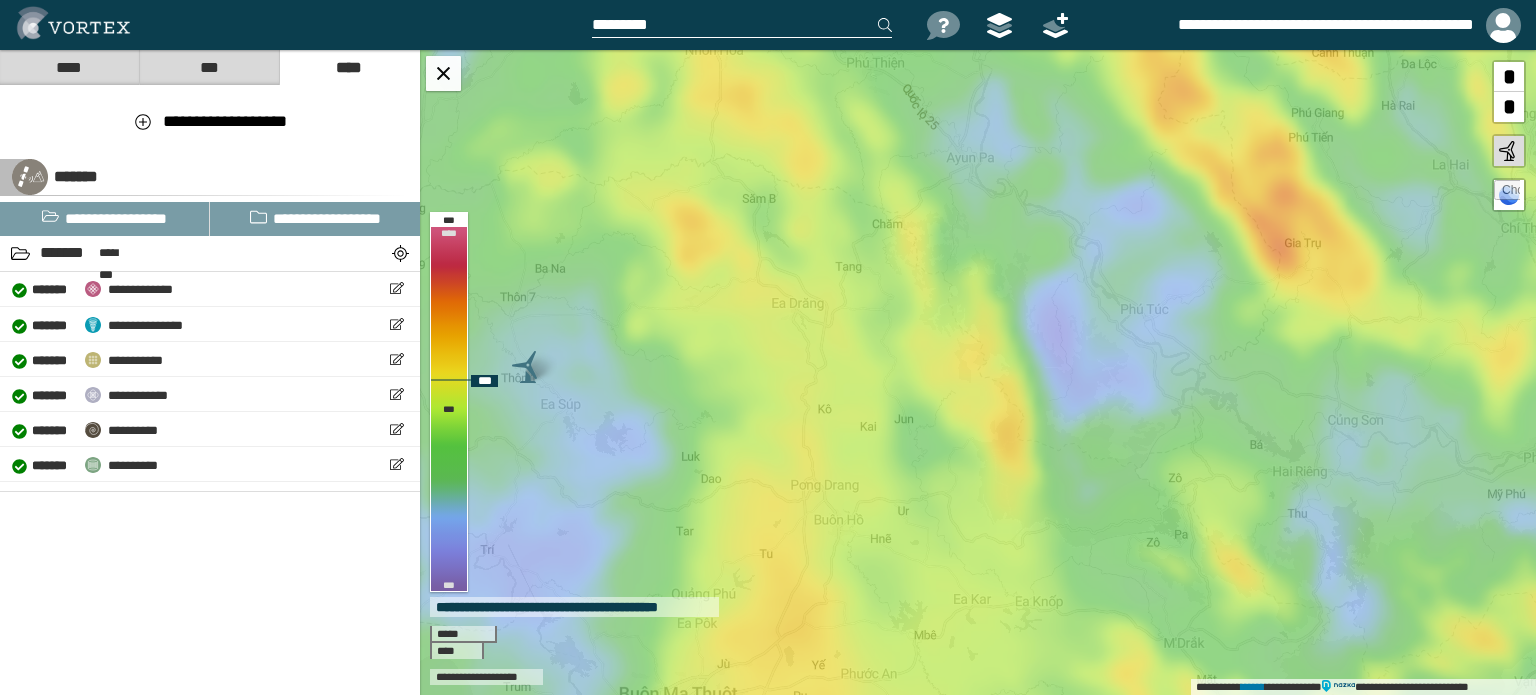 click on "**********" at bounding box center [978, 372] 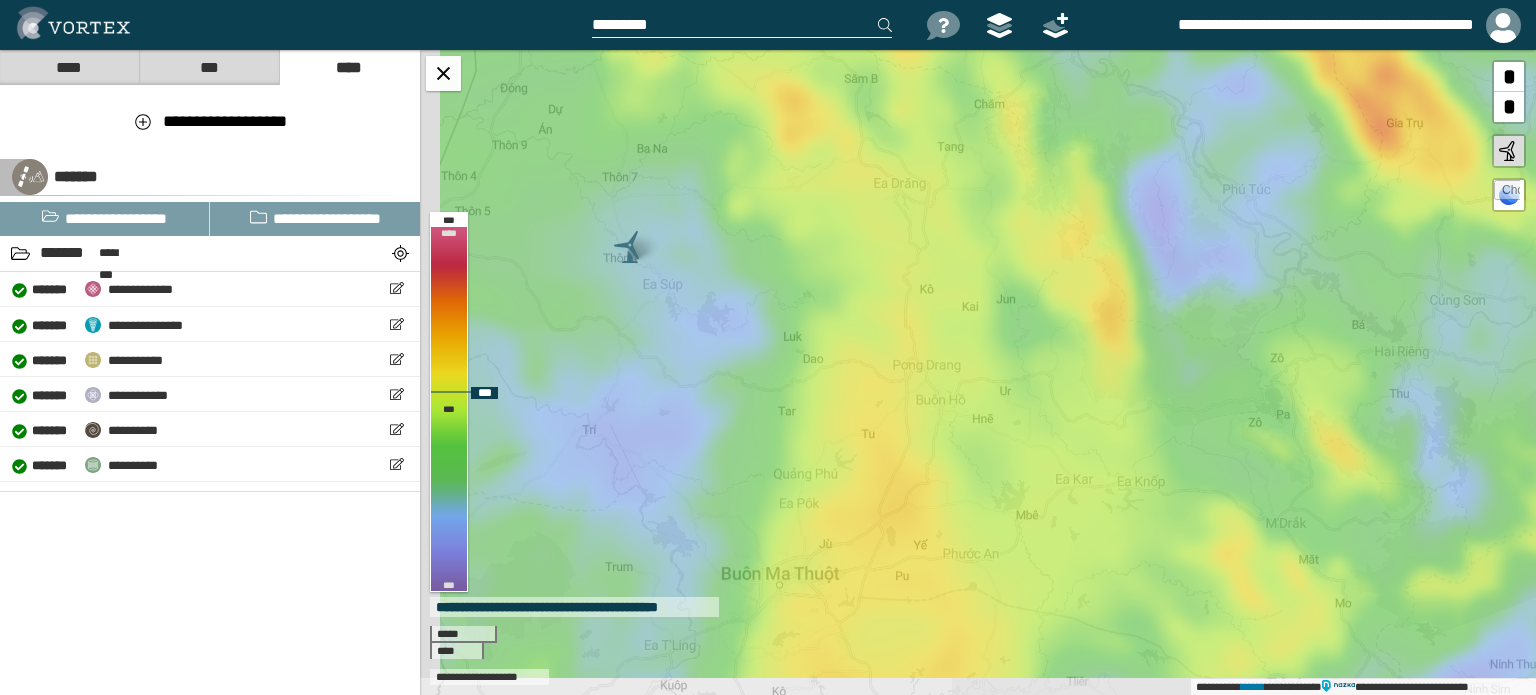 drag, startPoint x: 808, startPoint y: 385, endPoint x: 901, endPoint y: 265, distance: 151.81897 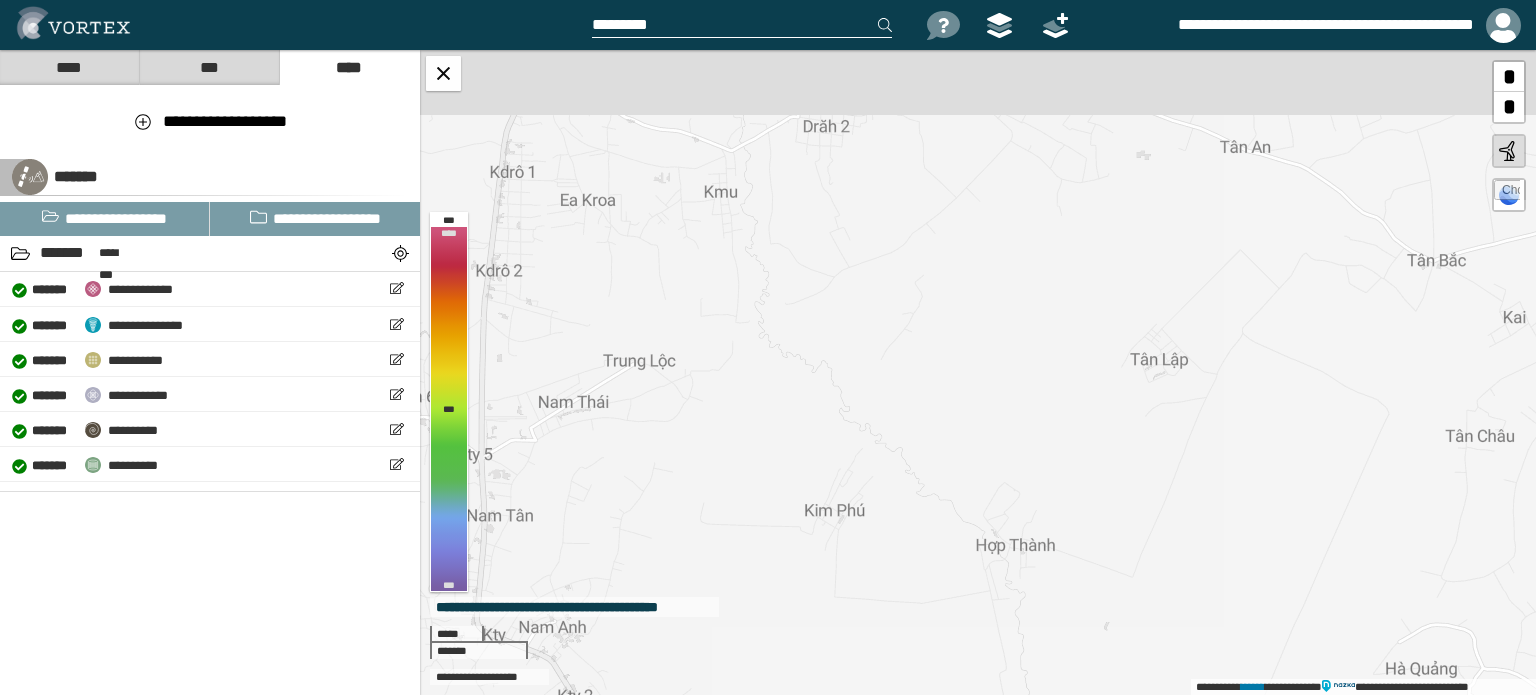 drag, startPoint x: 1064, startPoint y: 305, endPoint x: 1115, endPoint y: 318, distance: 52.63079 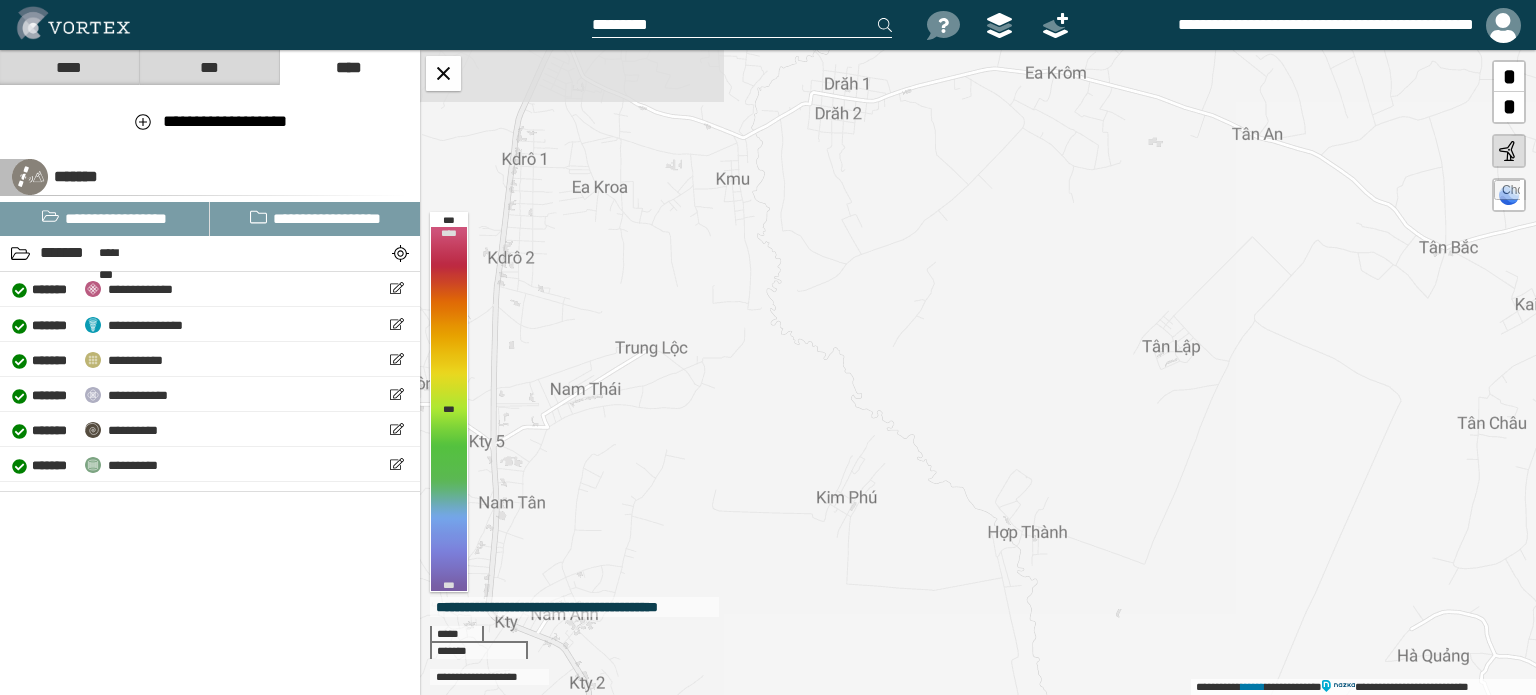 click at bounding box center (1507, 193) 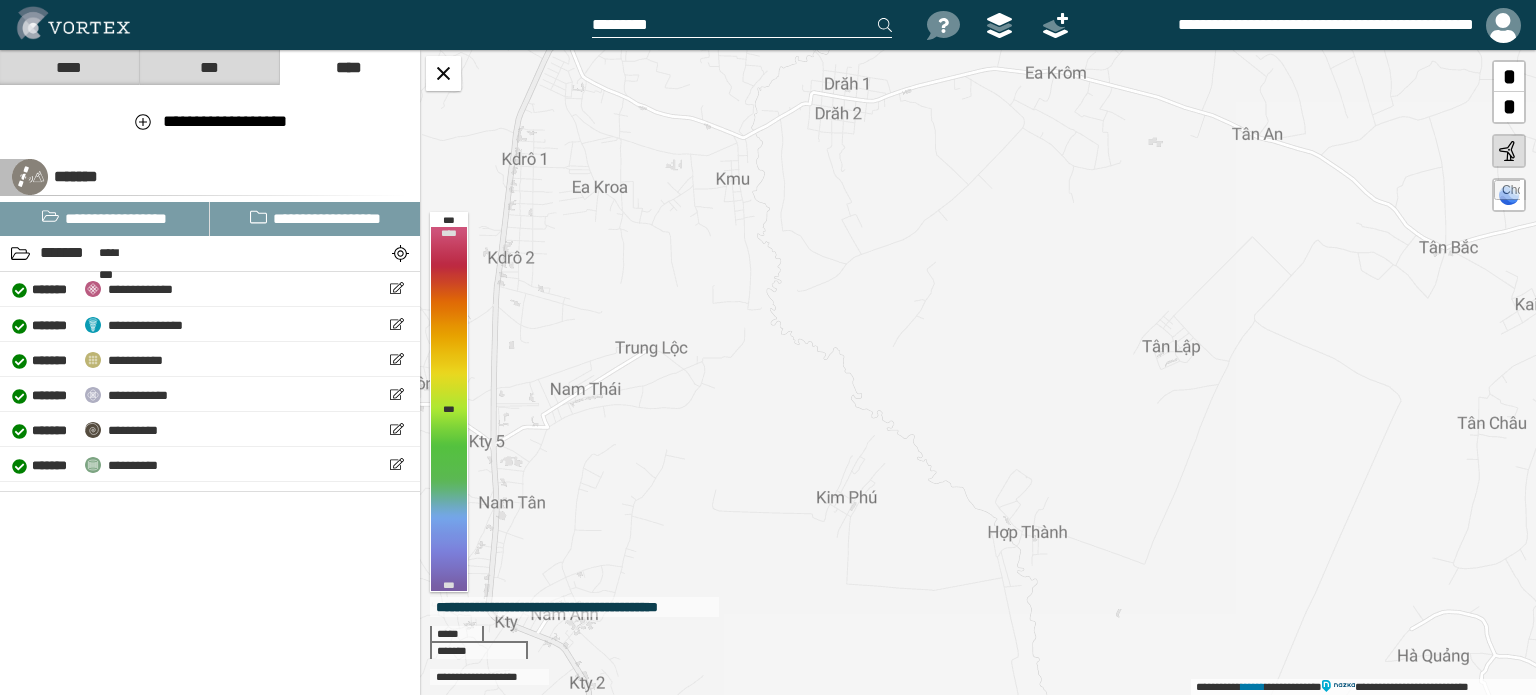 click at bounding box center (1507, 193) 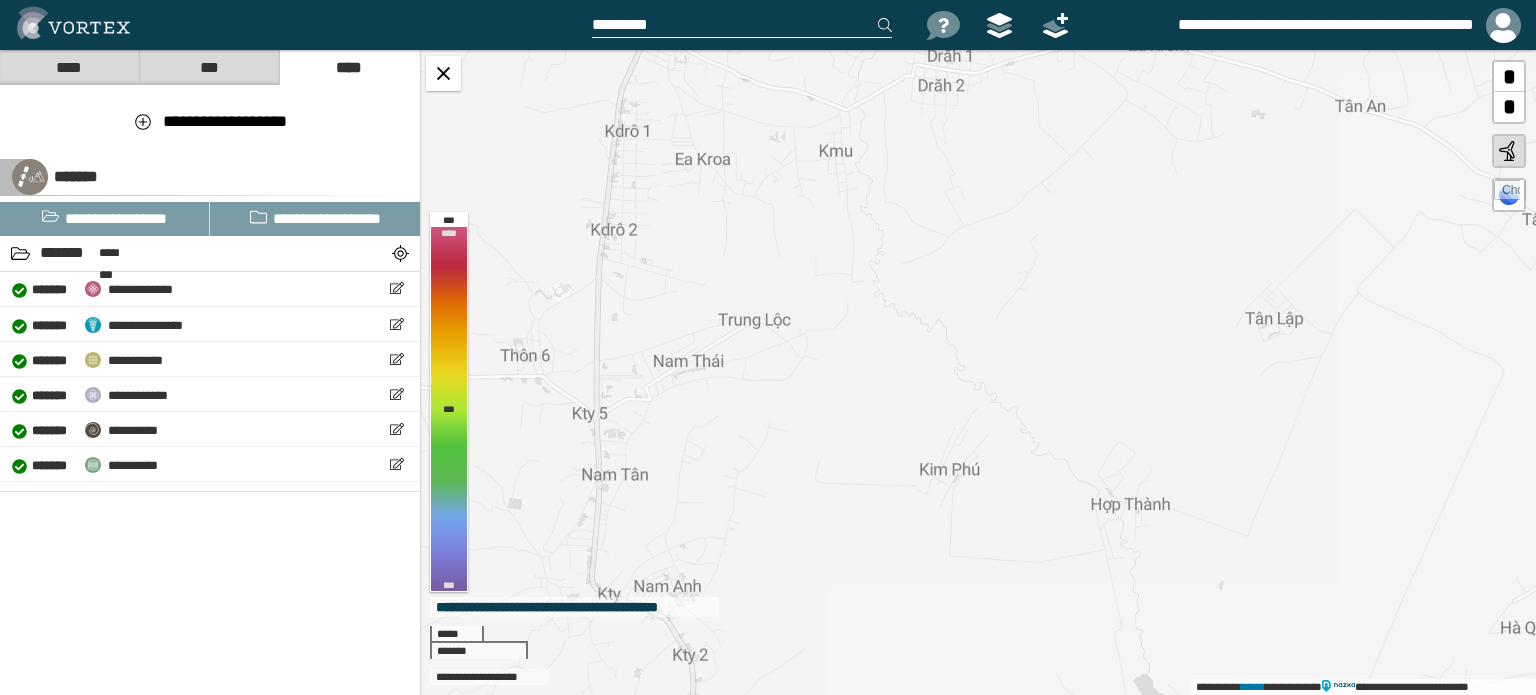 drag, startPoint x: 844, startPoint y: 295, endPoint x: 958, endPoint y: 265, distance: 117.881294 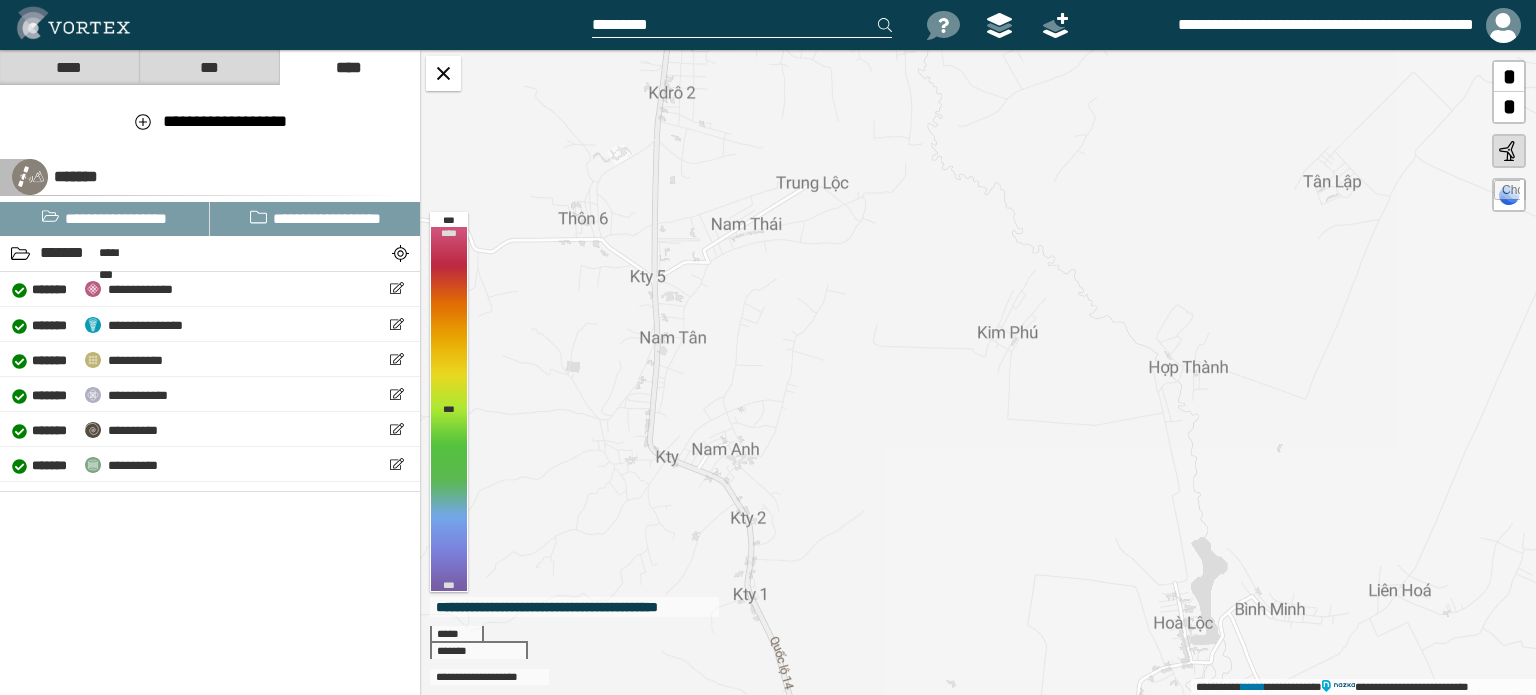 drag, startPoint x: 926, startPoint y: 365, endPoint x: 890, endPoint y: 237, distance: 132.96616 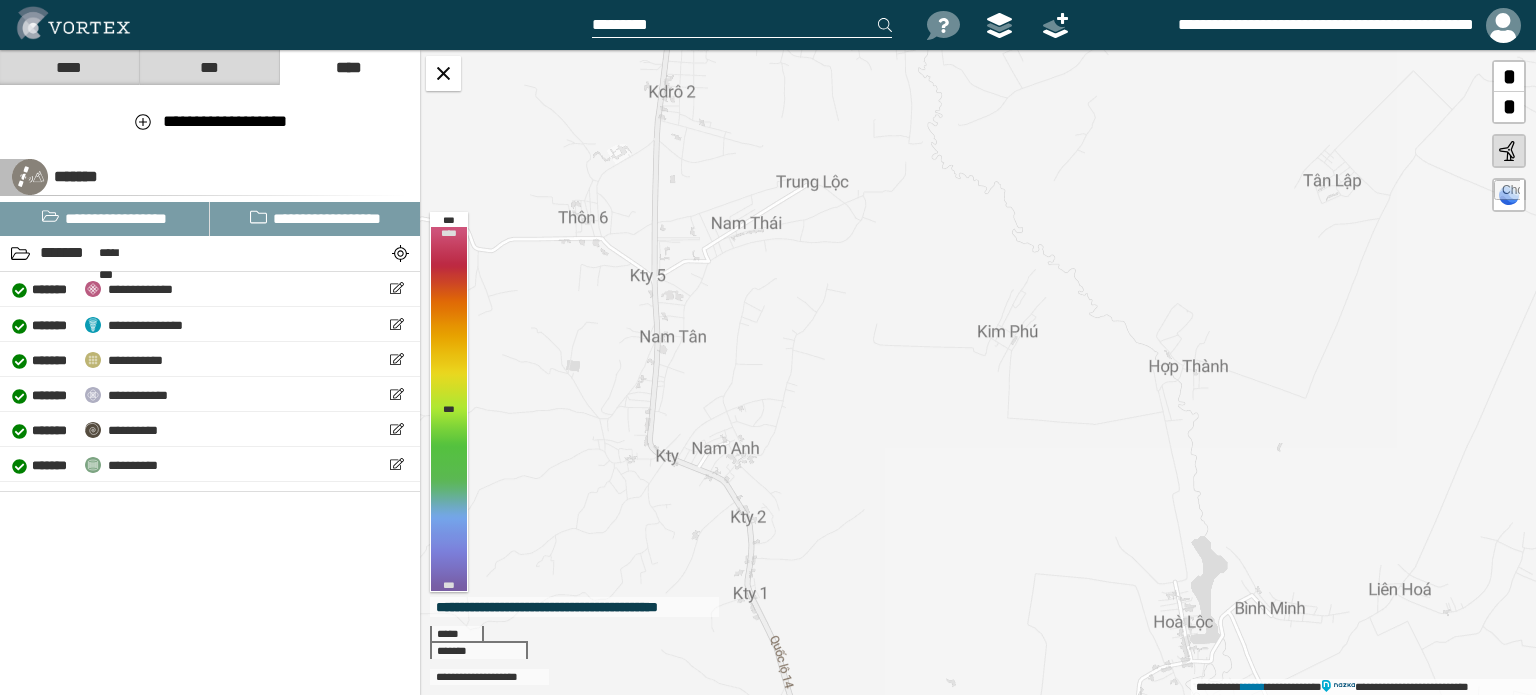 click on "**********" at bounding box center (978, 372) 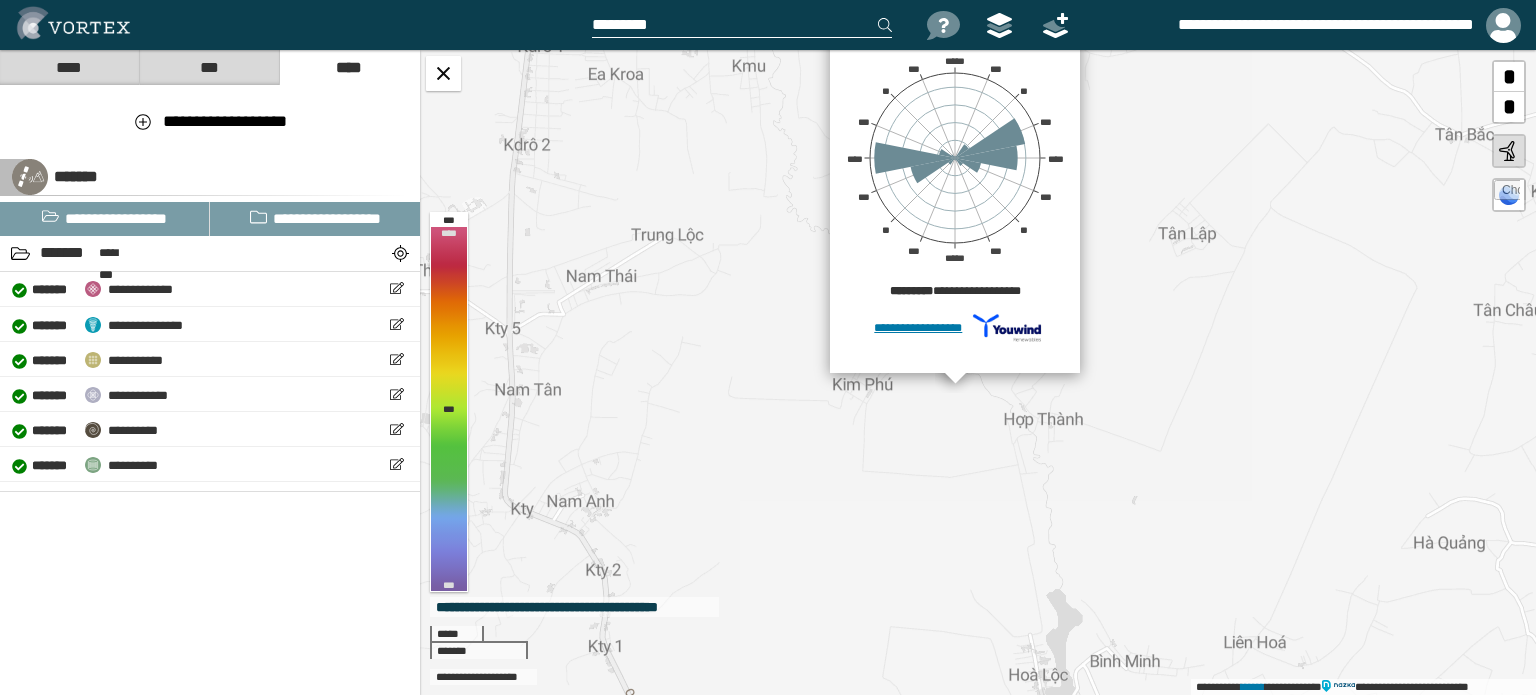 drag, startPoint x: 934, startPoint y: 290, endPoint x: 784, endPoint y: 263, distance: 152.41063 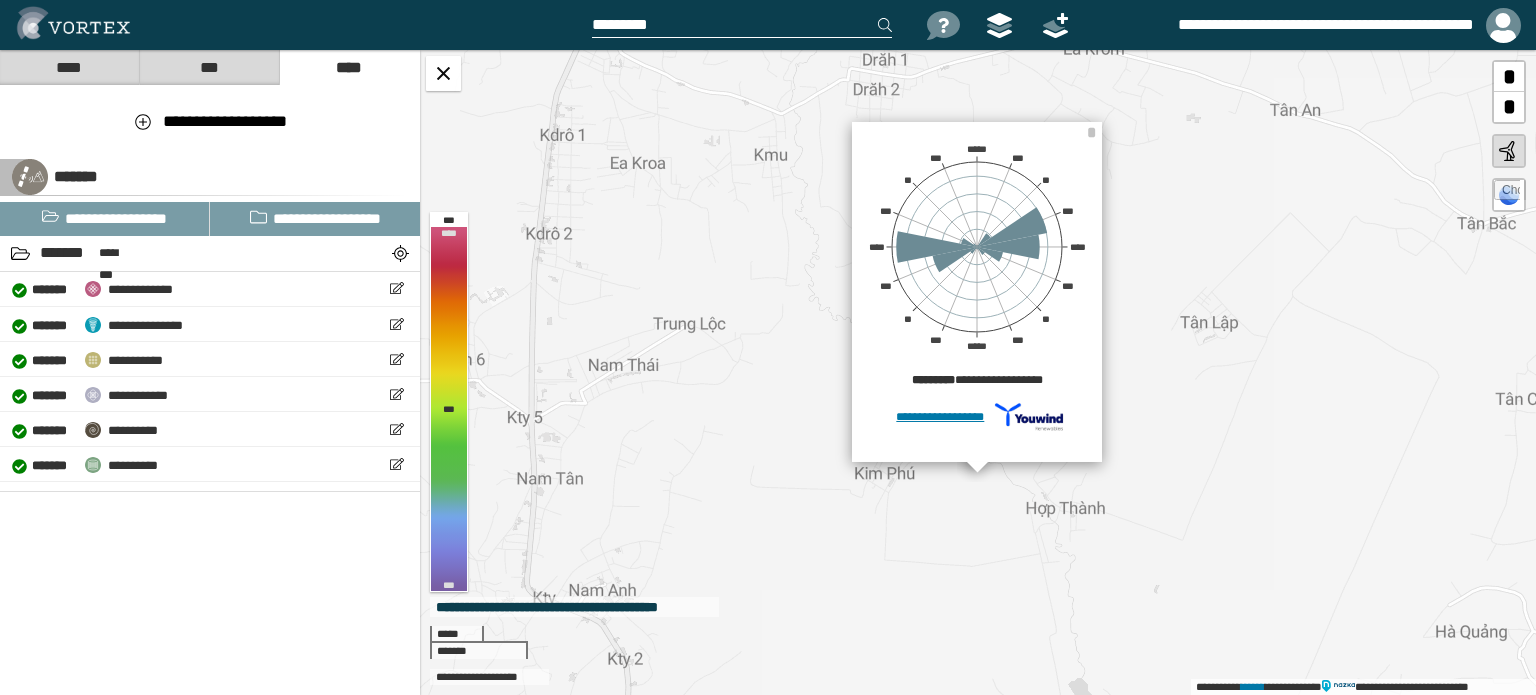 drag, startPoint x: 774, startPoint y: 276, endPoint x: 782, endPoint y: 389, distance: 113.28283 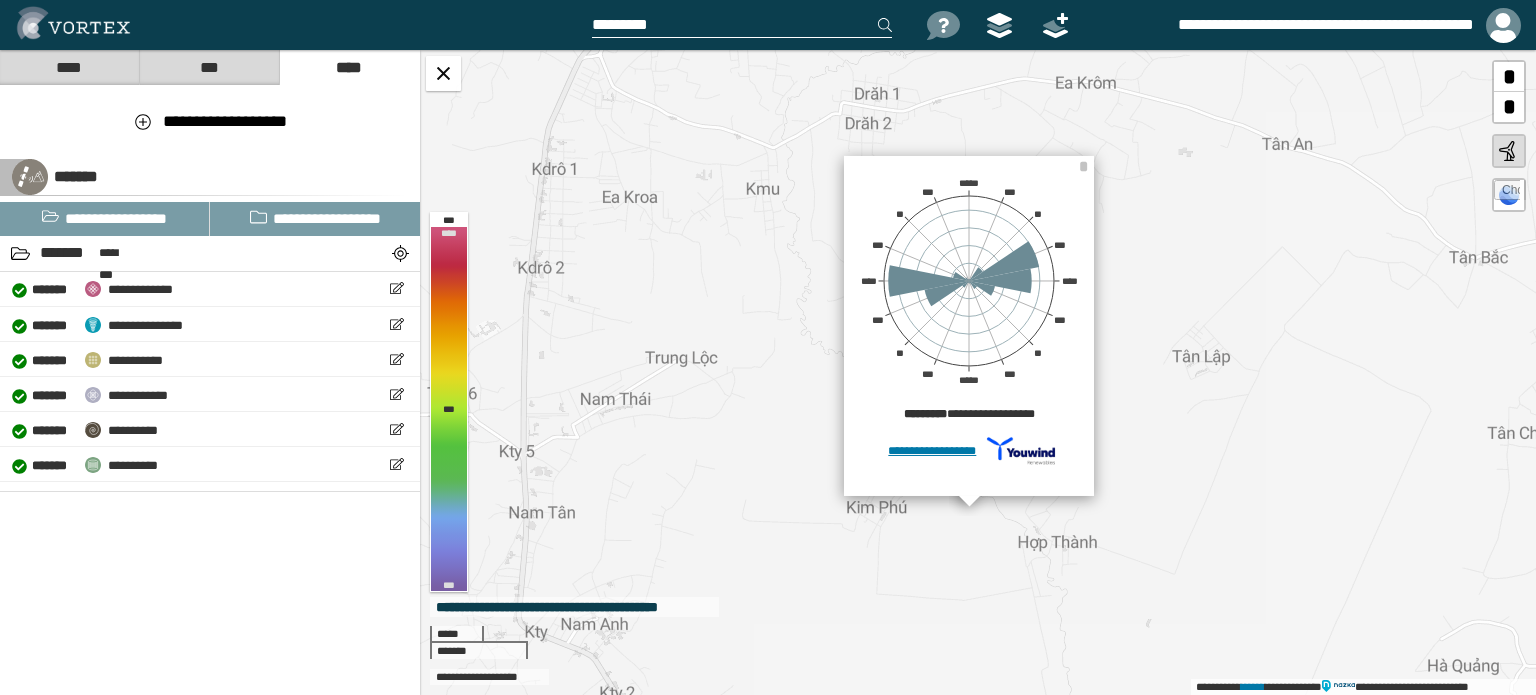click on "[FIRST] [LAST] [PHONE] [PHONE] [PHONE] [PHONE] [PHONE] [PHONE]
[FIRST] [LAST]
[ADDRESS]
[FIRST] [LAST] [FIRST] [LAST] [FIRST] [LAST] [FIRST] [LAST] [FIRST] [LAST] [FIRST] [LAST] [FIRST] [LAST]" at bounding box center [978, 372] 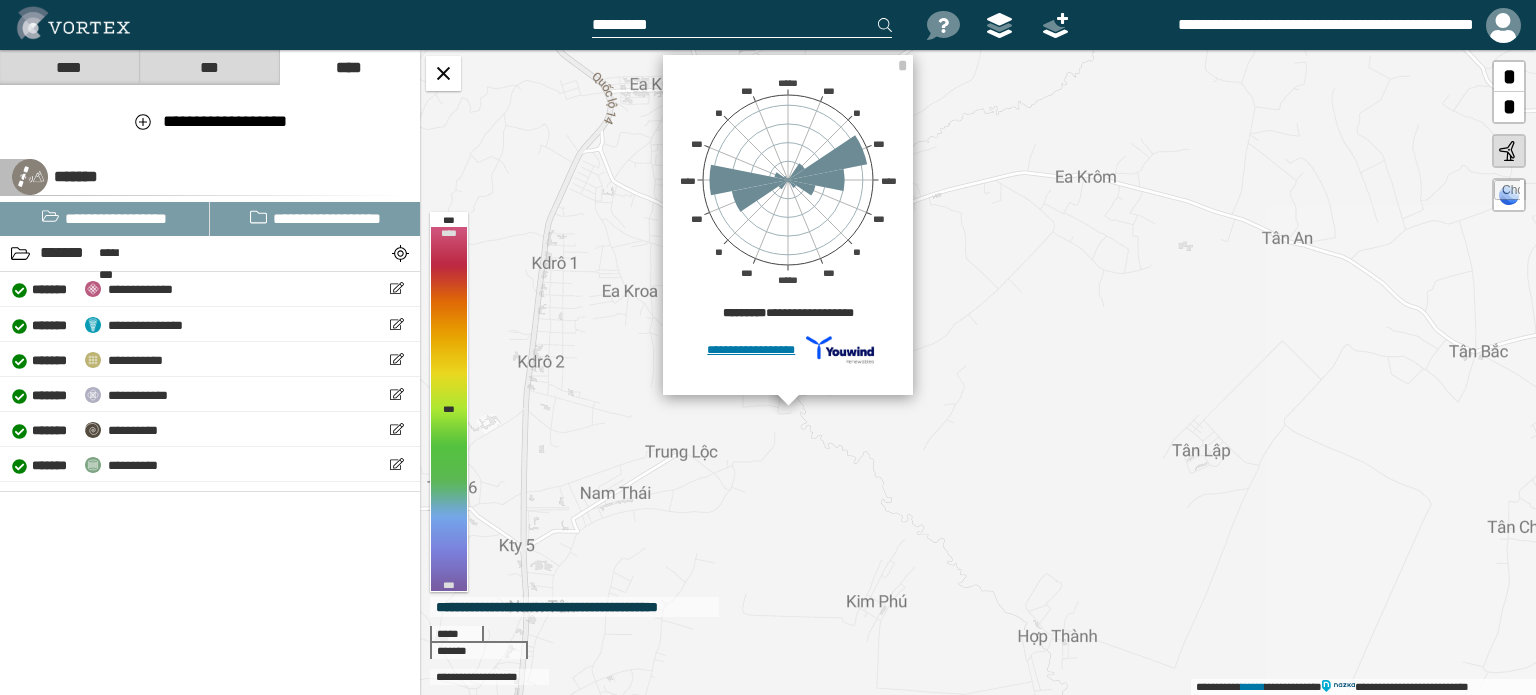 drag, startPoint x: 1214, startPoint y: 461, endPoint x: 1191, endPoint y: 462, distance: 23.021729 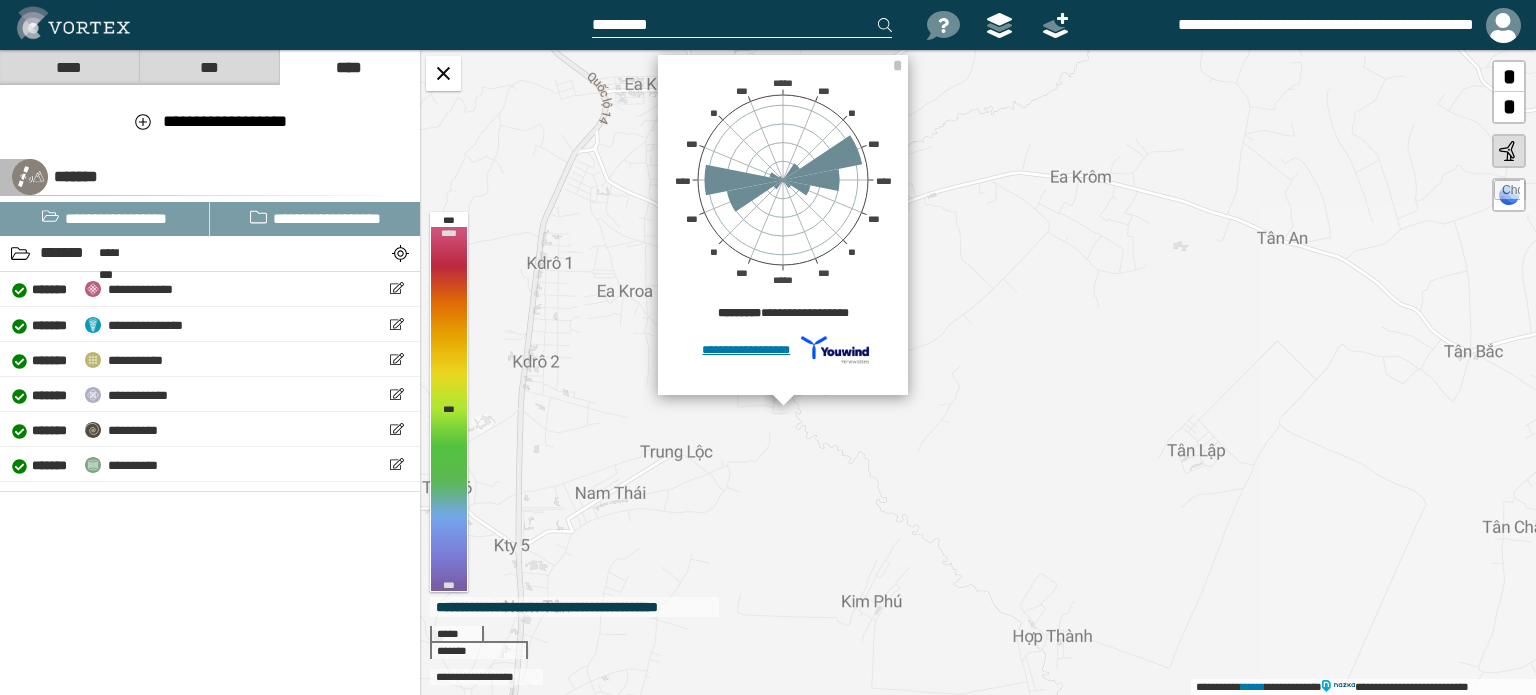 click on "[FIRST] [LAST] [PHONE] [PHONE] [PHONE] [PHONE] [PHONE] [PHONE]
[FIRST] [LAST]
[ADDRESS]
[FIRST] [LAST] [FIRST] [LAST] [FIRST] [LAST] [FIRST] [LAST] [FIRST] [LAST] [FIRST] [LAST] [FIRST] [LAST]" at bounding box center (978, 372) 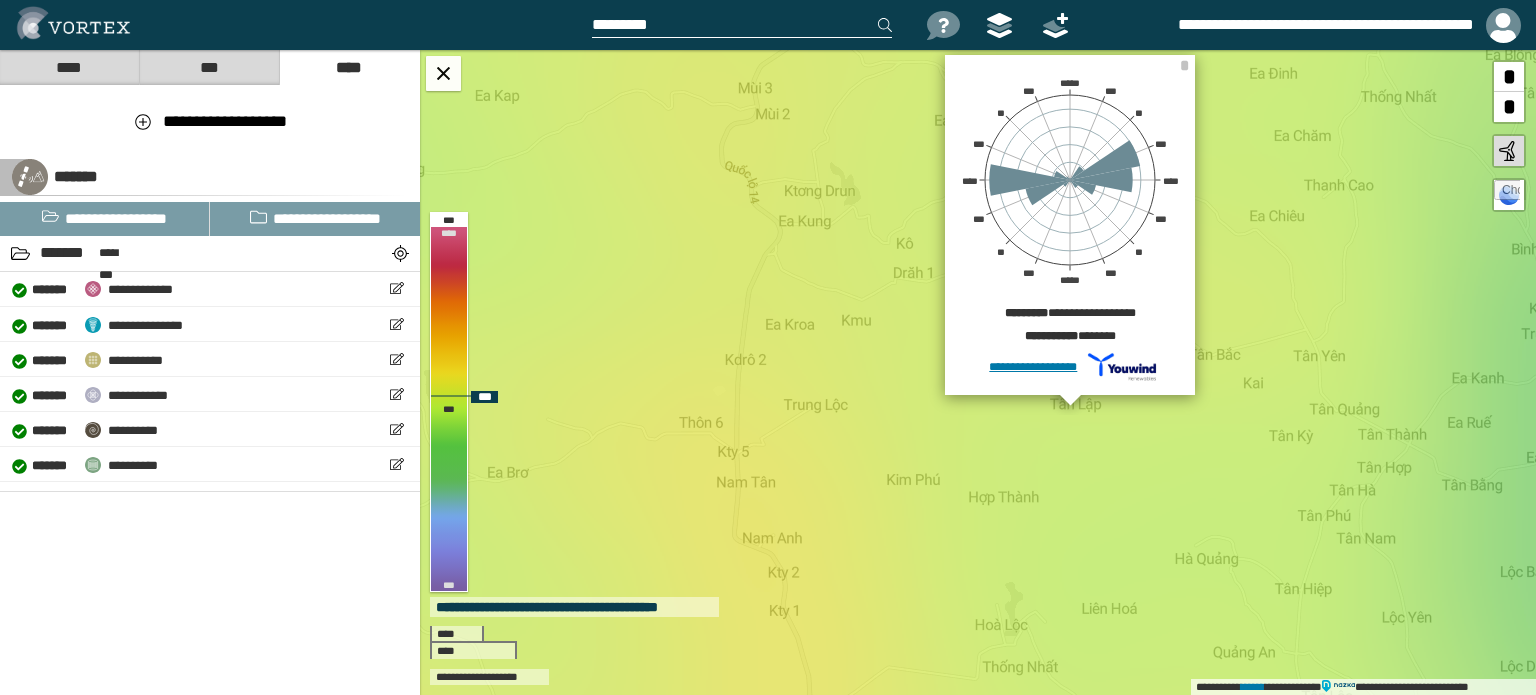 click on "**********" at bounding box center (978, 372) 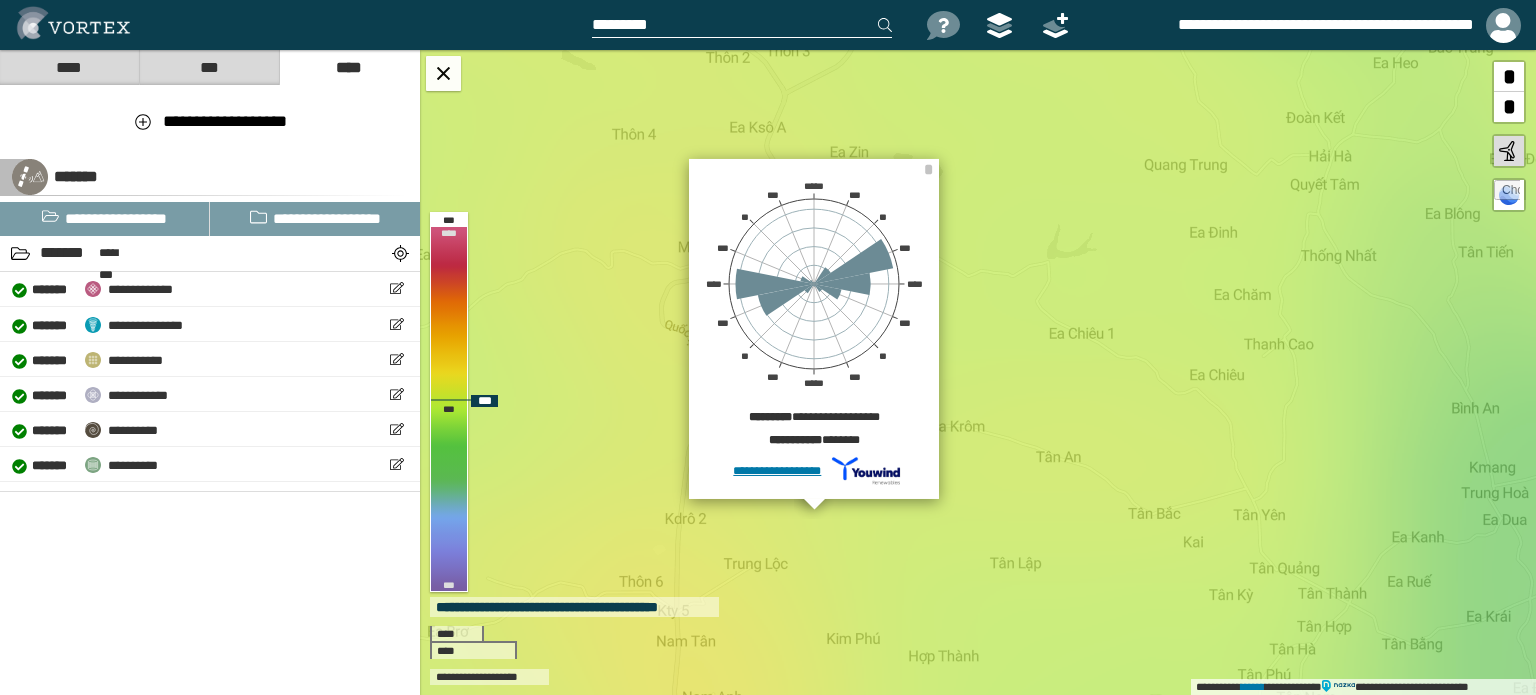 drag, startPoint x: 933, startPoint y: 452, endPoint x: 962, endPoint y: 529, distance: 82.28001 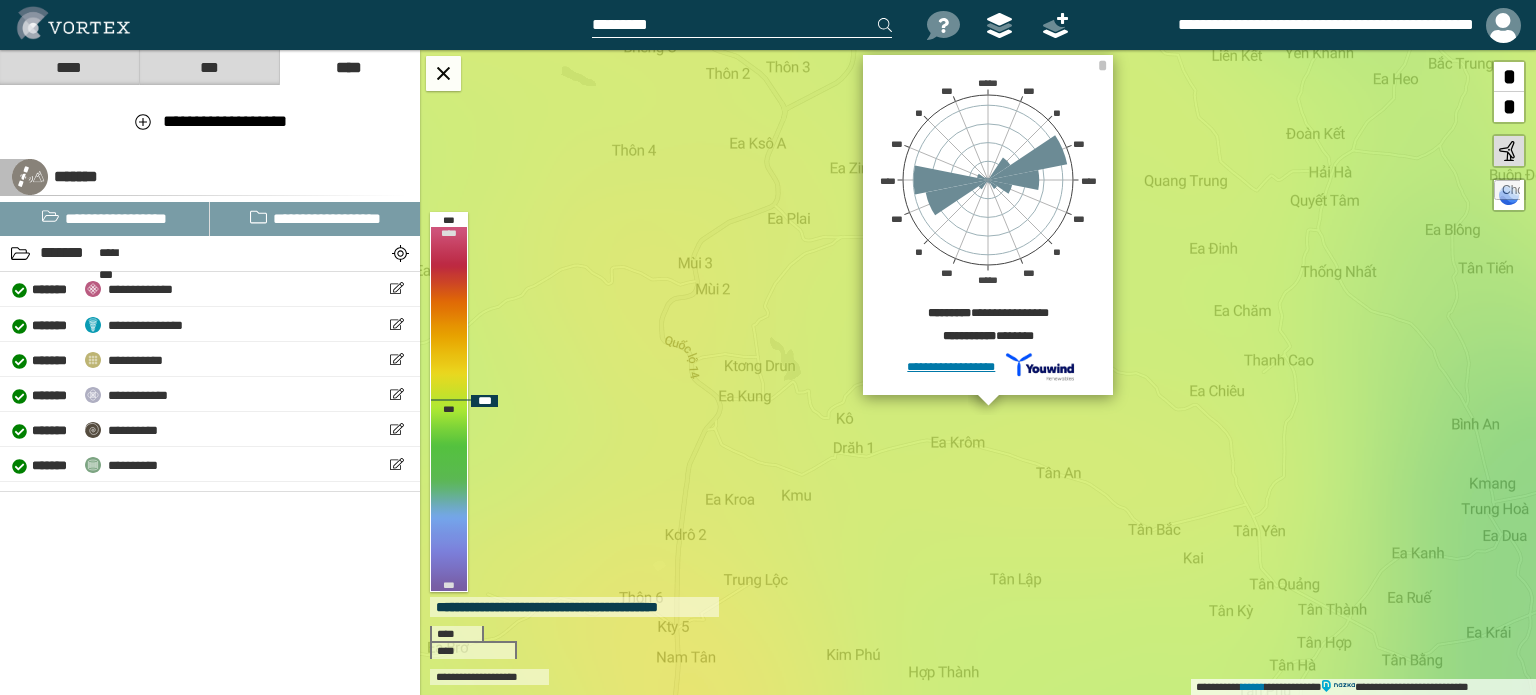 click on "**********" at bounding box center (978, 372) 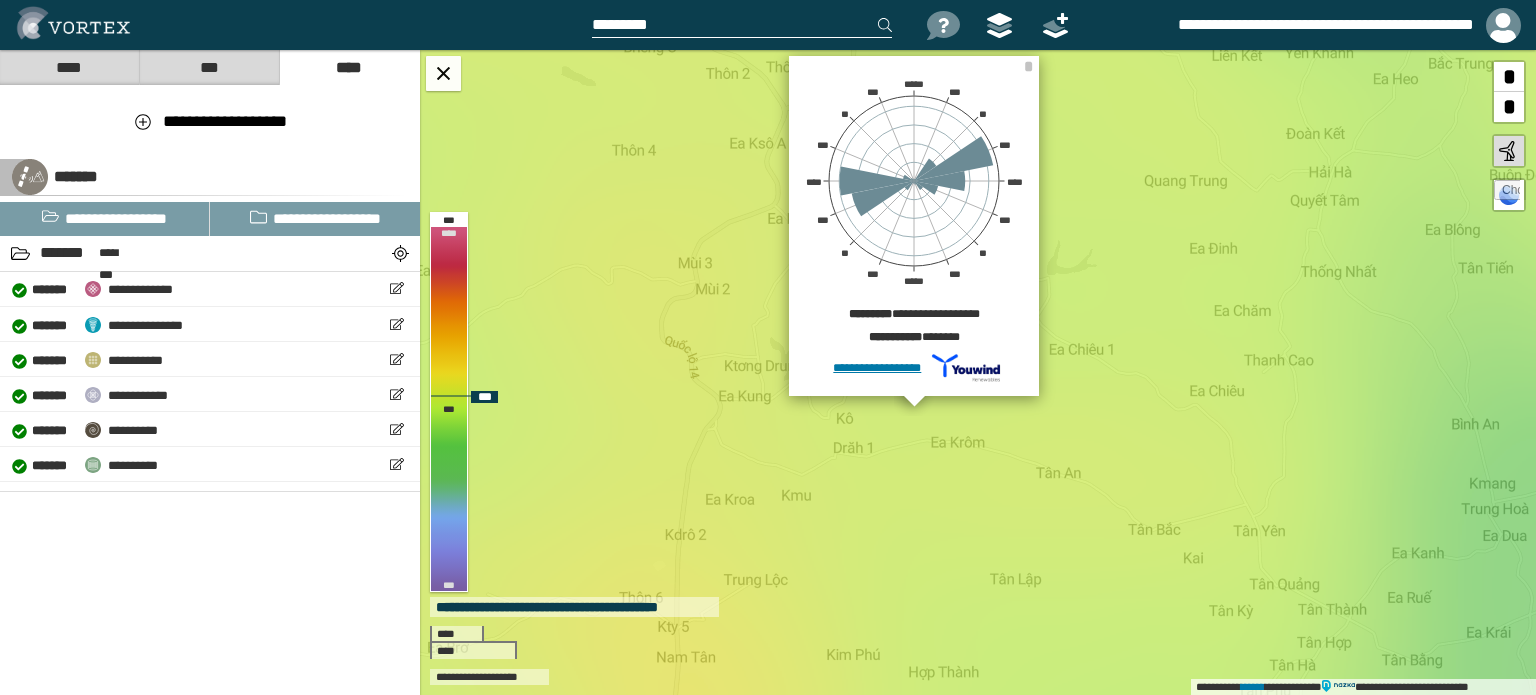 click on "**********" at bounding box center [914, 340] 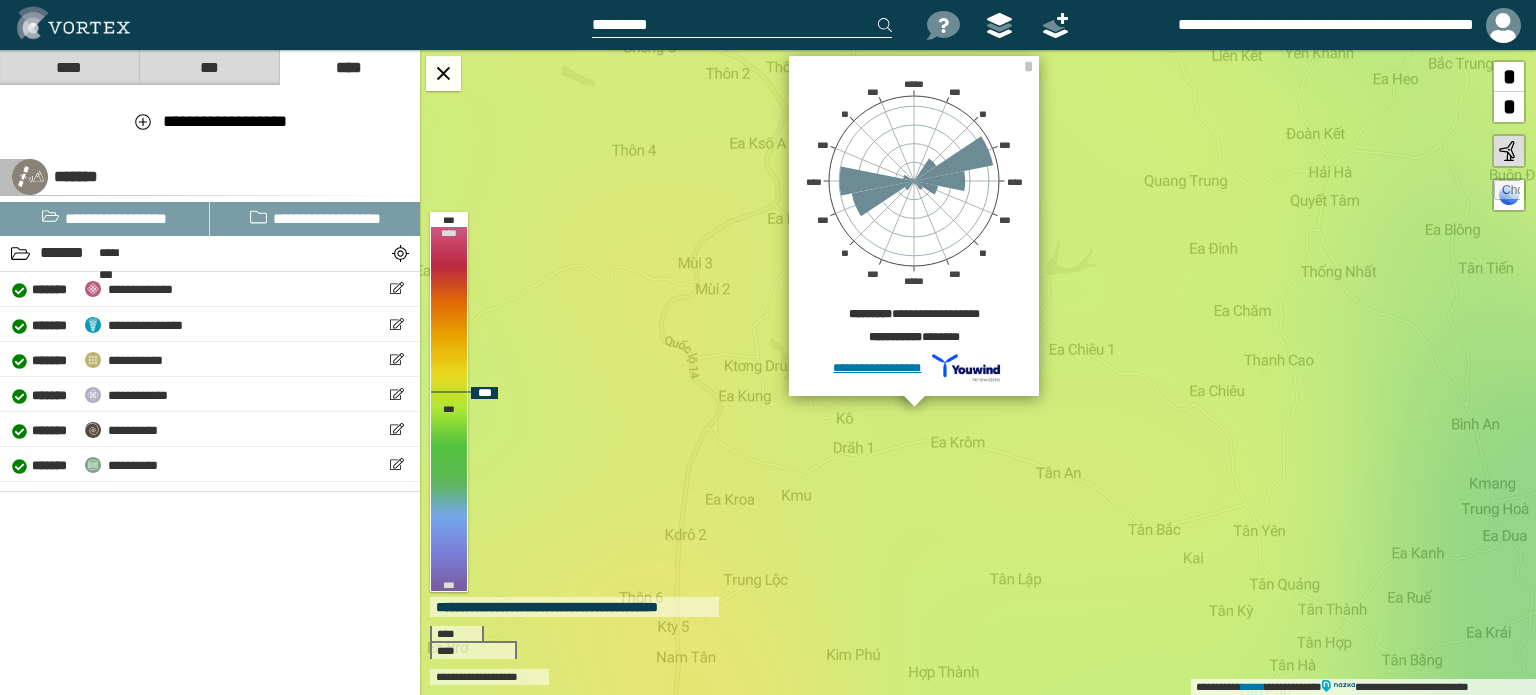 click on "**********" at bounding box center [978, 372] 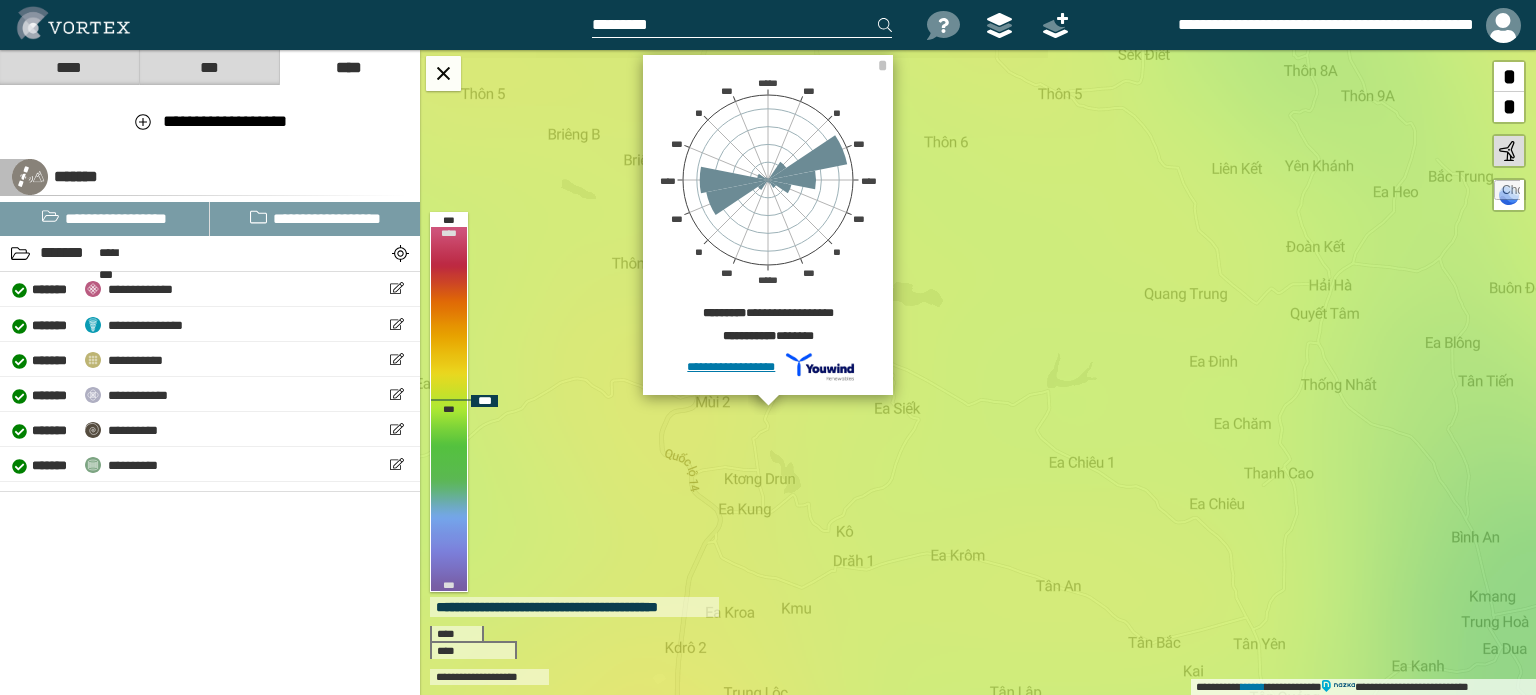 click on "**********" at bounding box center [978, 372] 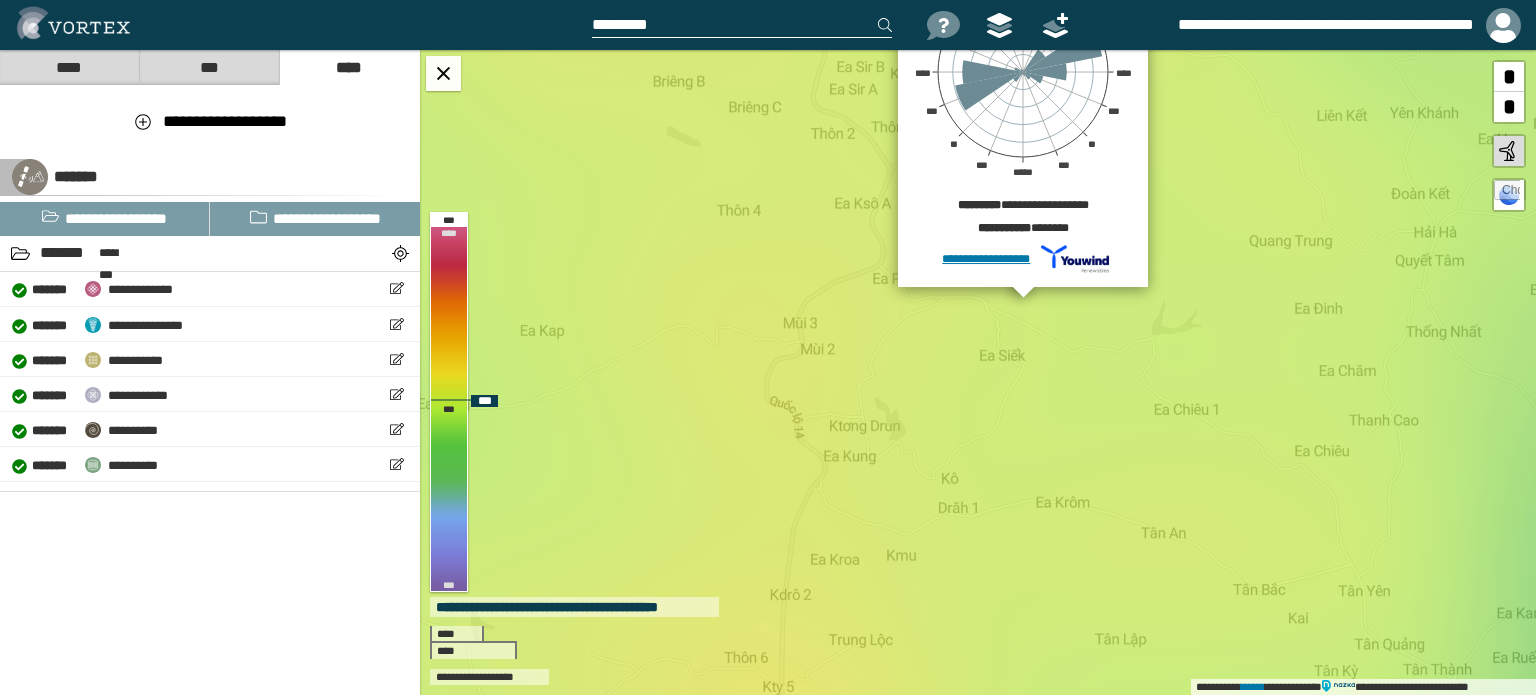 drag, startPoint x: 874, startPoint y: 486, endPoint x: 1000, endPoint y: 351, distance: 184.66457 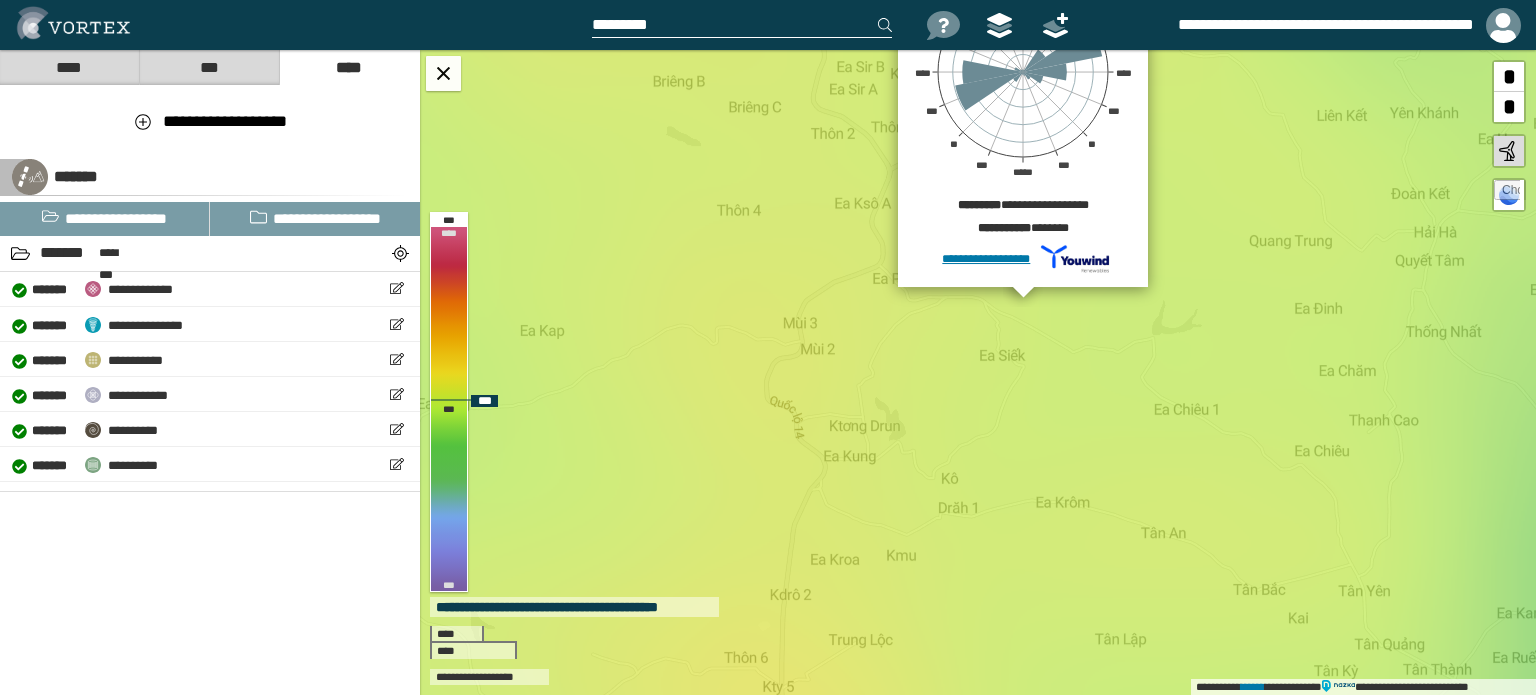 click on "[FIRST] [LAST] [PHONE] [PHONE] [PHONE] [PHONE] [PHONE] [PHONE]
[FIRST] [LAST]
[FIRST] [LAST]
[ADDRESS]
[FIRST] [LAST] [FIRST] [LAST] [FIRST] [LAST] [FIRST] [LAST] [FIRST] [LAST] [FIRST] [LAST] [FIRST] [LAST]" at bounding box center (978, 372) 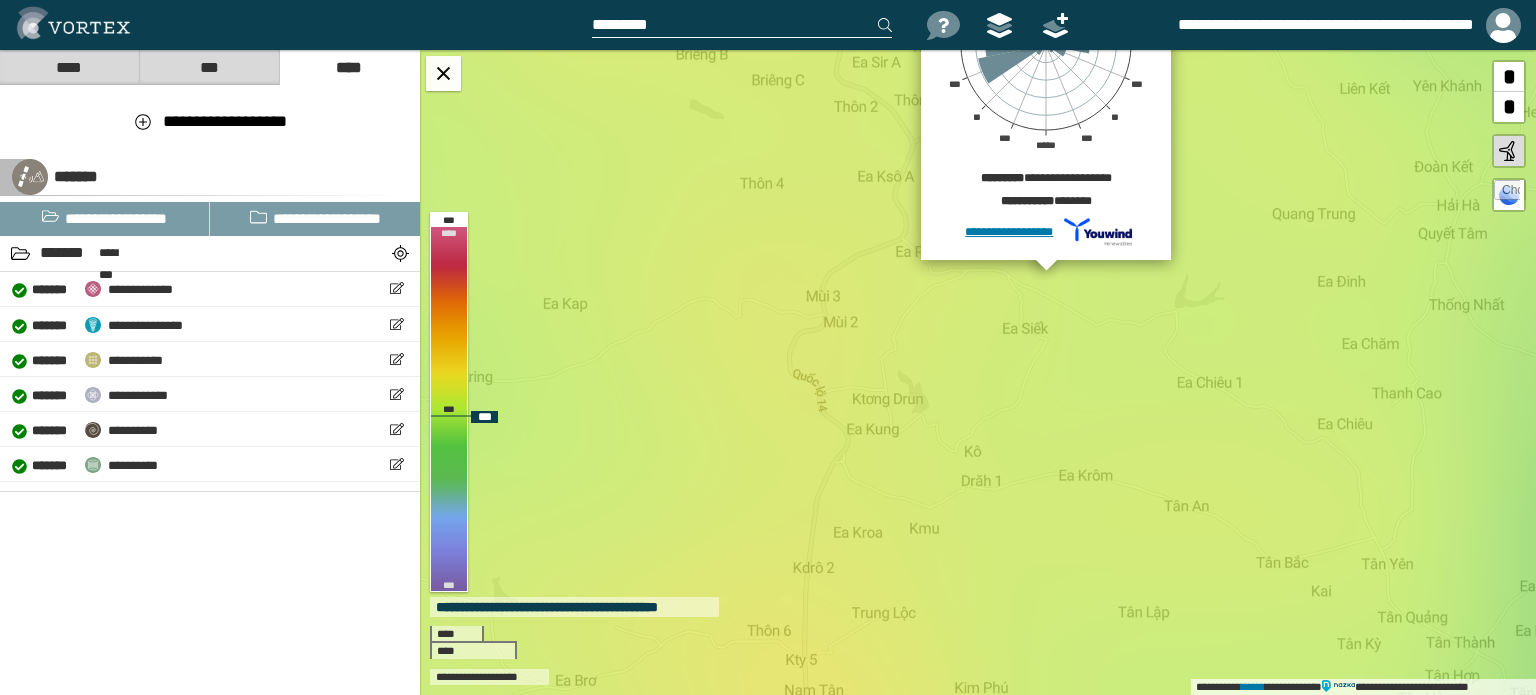 click at bounding box center [1509, 151] 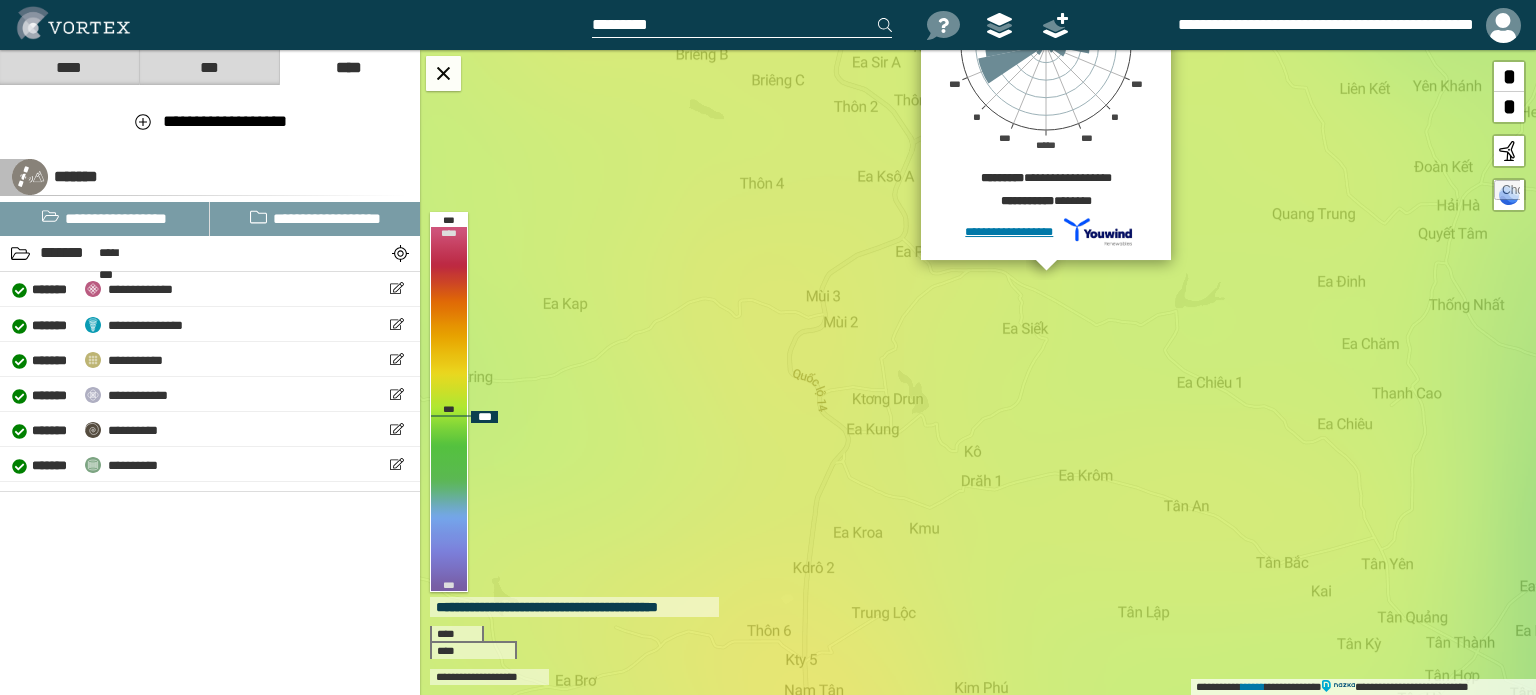 click at bounding box center [1509, 151] 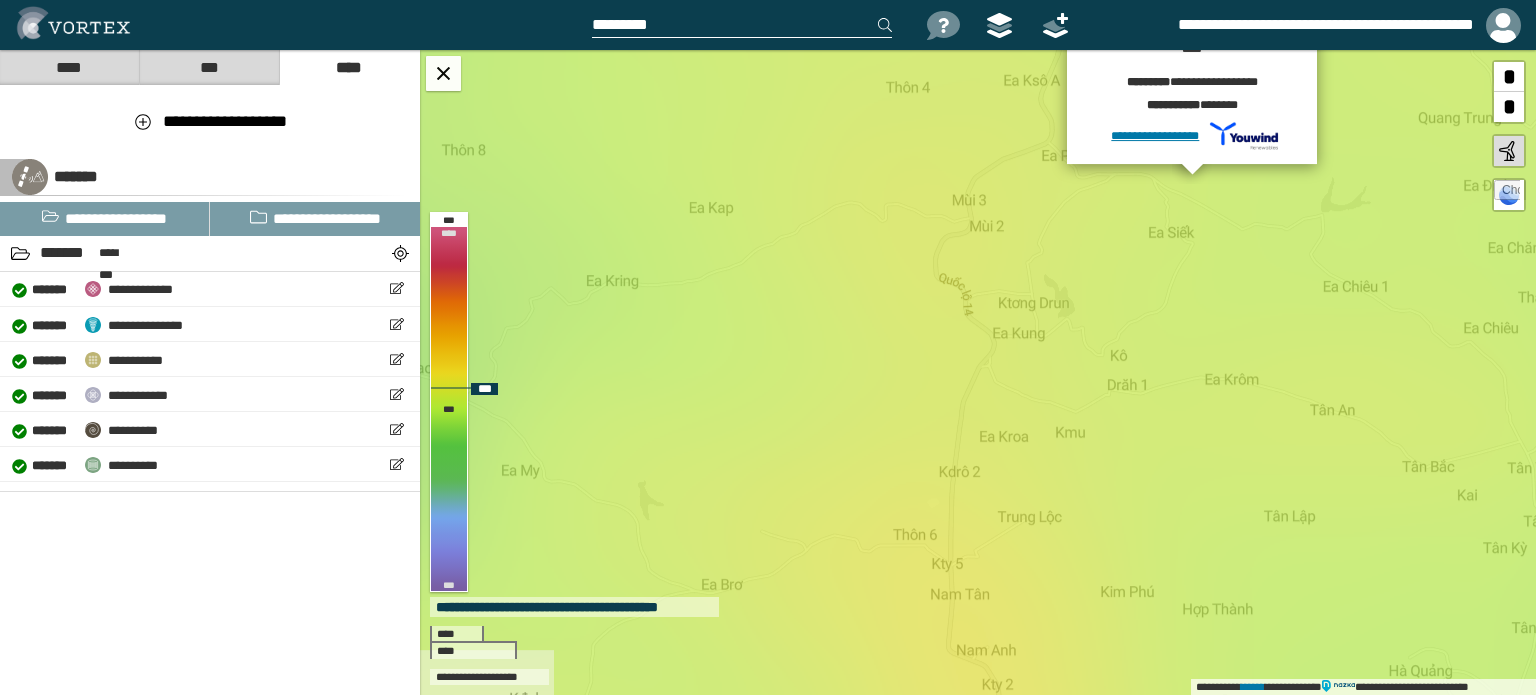 drag, startPoint x: 776, startPoint y: 377, endPoint x: 924, endPoint y: 276, distance: 179.17868 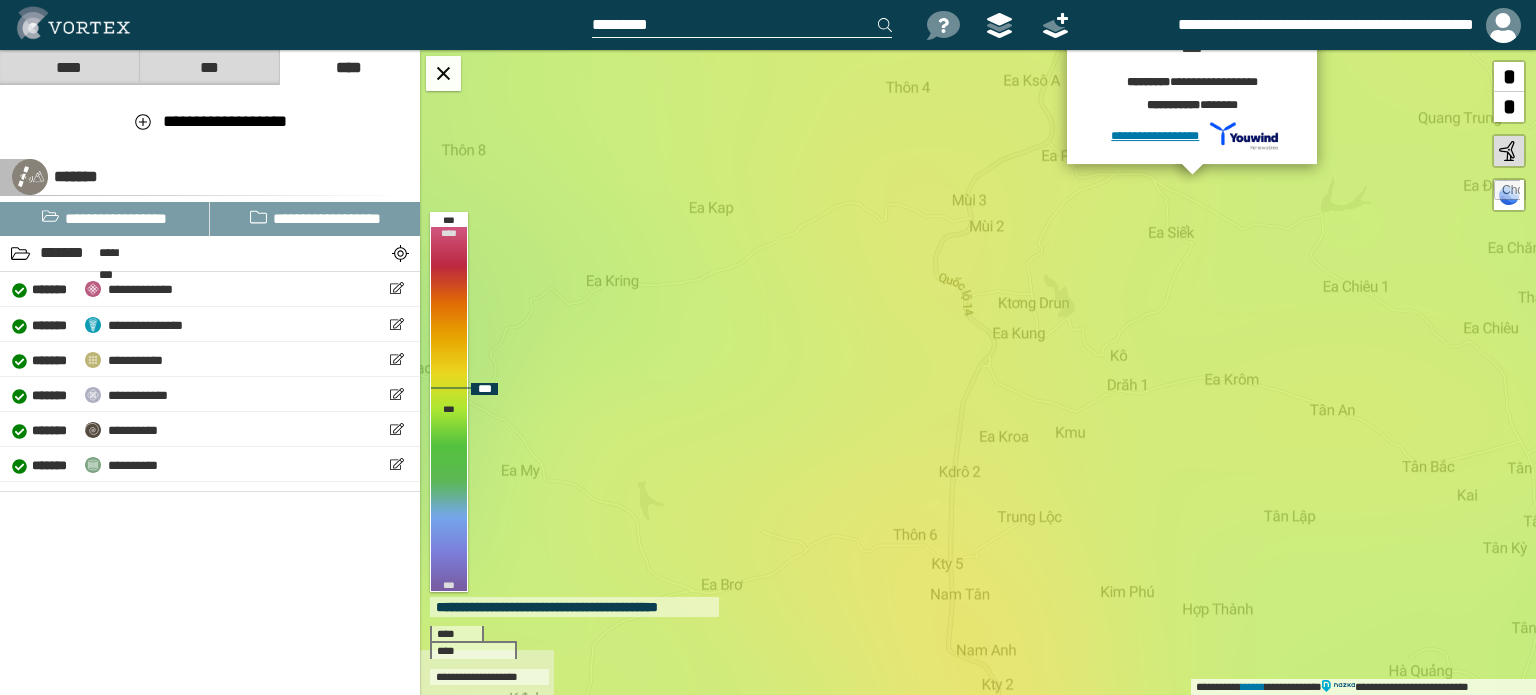 click on "**********" at bounding box center (978, 372) 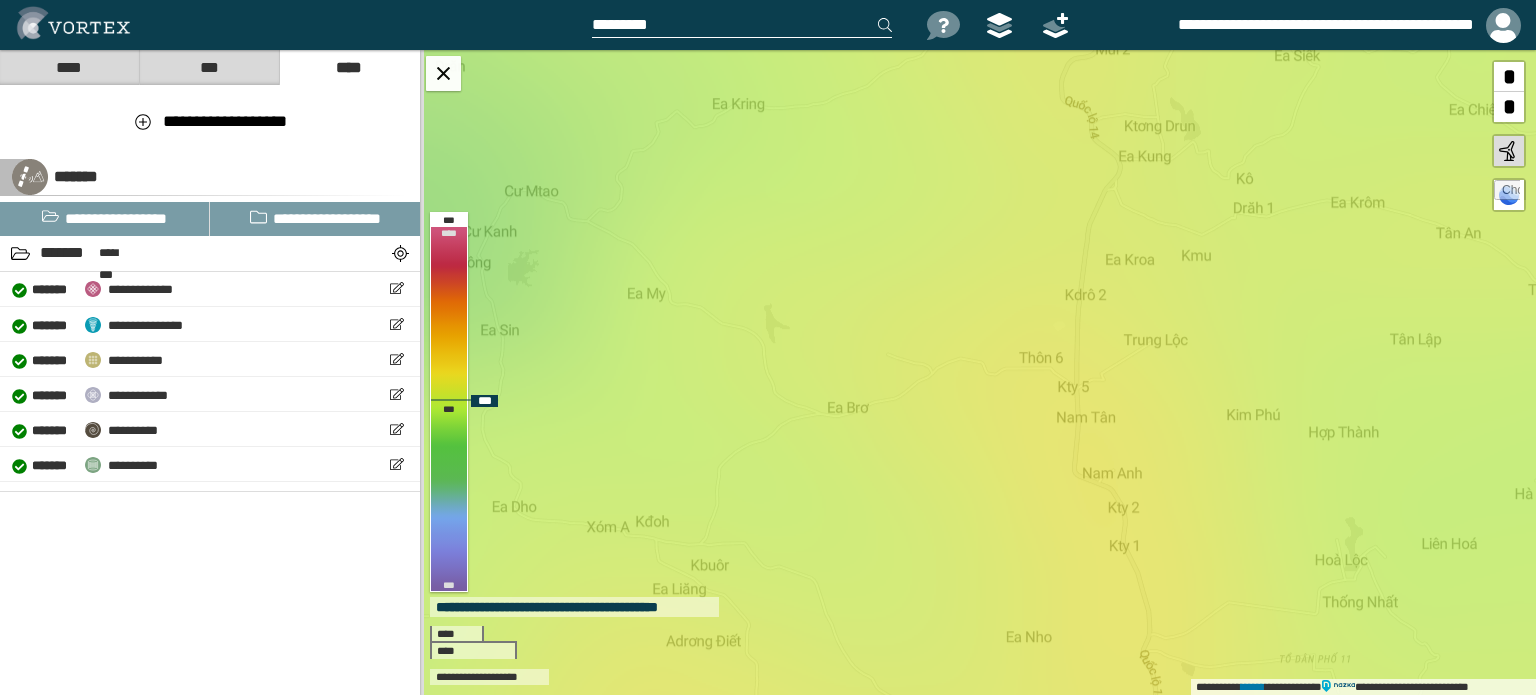 drag, startPoint x: 691, startPoint y: 423, endPoint x: 809, endPoint y: 254, distance: 206.1189 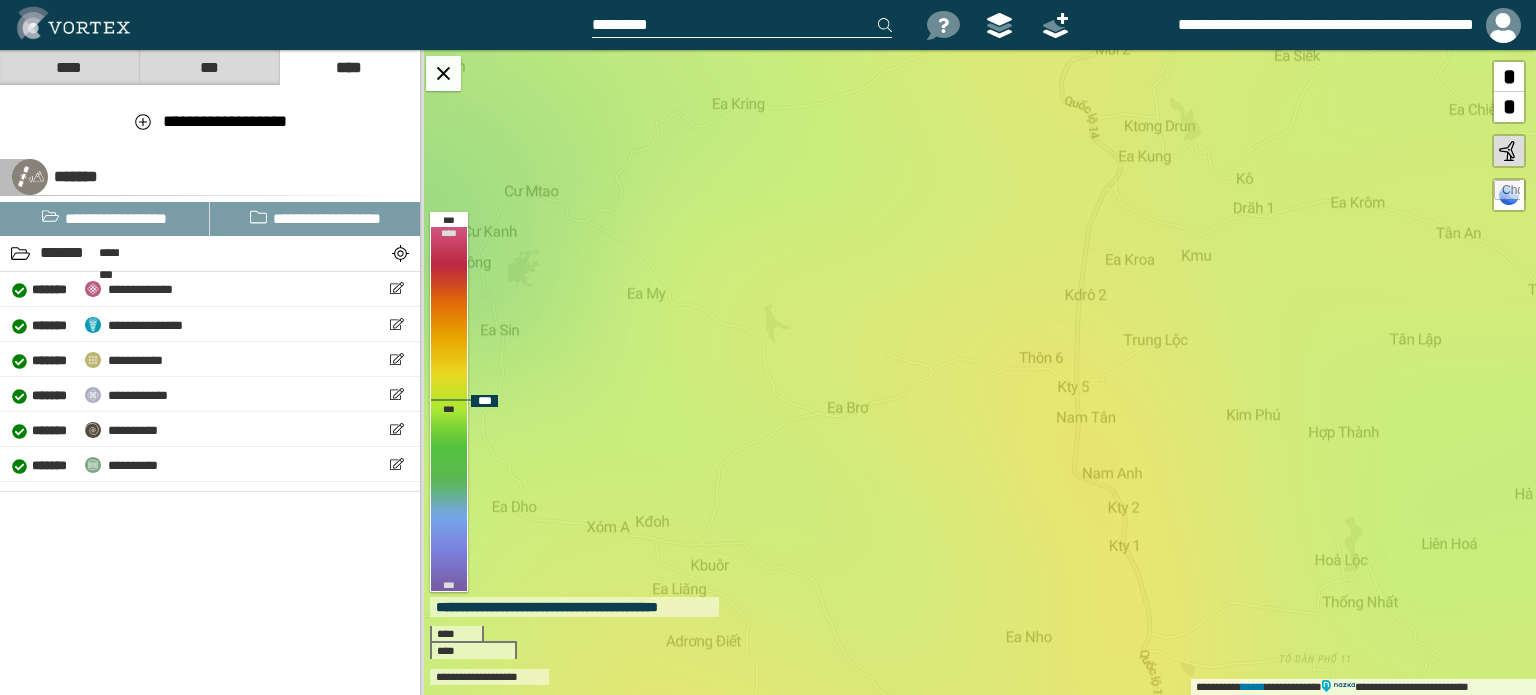 click on "**********" at bounding box center [978, 372] 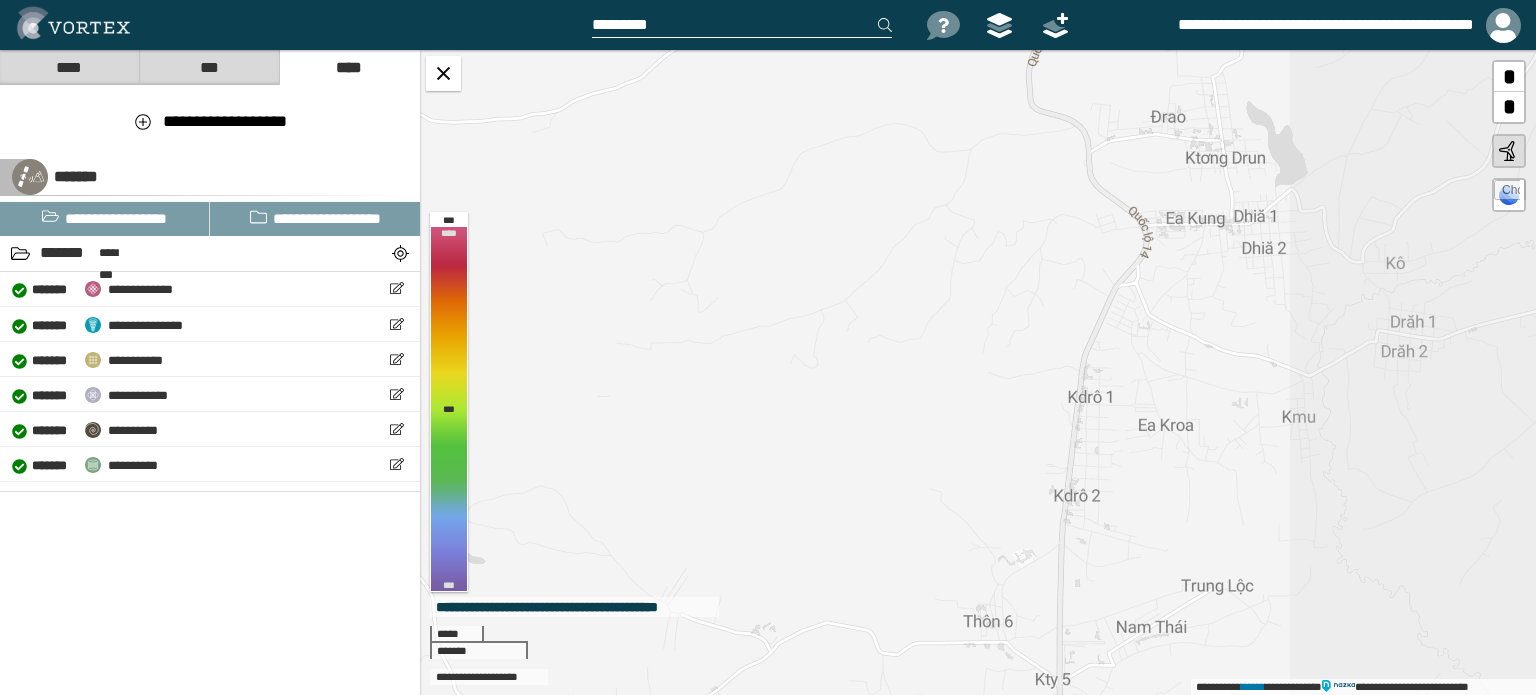 drag, startPoint x: 1072, startPoint y: 371, endPoint x: 806, endPoint y: 529, distance: 309.38647 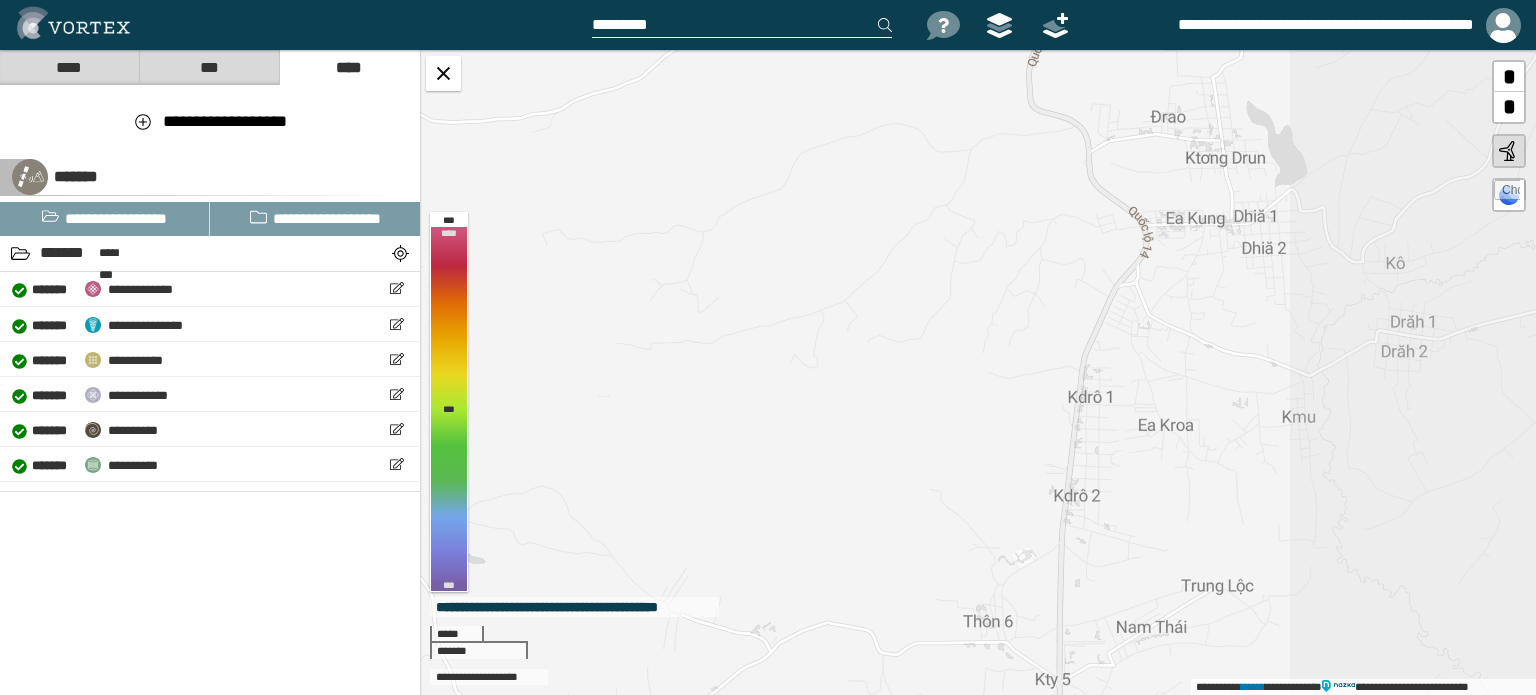 click on "[FIRST] [LAST] [PHONE] [PHONE] [PHONE] [PHONE] [PHONE] [PHONE]
[FIRST] [LAST]
[ADDRESS]
[FIRST] [LAST] [FIRST] [LAST] [FIRST] [LAST] [FIRST] [LAST] [FIRST] [LAST] [FIRST] [LAST] [FIRST] [LAST]" at bounding box center [978, 372] 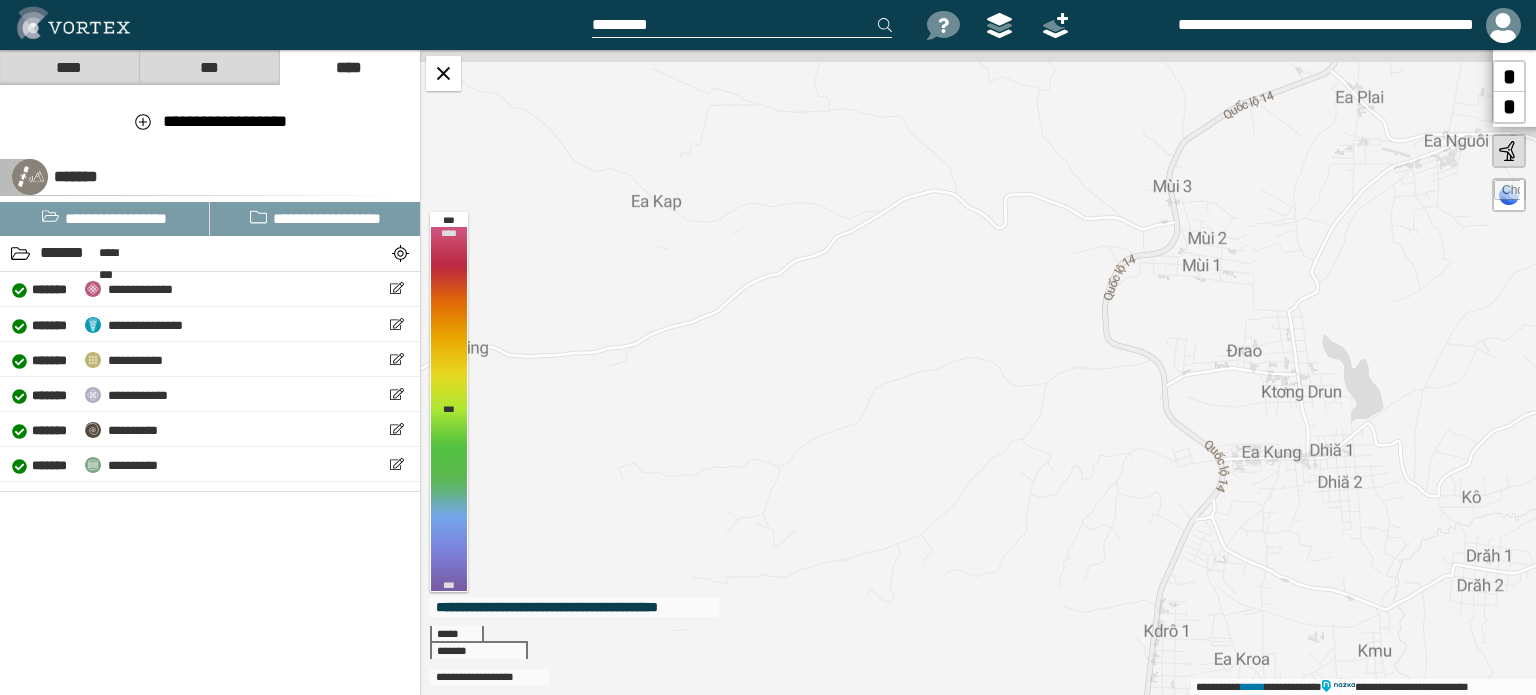 drag, startPoint x: 938, startPoint y: 318, endPoint x: 1050, endPoint y: 572, distance: 277.59683 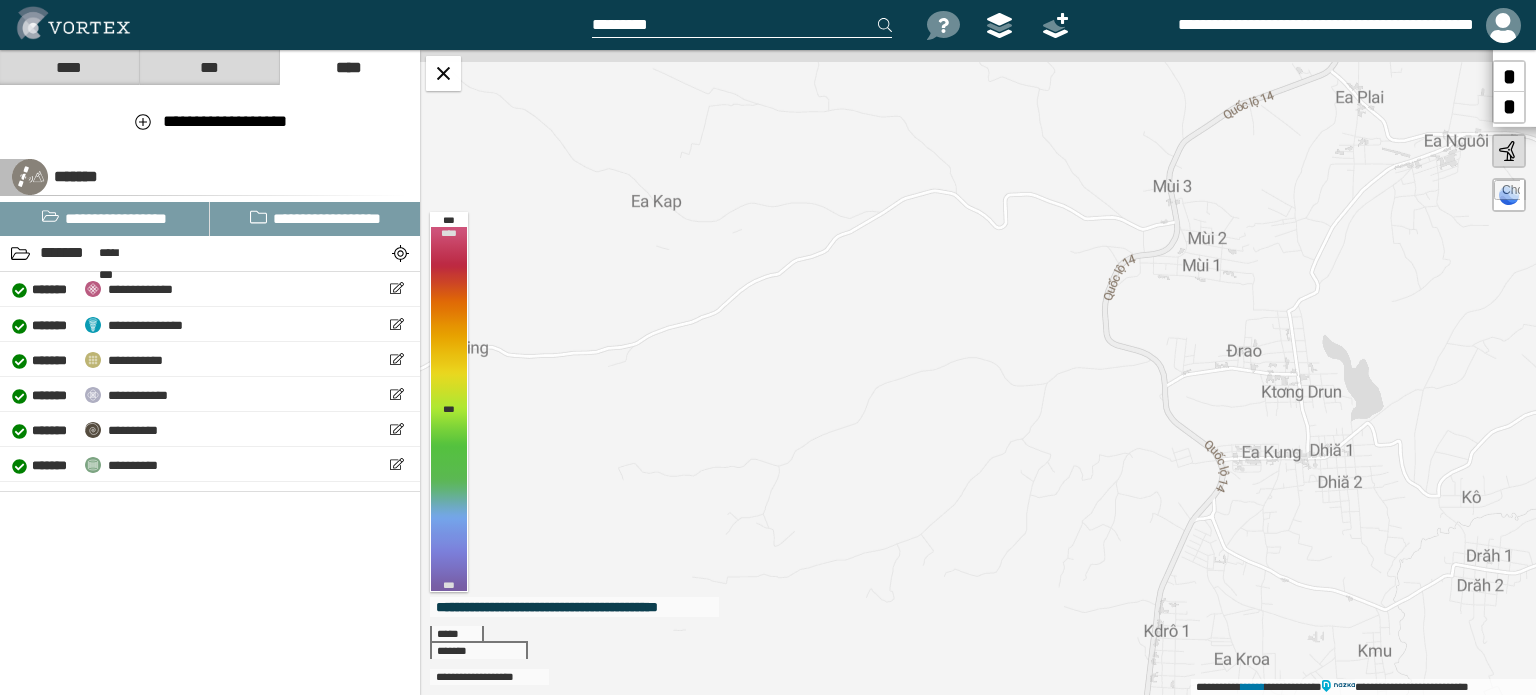 click on "[FIRST] [LAST] [PHONE] [PHONE] [PHONE] [PHONE] [PHONE] [PHONE]
[FIRST] [LAST]
[ADDRESS]
[FIRST] [LAST] [FIRST] [LAST] [FIRST] [LAST] [FIRST] [LAST] [FIRST] [LAST] [FIRST] [LAST] [FIRST] [LAST]" at bounding box center [978, 372] 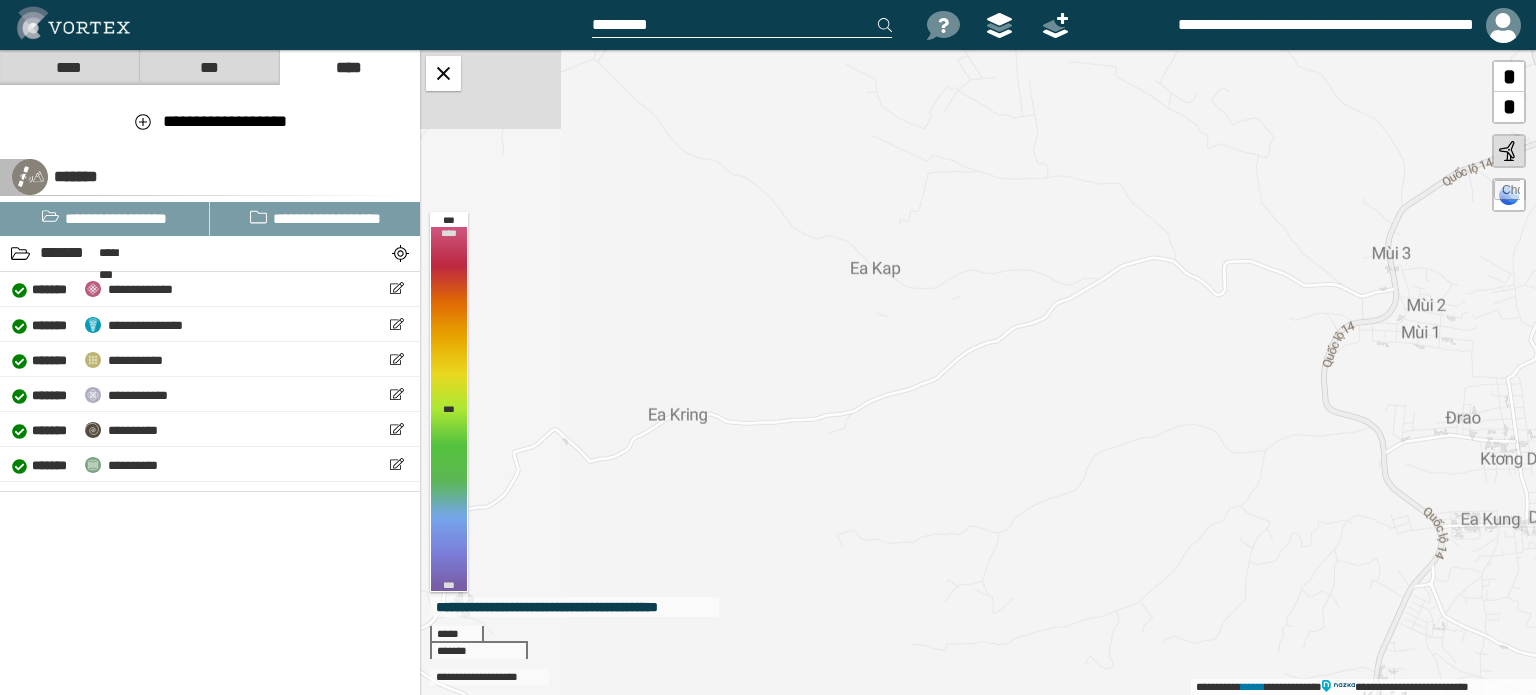 drag, startPoint x: 806, startPoint y: 371, endPoint x: 993, endPoint y: 415, distance: 192.10674 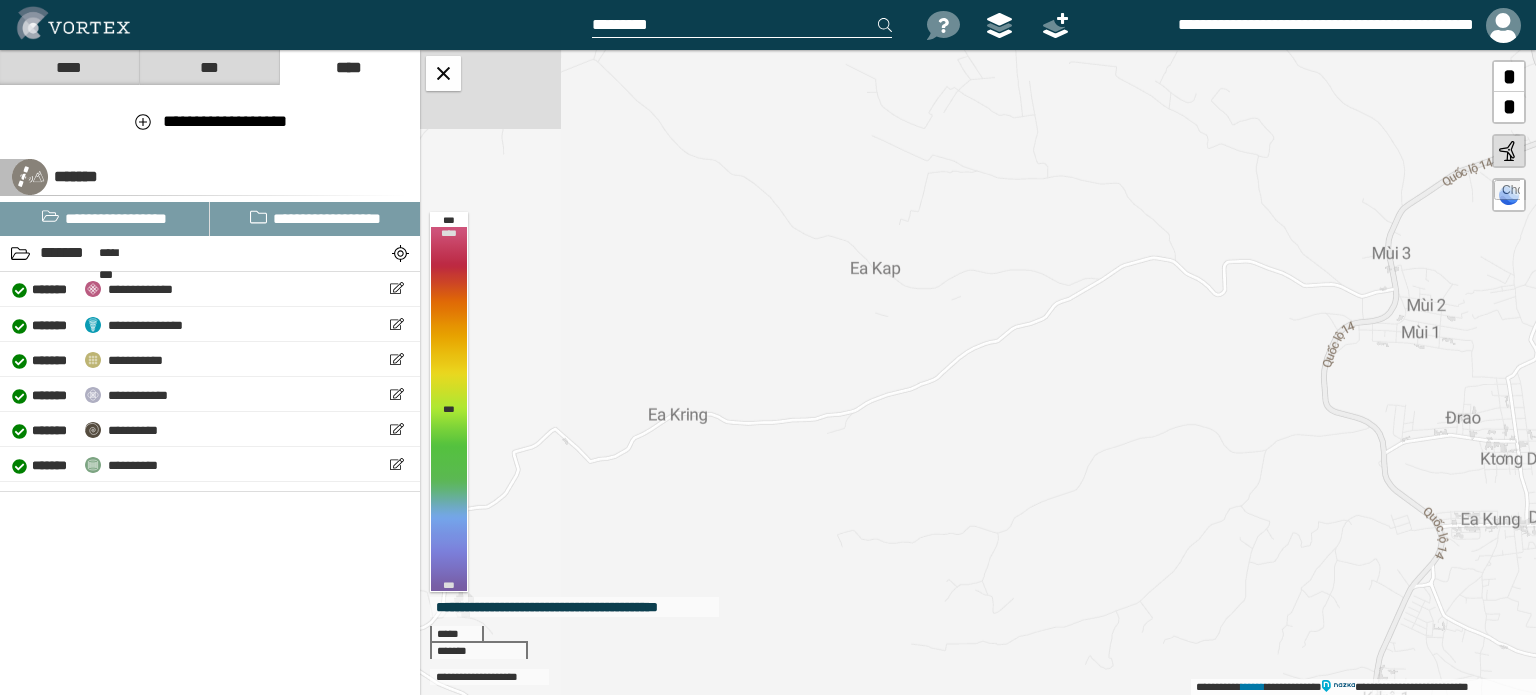 click on "[FIRST] [LAST] [PHONE] [PHONE] [PHONE] [PHONE] [PHONE] [PHONE]
[FIRST] [LAST]
[ADDRESS]
[FIRST] [LAST] [FIRST] [LAST] [FIRST] [LAST] [FIRST] [LAST] [FIRST] [LAST] [FIRST] [LAST] [FIRST] [LAST]" at bounding box center [978, 372] 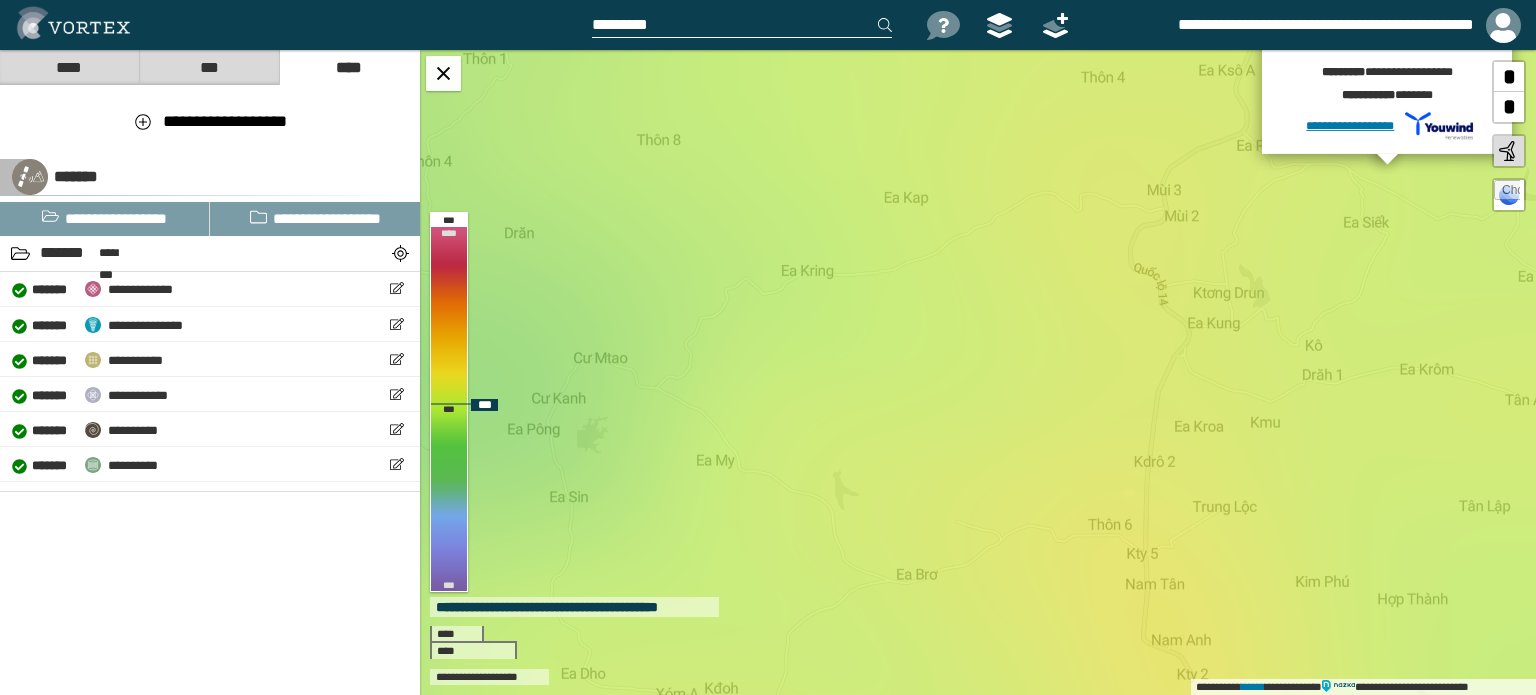 drag, startPoint x: 958, startPoint y: 469, endPoint x: 944, endPoint y: 327, distance: 142.68848 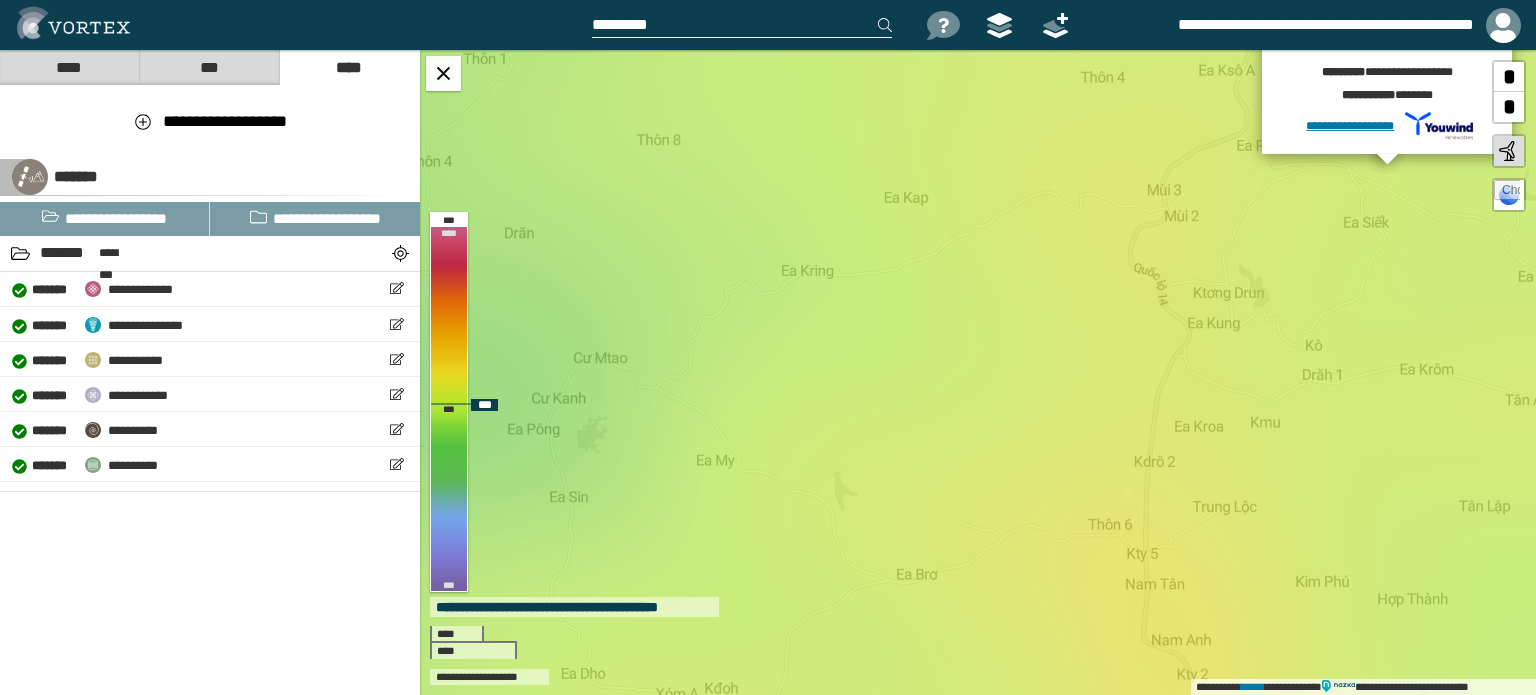 click on "**********" at bounding box center (978, 372) 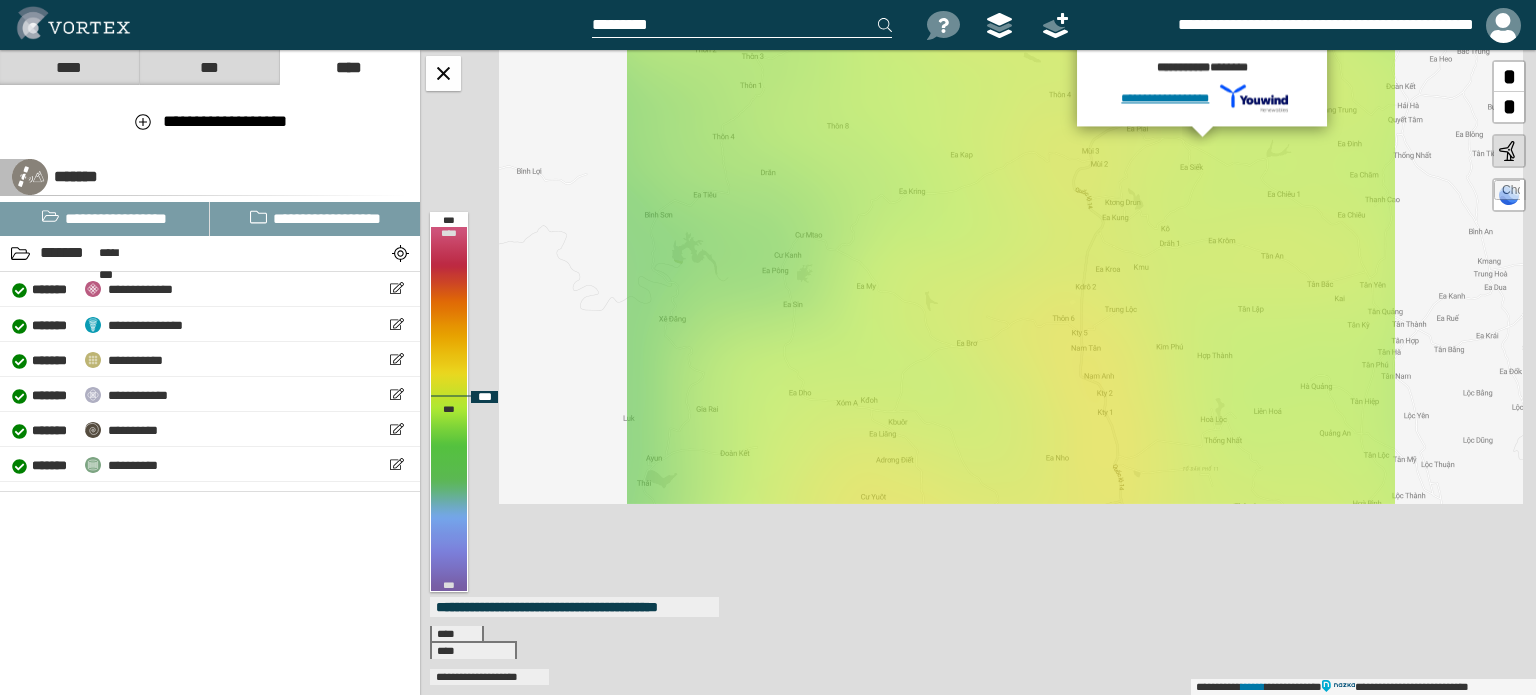 drag, startPoint x: 1029, startPoint y: 329, endPoint x: 1024, endPoint y: 253, distance: 76.1643 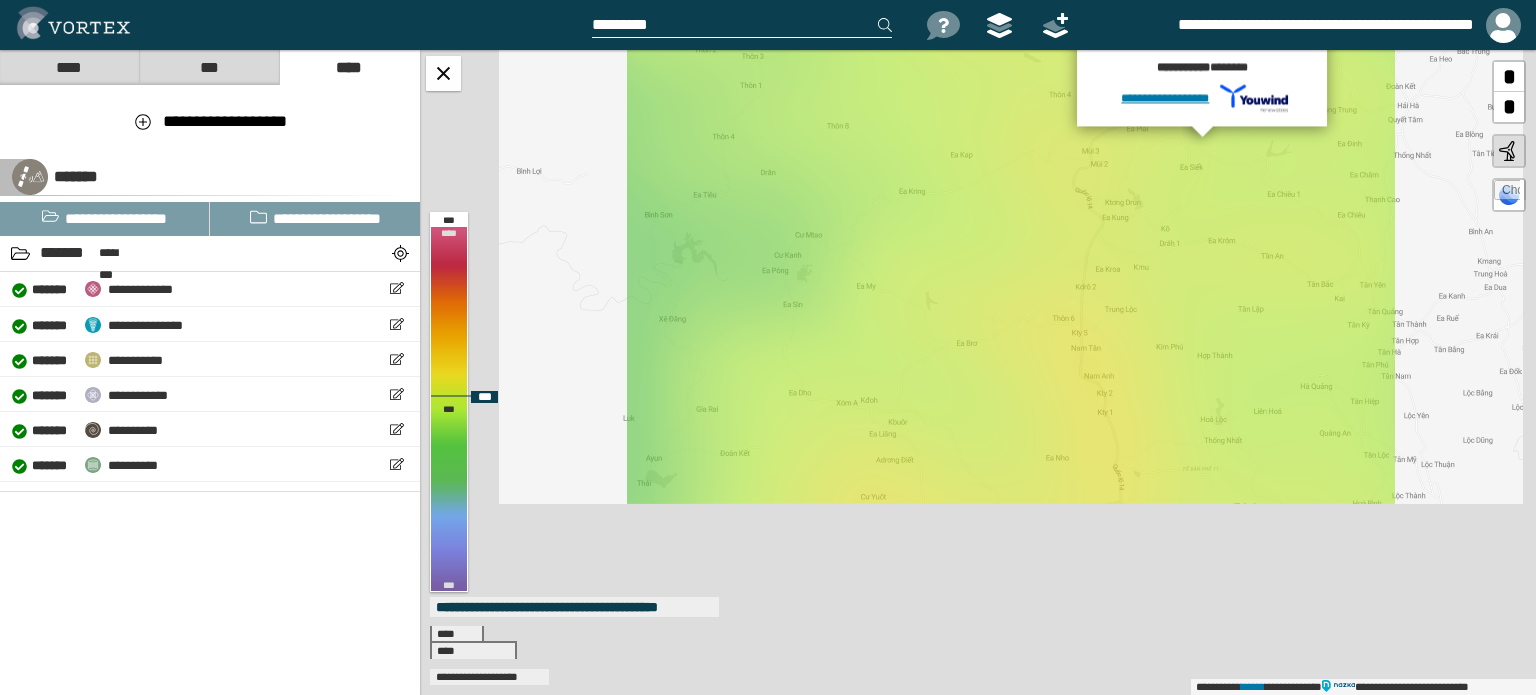 click on "**********" at bounding box center [978, 372] 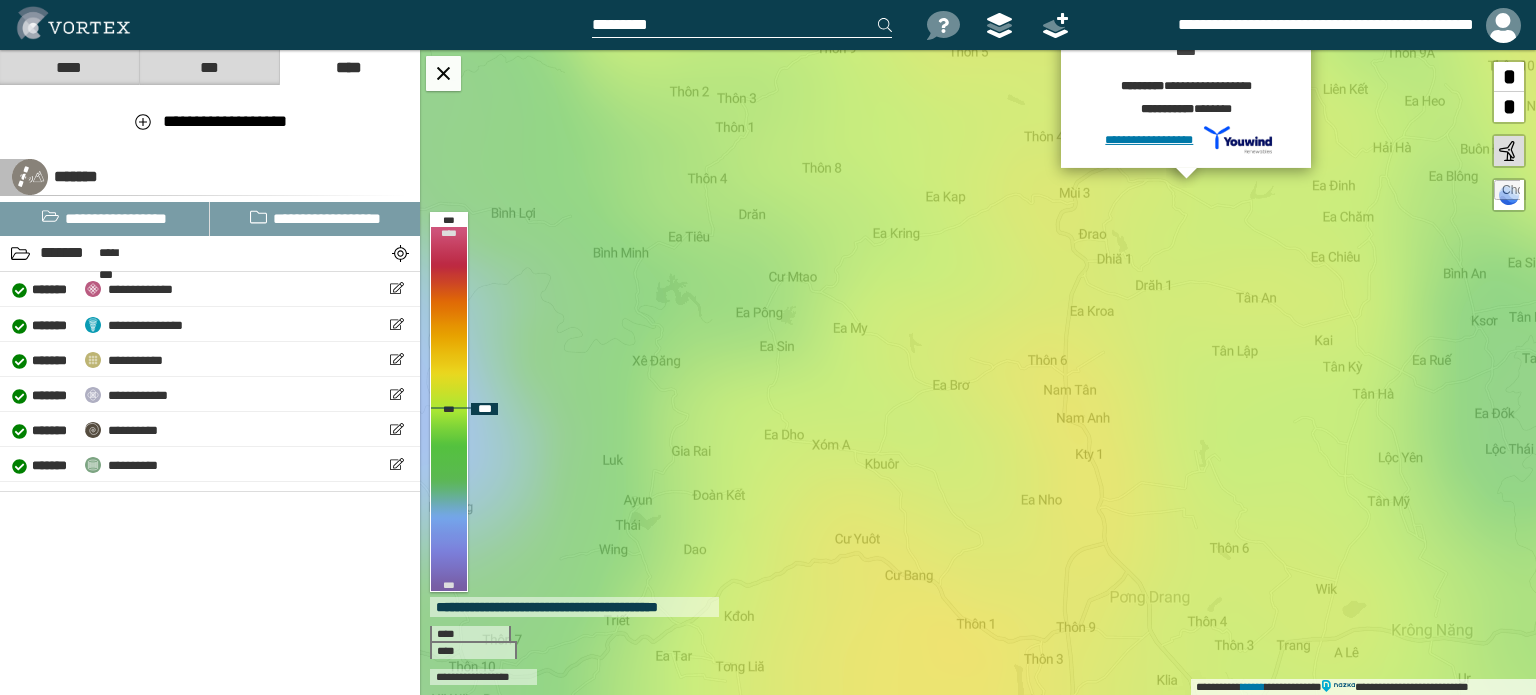 drag, startPoint x: 872, startPoint y: 357, endPoint x: 856, endPoint y: 399, distance: 44.94441 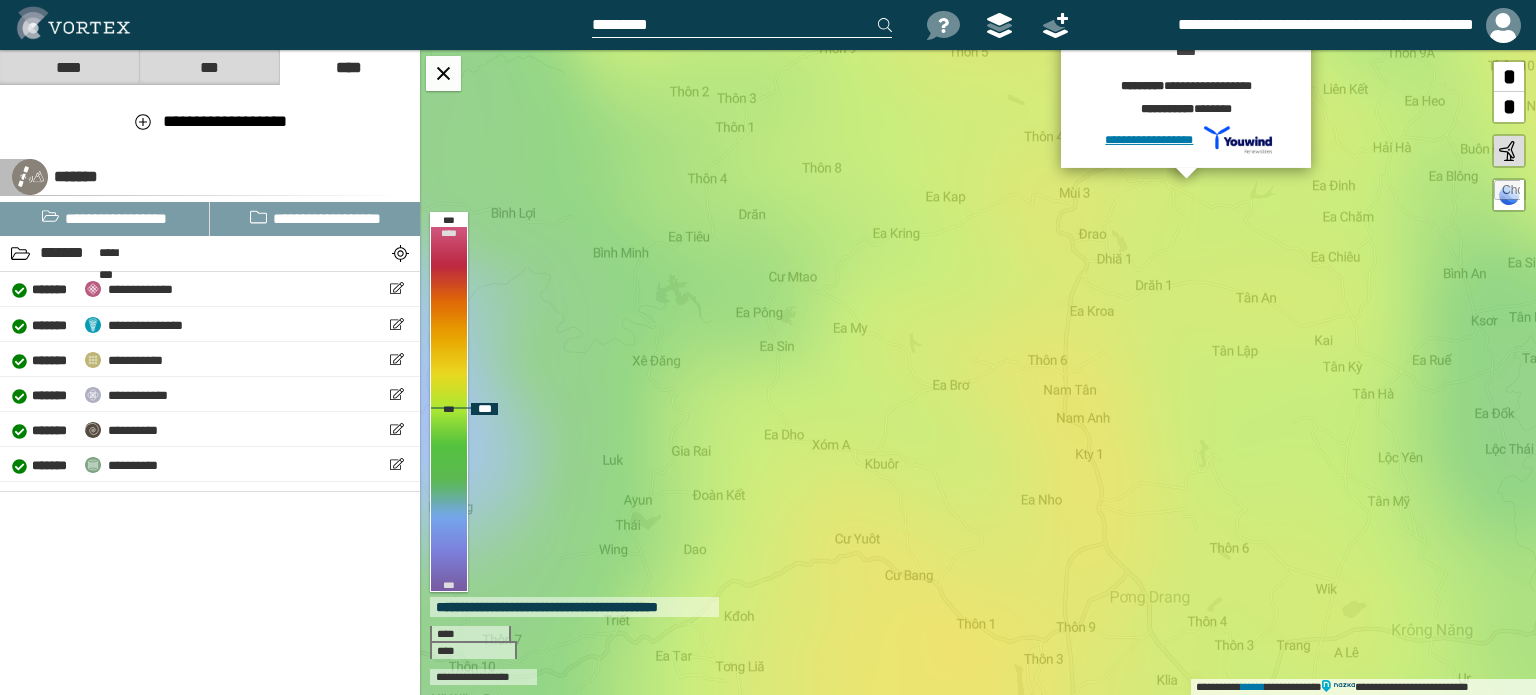 click on "[FIRST] [LAST] [PHONE] [PHONE] [PHONE] [PHONE] [PHONE] [PHONE]
[FIRST] [LAST]
[FIRST] [LAST]
[ADDRESS]
[FIRST] [LAST] [FIRST] [LAST] [FIRST] [LAST] [FIRST] [LAST] [FIRST] [LAST] [FIRST] [LAST]" at bounding box center [978, 372] 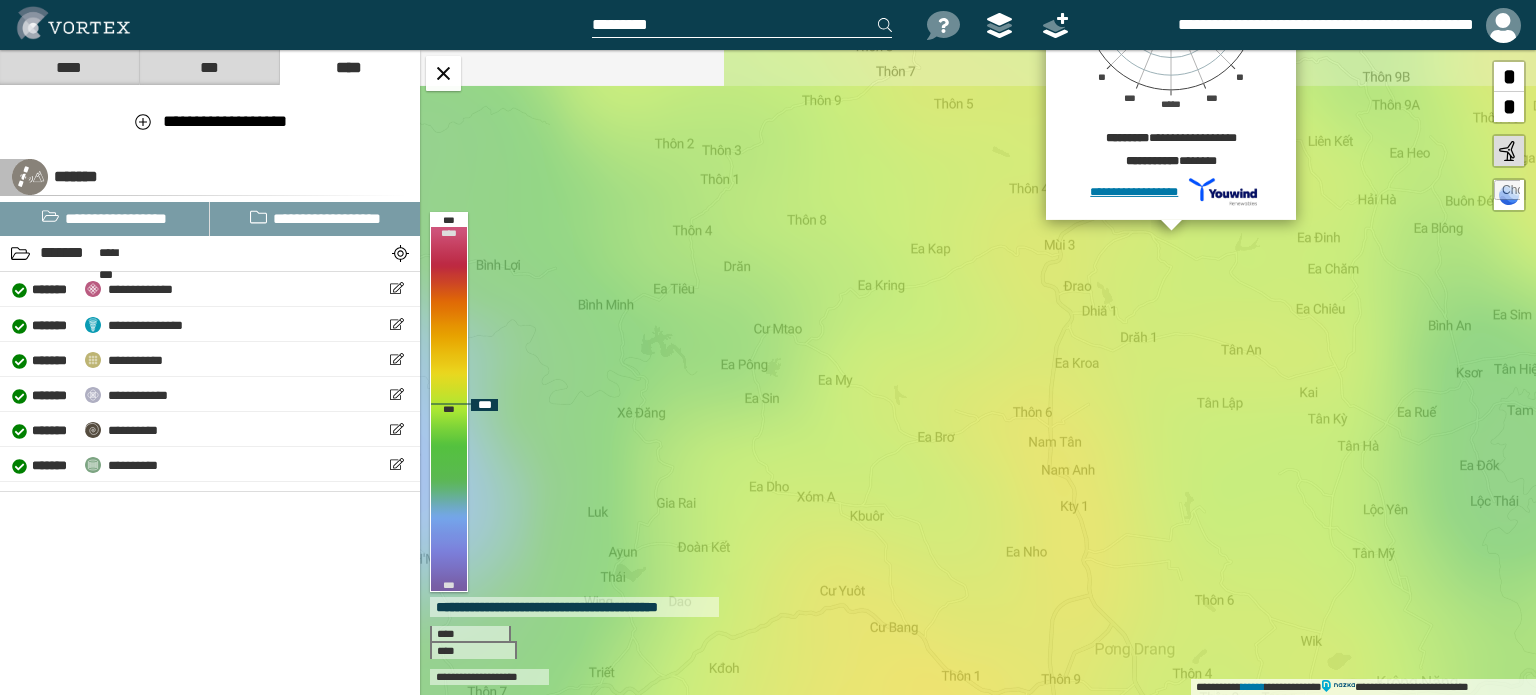 drag, startPoint x: 898, startPoint y: 297, endPoint x: 883, endPoint y: 349, distance: 54.120235 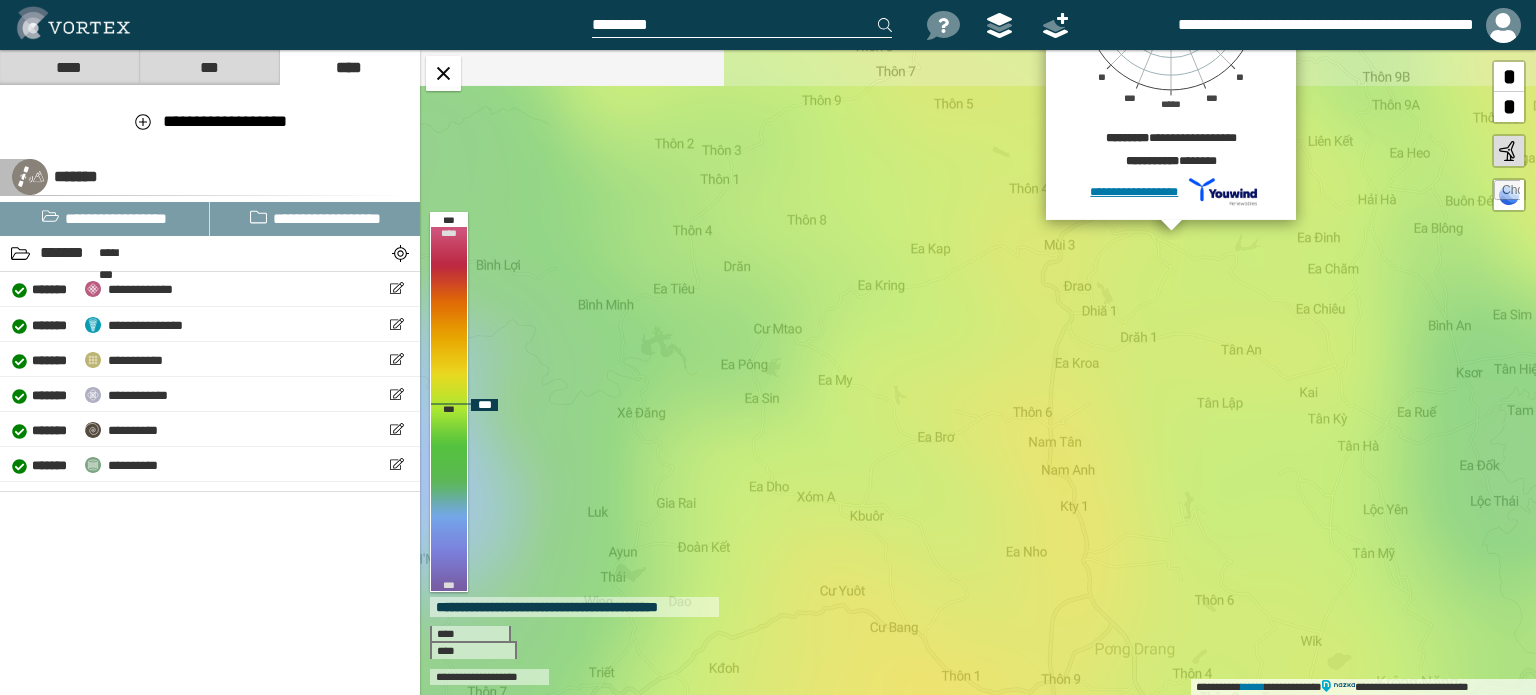 click on "**********" at bounding box center [978, 372] 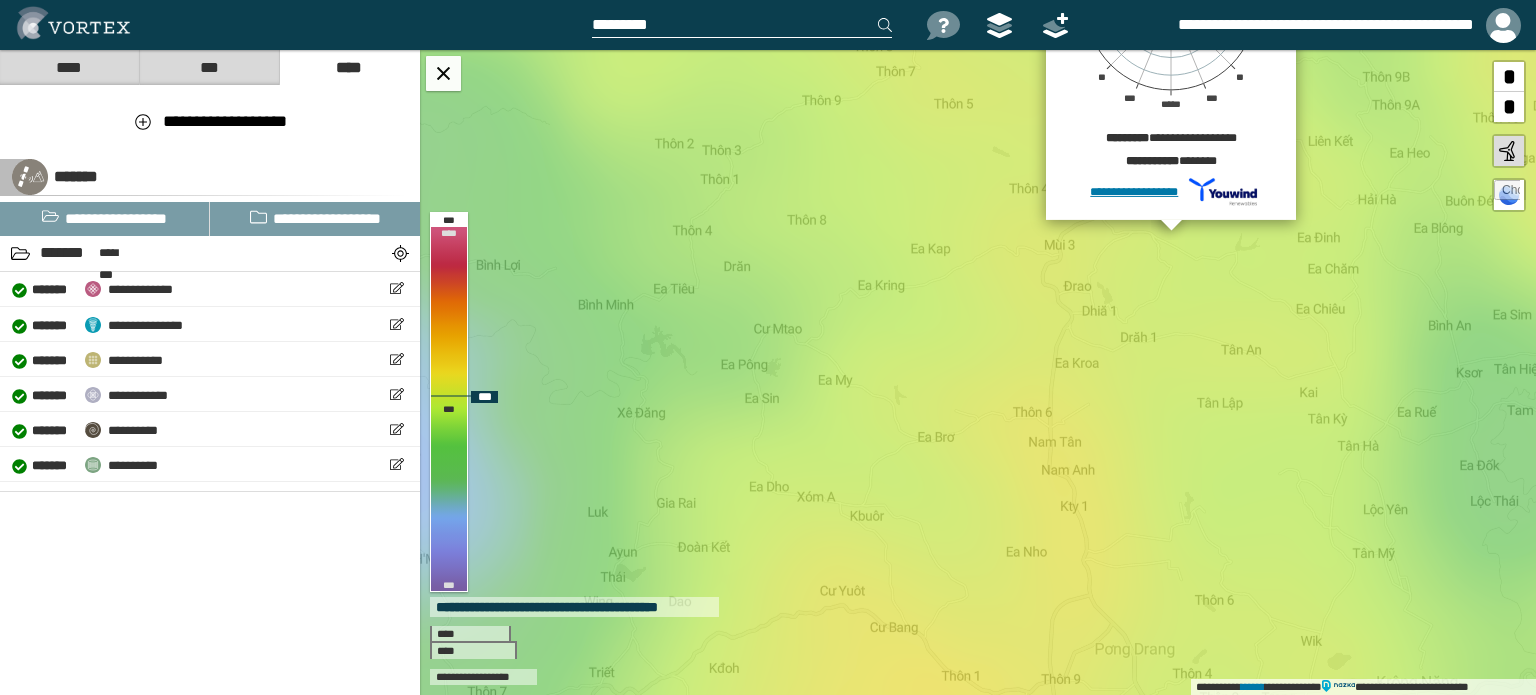 click on "[FIRST] [LAST] [PHONE] [PHONE] [PHONE] [PHONE] [PHONE] [PHONE]
[FIRST] [LAST]
[FIRST] [LAST]
[ADDRESS]
[FIRST] [LAST] [FIRST] [LAST] [FIRST] [LAST] [FIRST] [LAST] [FIRST] [LAST] [FIRST] [LAST]" at bounding box center (978, 372) 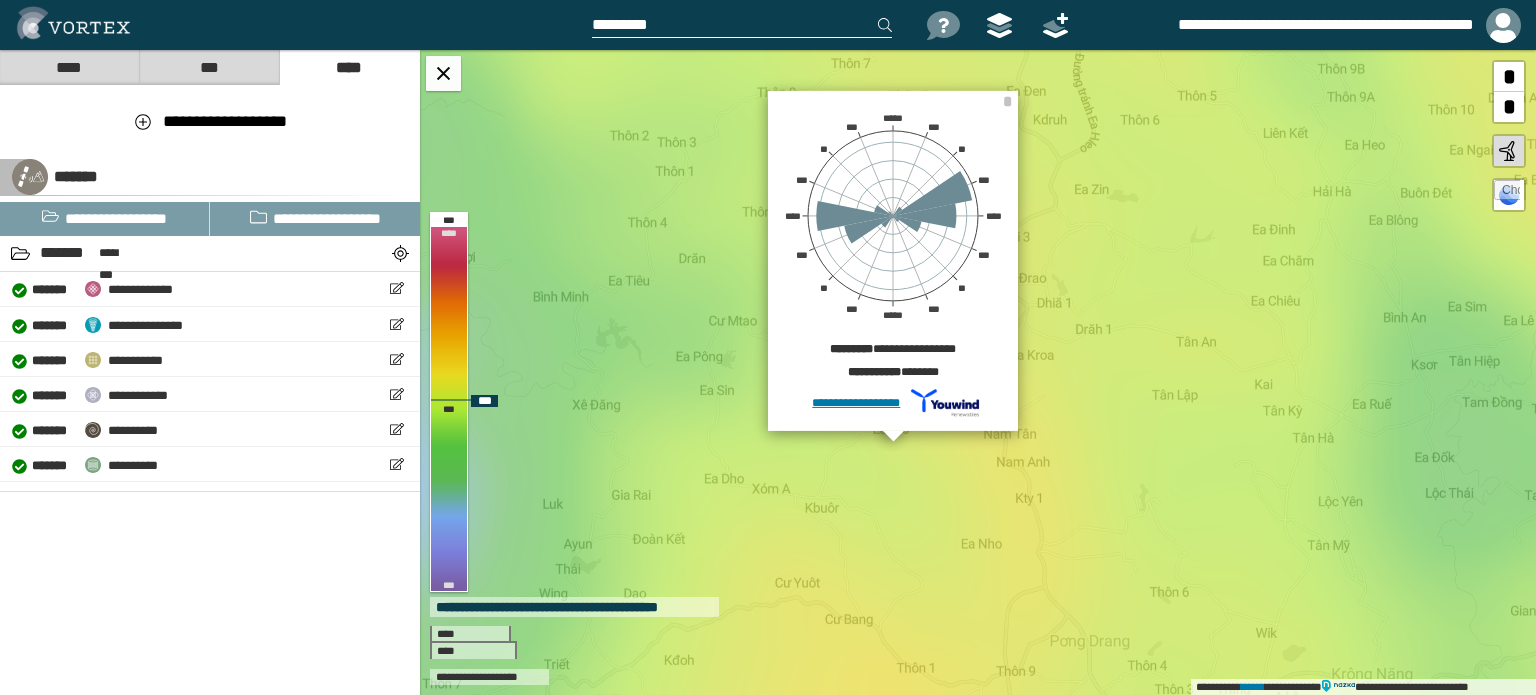 drag, startPoint x: 933, startPoint y: 465, endPoint x: 888, endPoint y: 457, distance: 45.705578 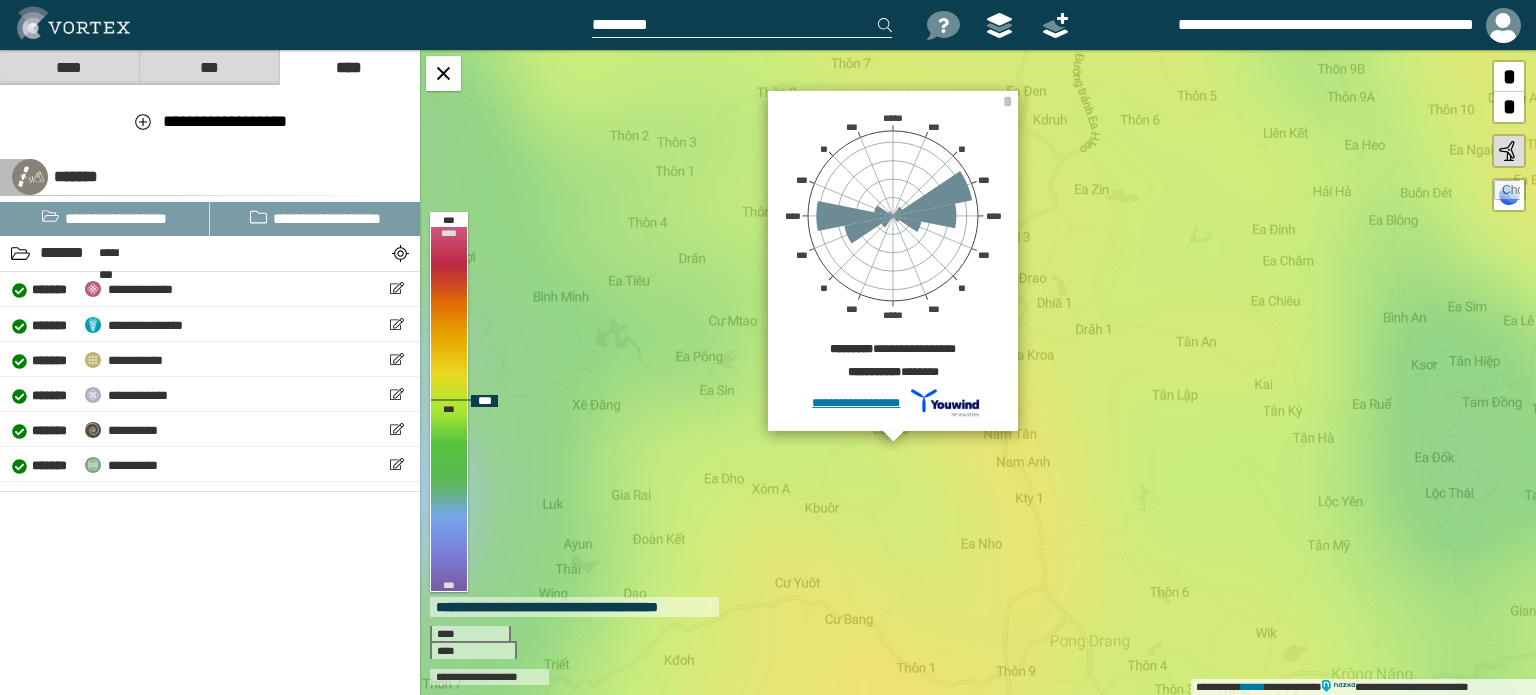 click on "**********" at bounding box center [978, 372] 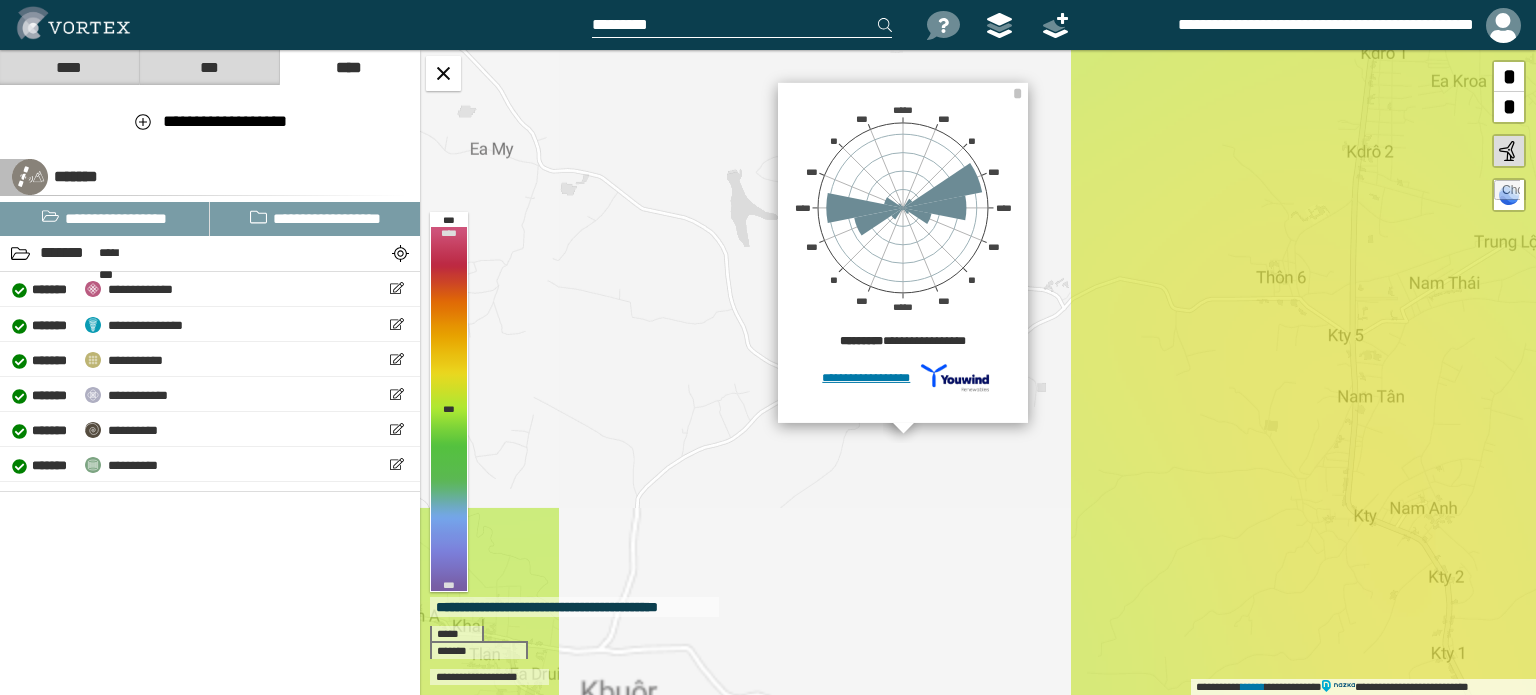 click on "[FIRST] [LAST] [PHONE] [PHONE] [PHONE] [PHONE] [PHONE] [PHONE]
[FIRST] [LAST]
[ADDRESS]
[FIRST] [LAST] [FIRST] [LAST] [FIRST] [LAST] [FIRST] [LAST] [FIRST] [LAST] [FIRST] [LAST] [FIRST] [LAST]" at bounding box center (978, 372) 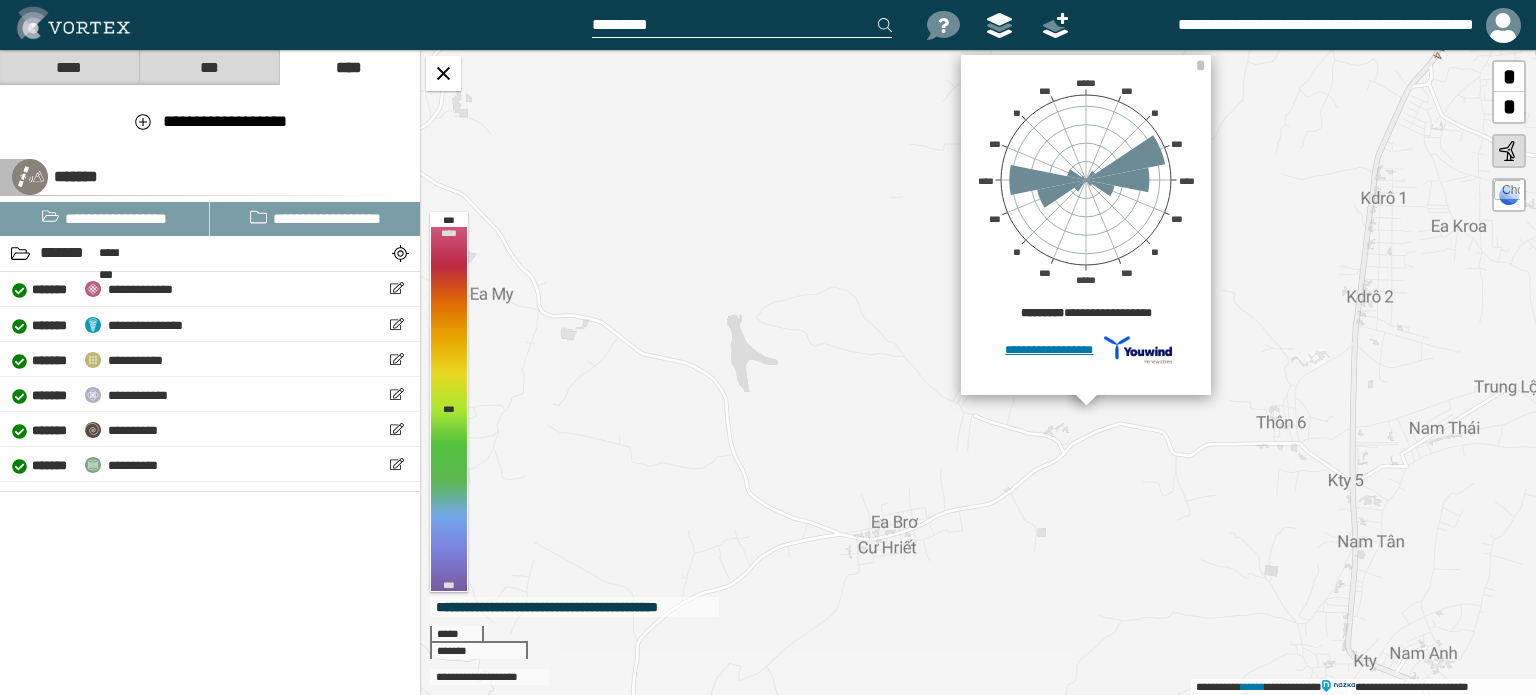 click on "[FIRST] [LAST] [PHONE] [PHONE] [PHONE] [PHONE] [PHONE] [PHONE]
[FIRST] [LAST]
[ADDRESS]
[FIRST] [LAST] [FIRST] [LAST] [FIRST] [LAST] [FIRST] [LAST] [FIRST] [LAST] [FIRST] [LAST] [FIRST] [LAST]" at bounding box center [978, 372] 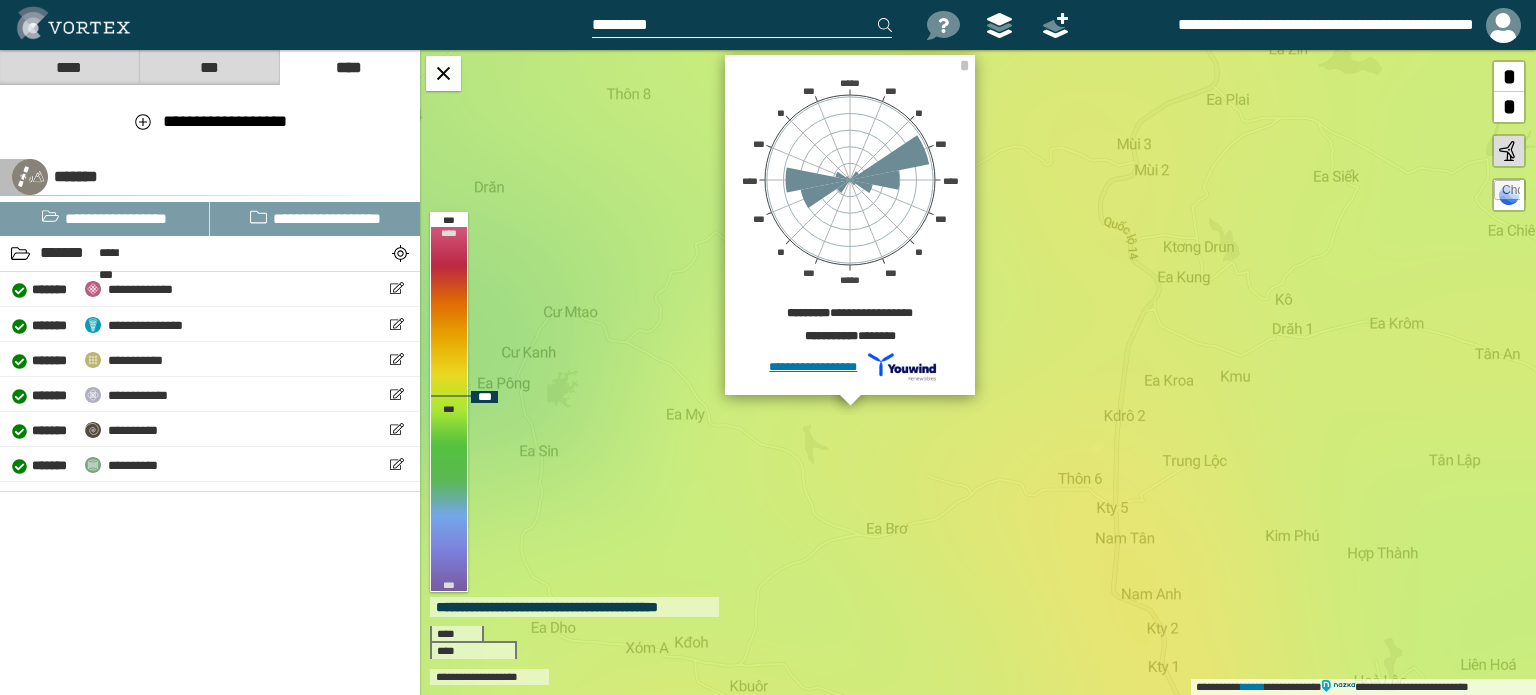 click on "[FIRST] [LAST] [PHONE] [PHONE] [PHONE] [PHONE] [PHONE] [PHONE]
[FIRST] [LAST]
[FIRST] [LAST]
[ADDRESS]
[FIRST] [LAST] [FIRST] [LAST] [FIRST] [LAST] [FIRST] [LAST] [FIRST] [LAST] [FIRST] [LAST] [FIRST] [LAST]" at bounding box center (978, 372) 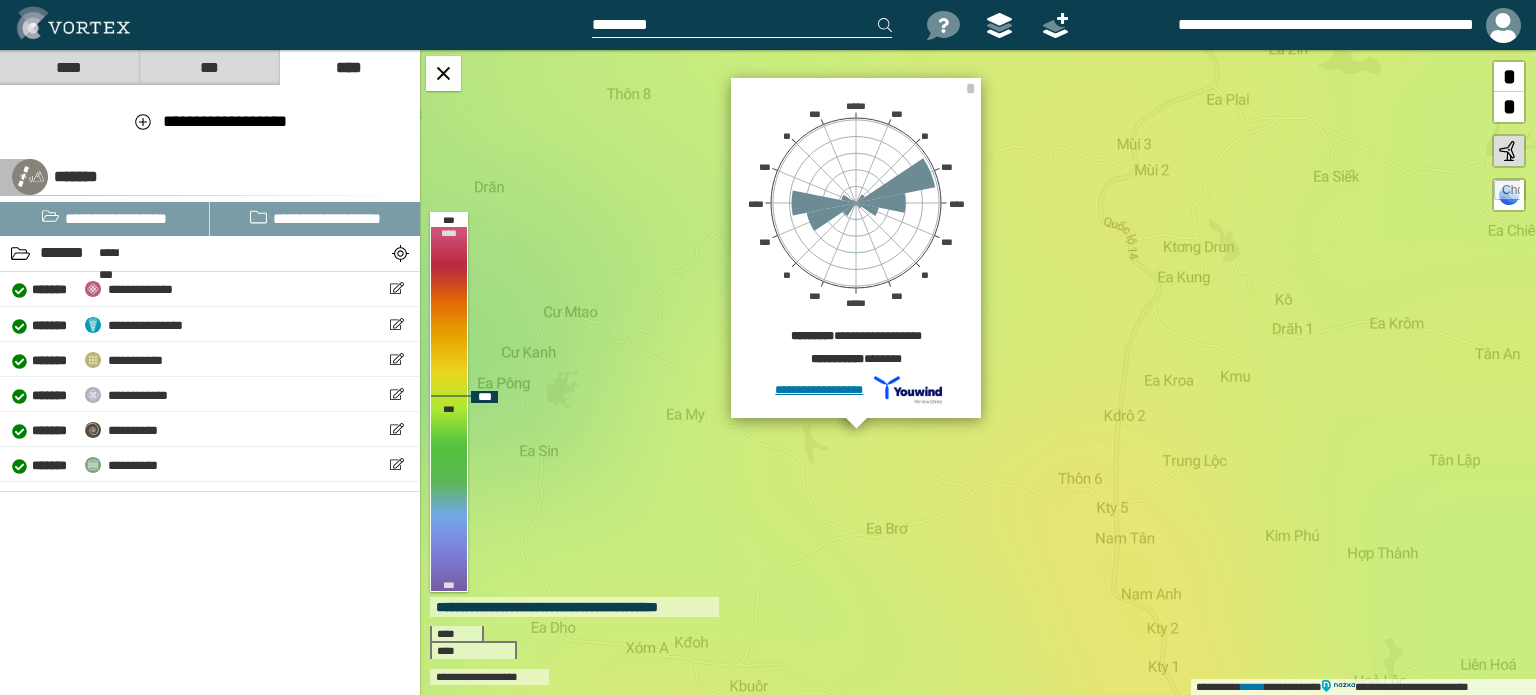 click on "**********" at bounding box center [978, 372] 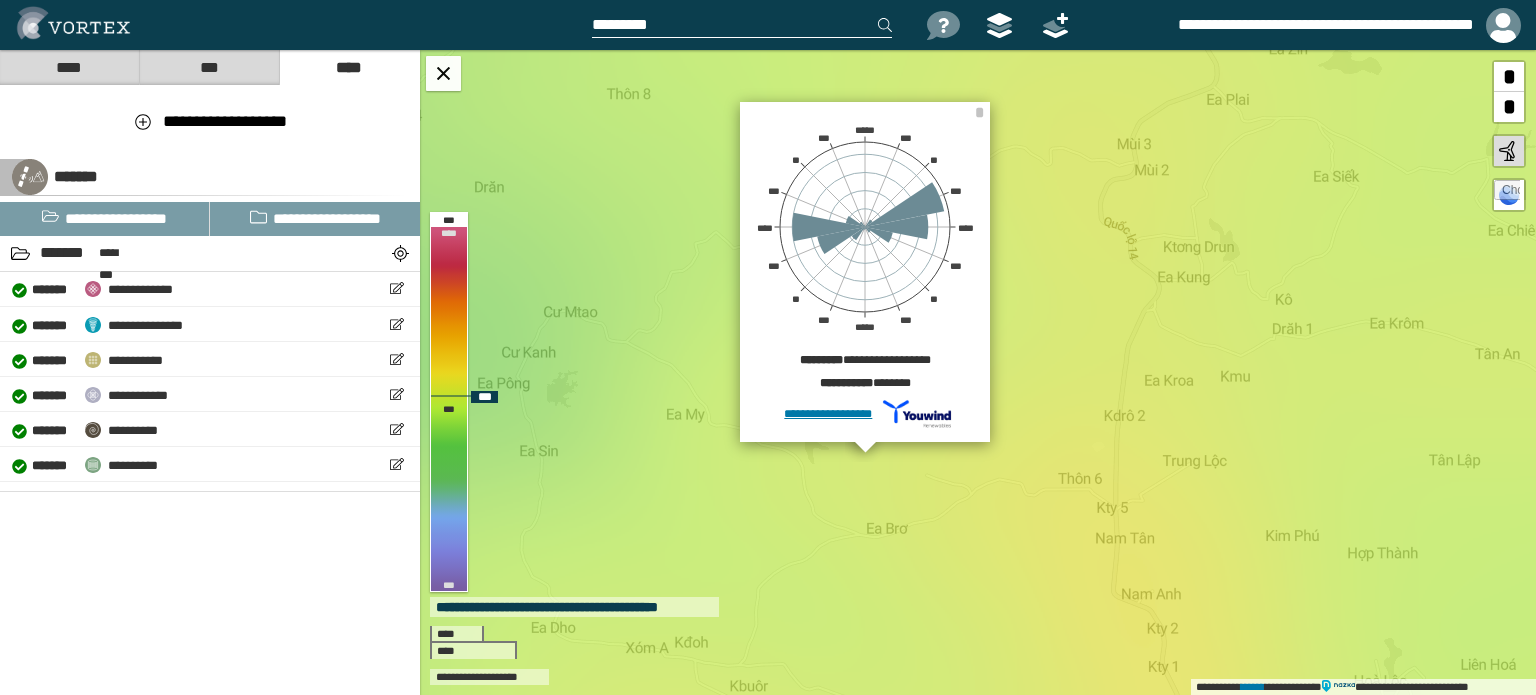 click on "**********" at bounding box center (978, 372) 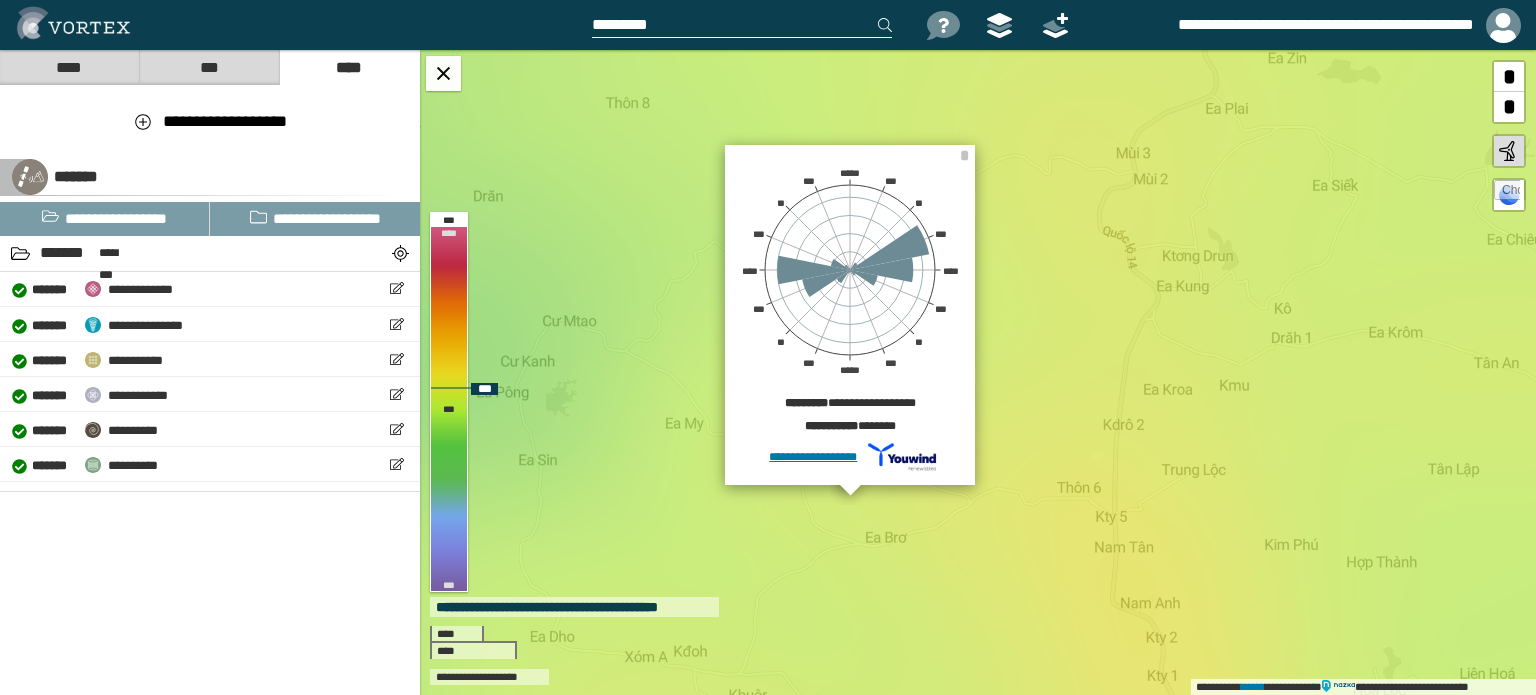 click on "**********" at bounding box center [978, 372] 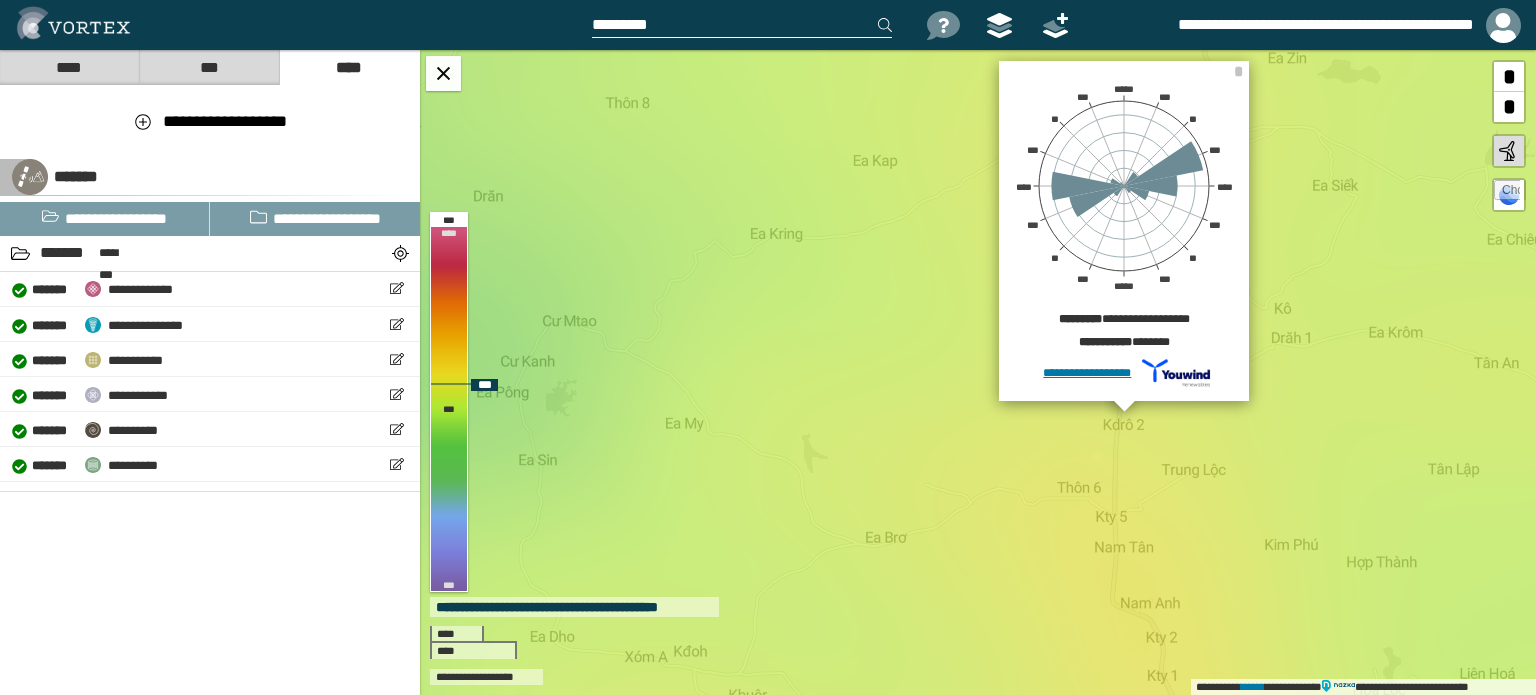 click on "[FIRST] [LAST] [PHONE] [PHONE] [PHONE] [PHONE] [PHONE] [PHONE]
[FIRST] [LAST]
[FIRST] [LAST]
[ADDRESS]
[FIRST] [LAST] [FIRST] [LAST] [FIRST] [LAST] [FIRST] [LAST] [FIRST] [LAST] [FIRST] [LAST] [FIRST] [LAST]" at bounding box center [978, 372] 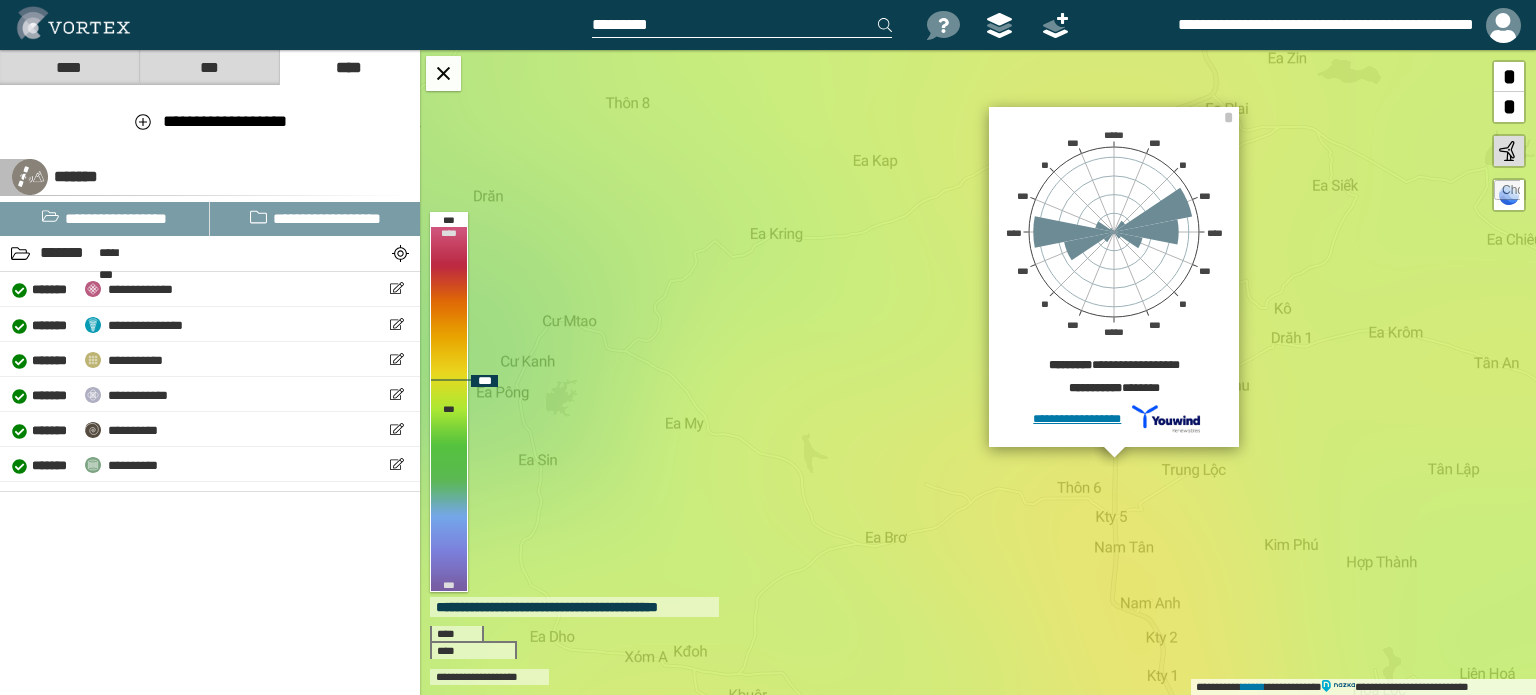 click on "**********" at bounding box center [978, 372] 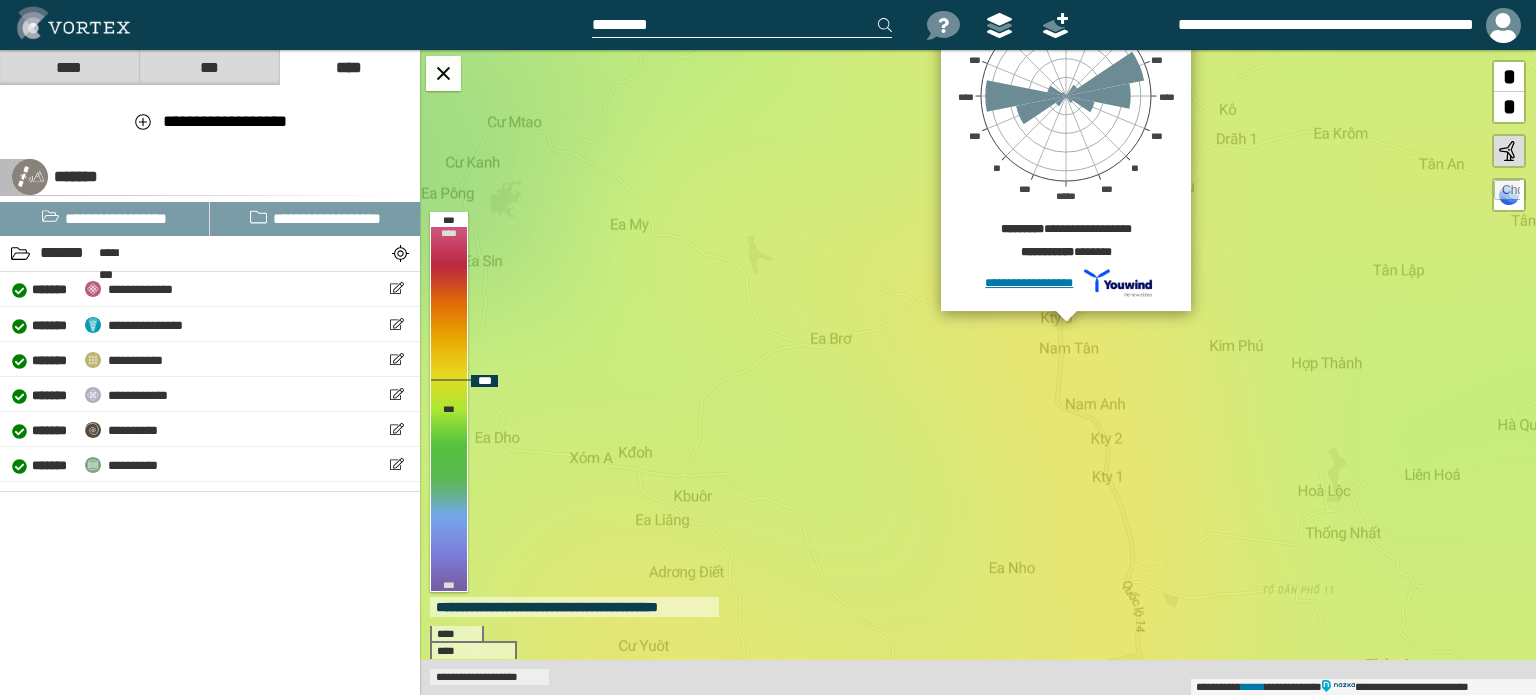 drag, startPoint x: 1131, startPoint y: 595, endPoint x: 1075, endPoint y: 392, distance: 210.58252 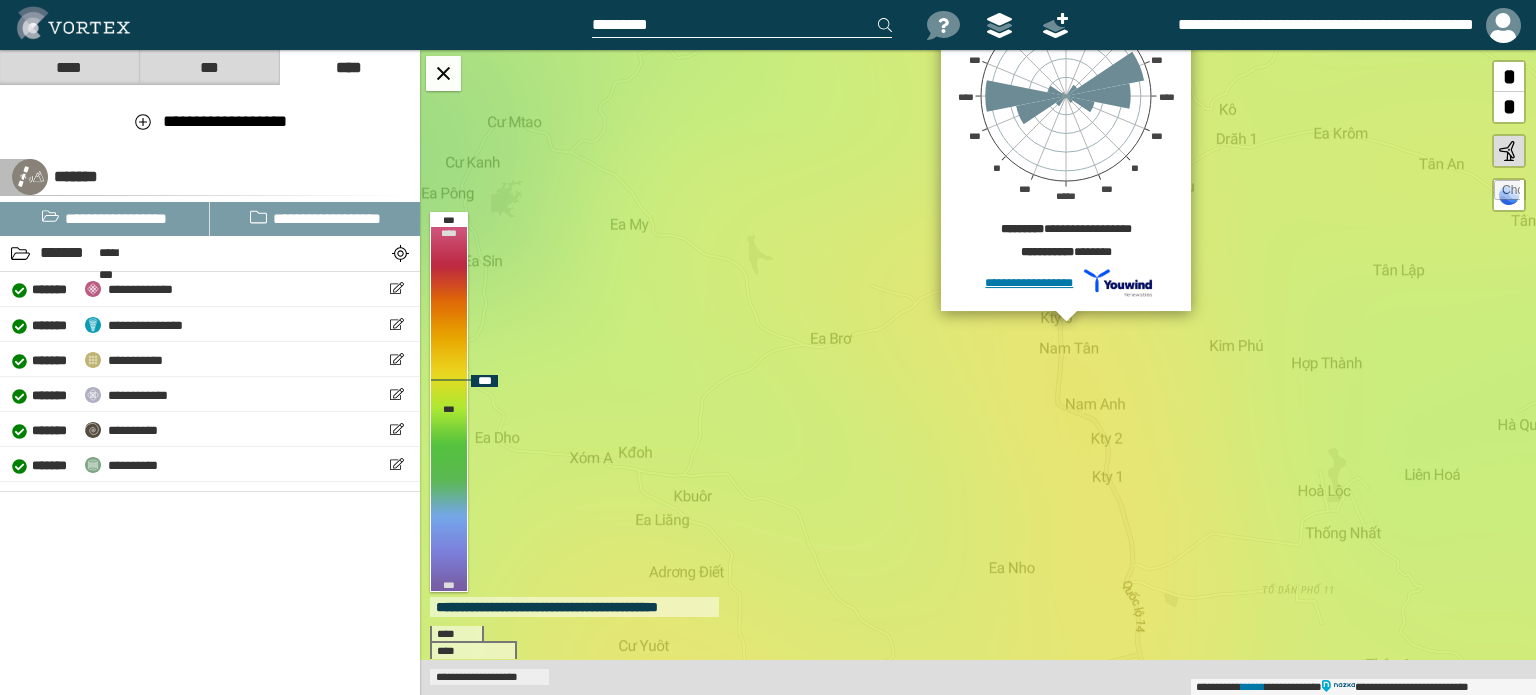 click on "**********" at bounding box center [978, 372] 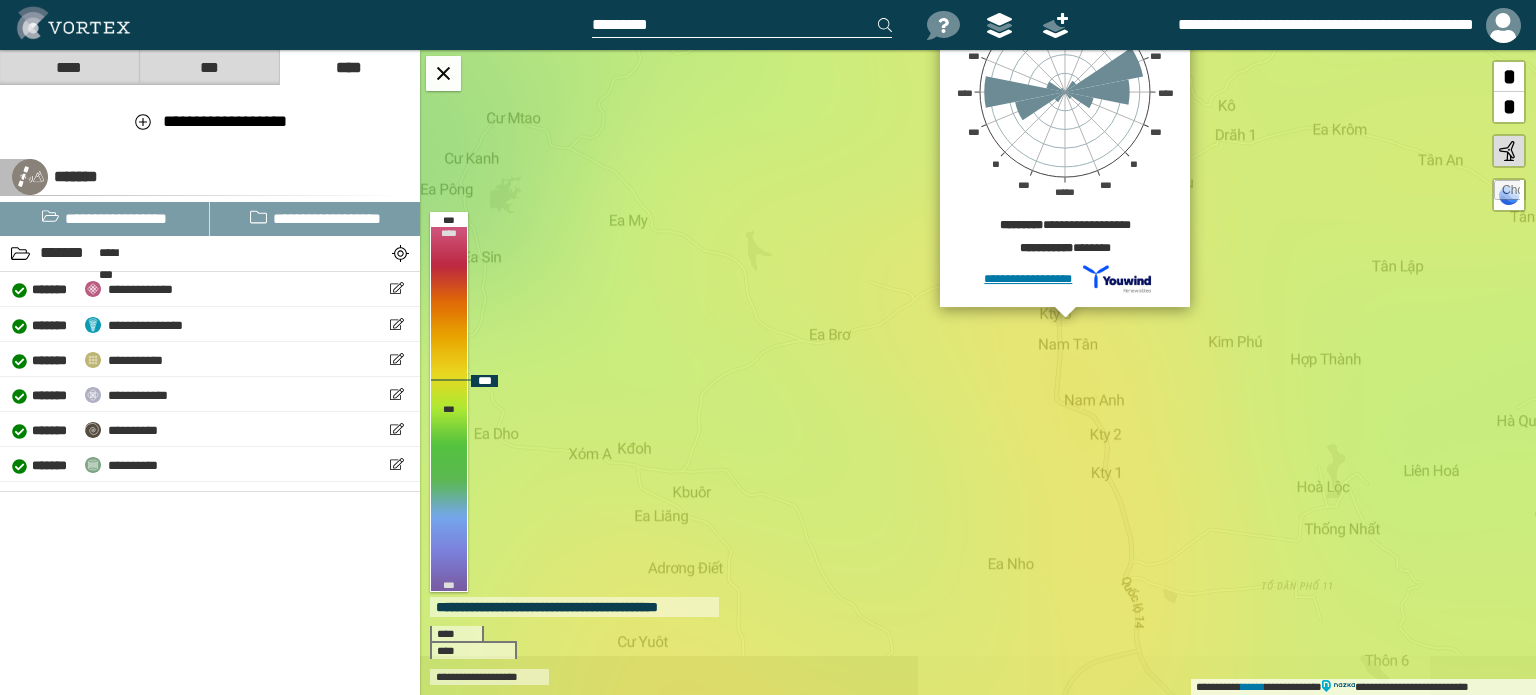 click on "**********" at bounding box center [978, 372] 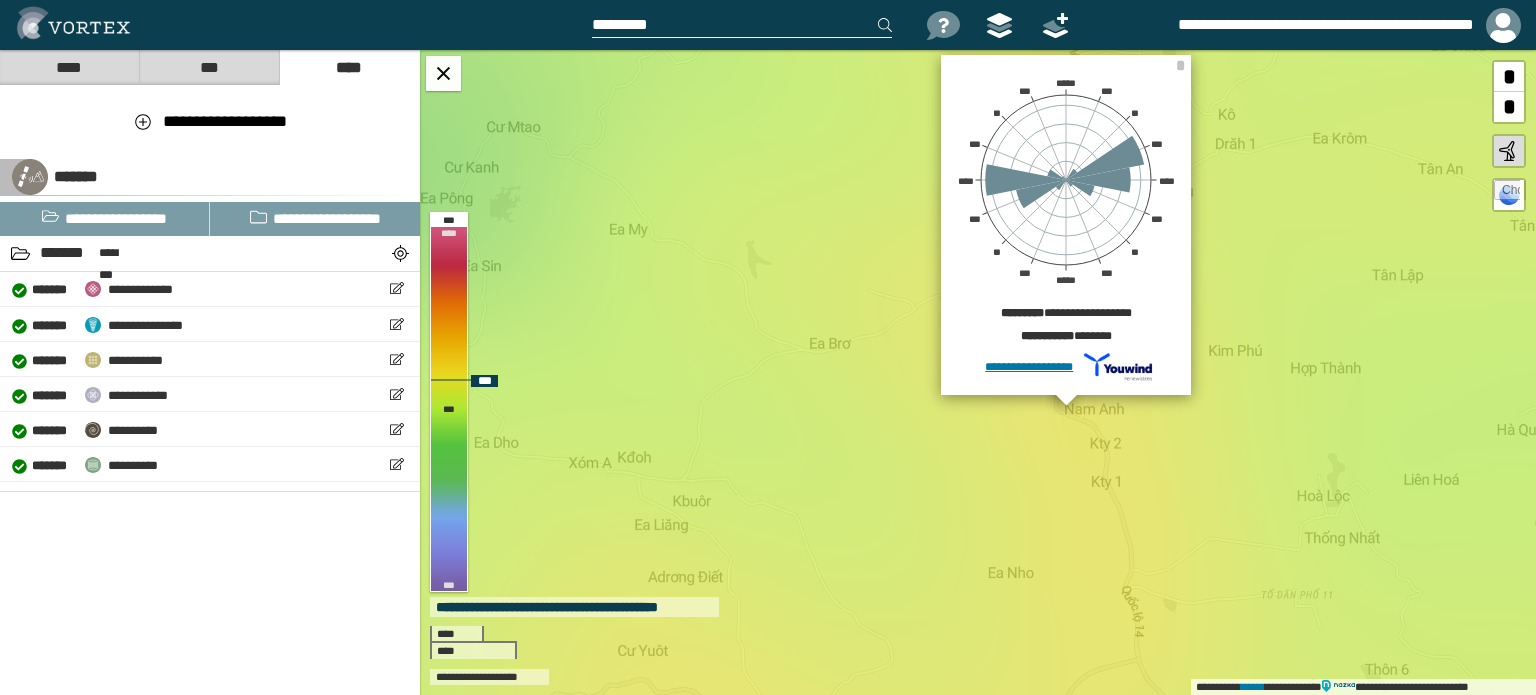 click on "**********" at bounding box center [978, 372] 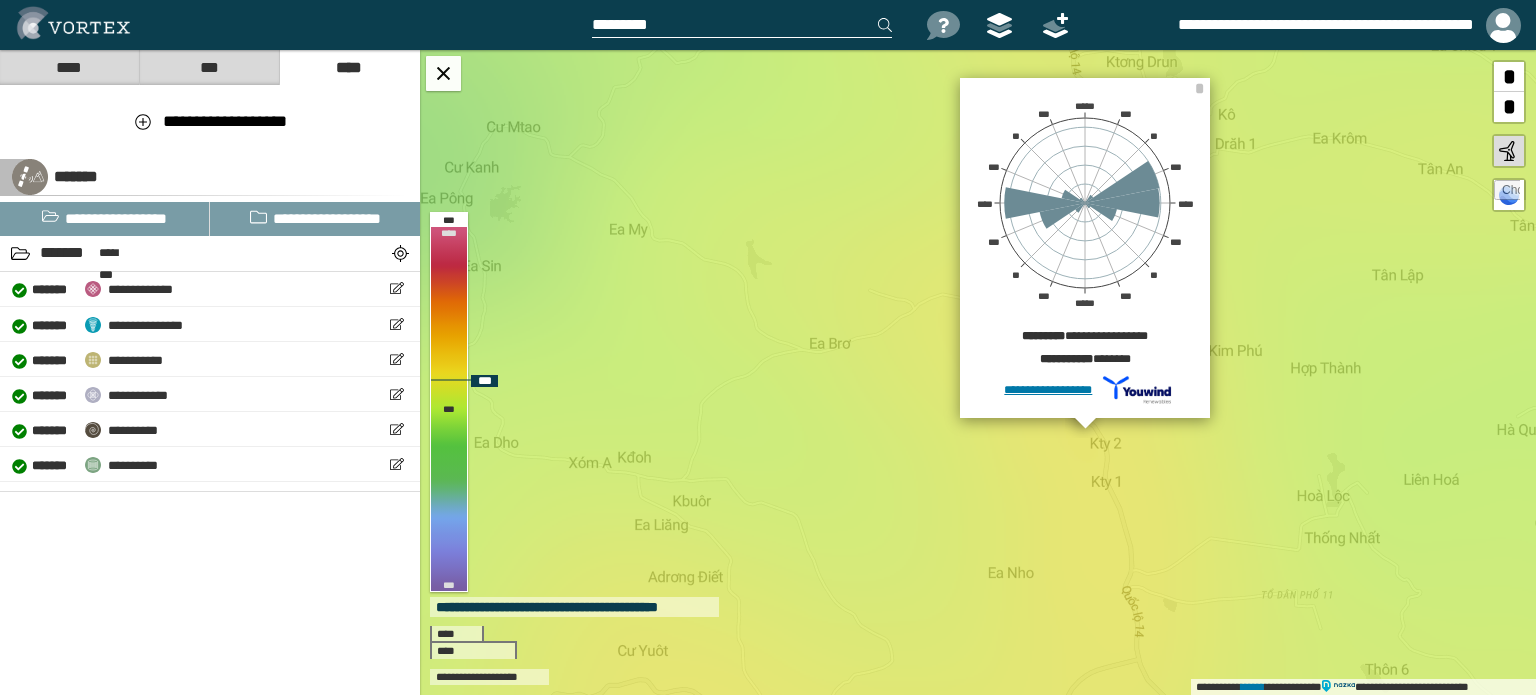 click on "**********" at bounding box center [978, 372] 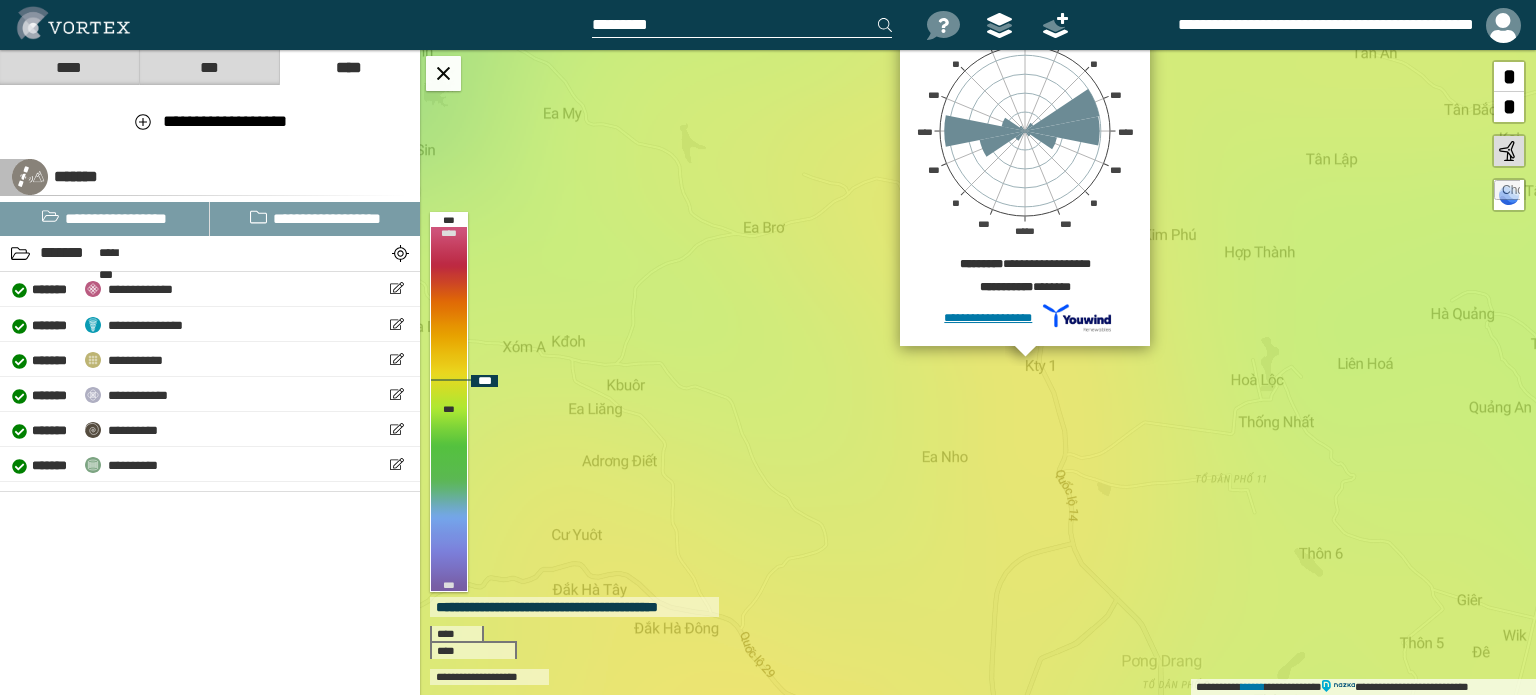 drag, startPoint x: 1092, startPoint y: 499, endPoint x: 1014, endPoint y: 310, distance: 204.4627 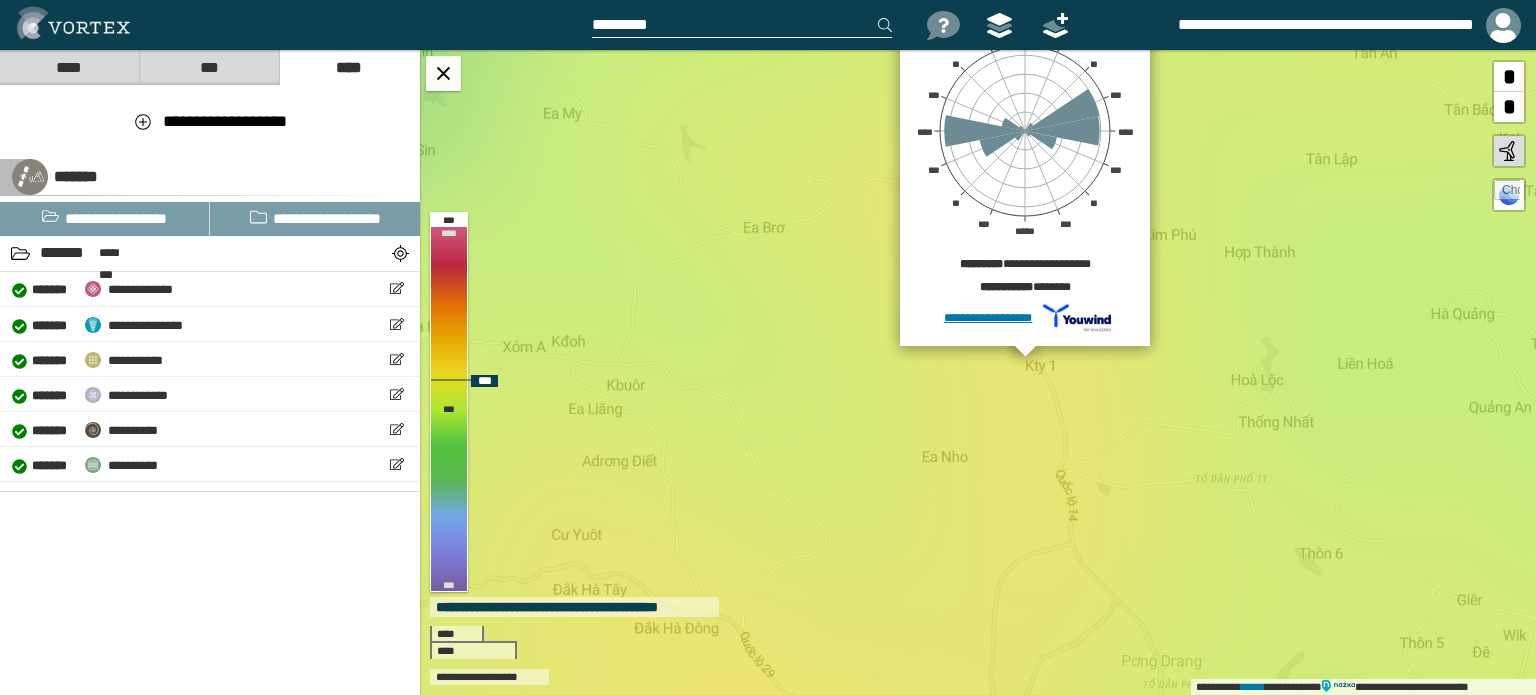 click on "**********" at bounding box center [978, 372] 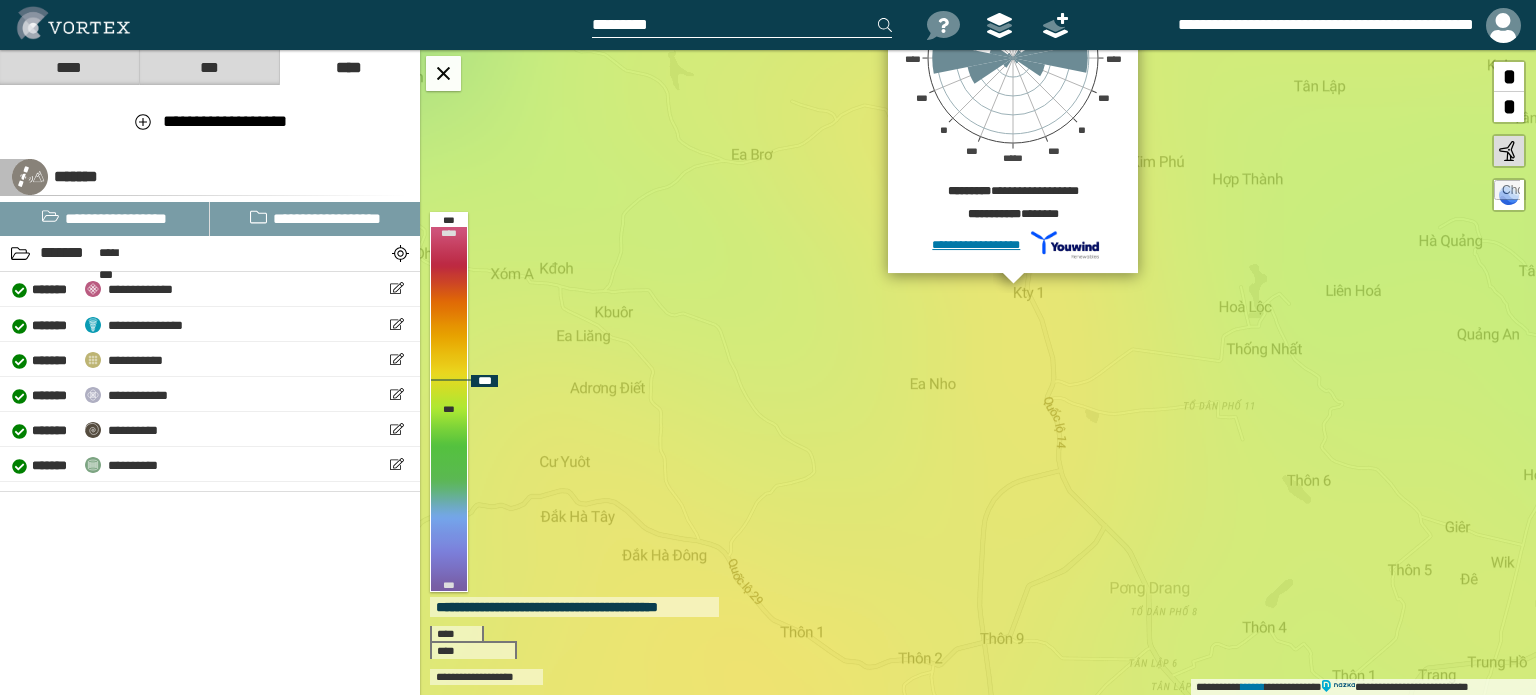 click on "[FIRST] [LAST] [PHONE] [PHONE] [PHONE] [PHONE] [PHONE] [PHONE]
[FIRST] [LAST]
[FIRST] [LAST]
[ADDRESS]
[FIRST] [LAST] [FIRST] [LAST] [FIRST] [LAST] [FIRST] [LAST] [FIRST] [LAST] [FIRST] [LAST] [FIRST] [LAST]" at bounding box center (978, 372) 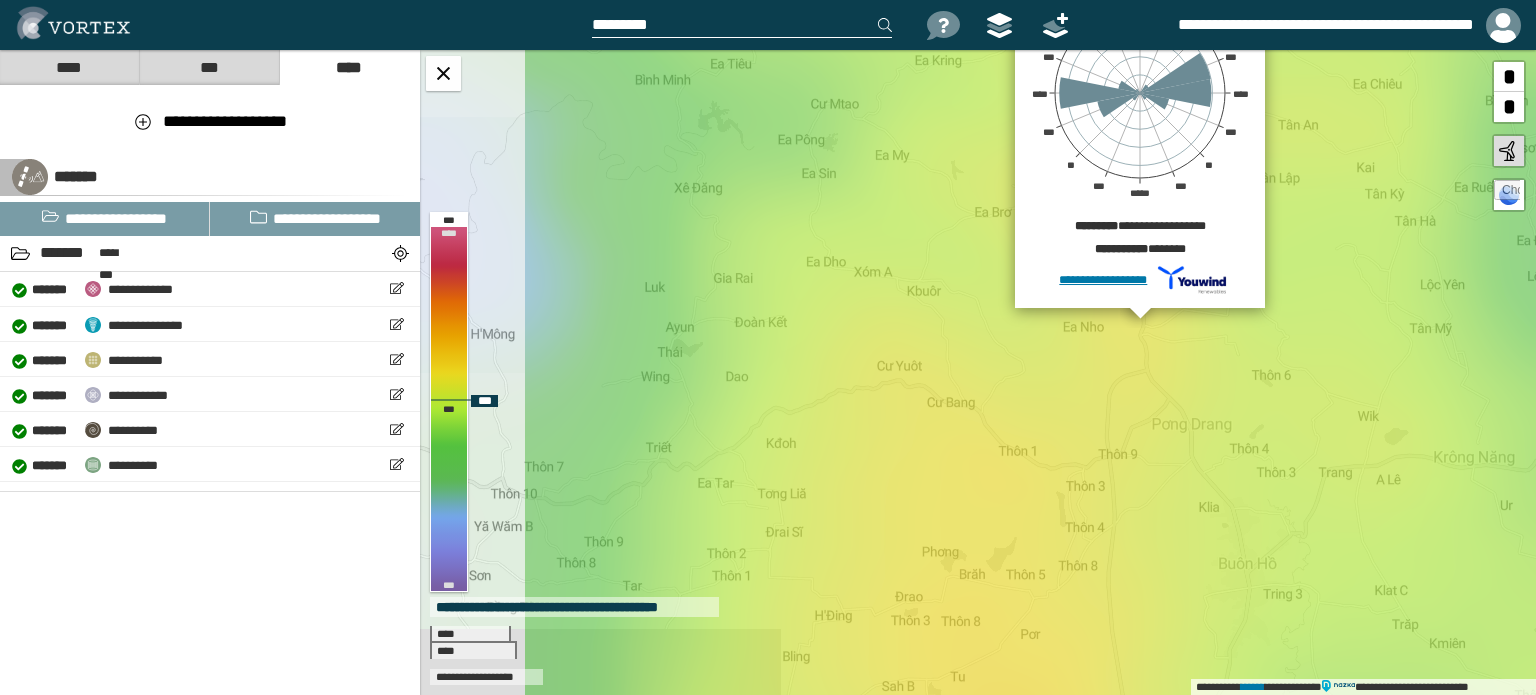 drag, startPoint x: 879, startPoint y: 324, endPoint x: 948, endPoint y: 294, distance: 75.23962 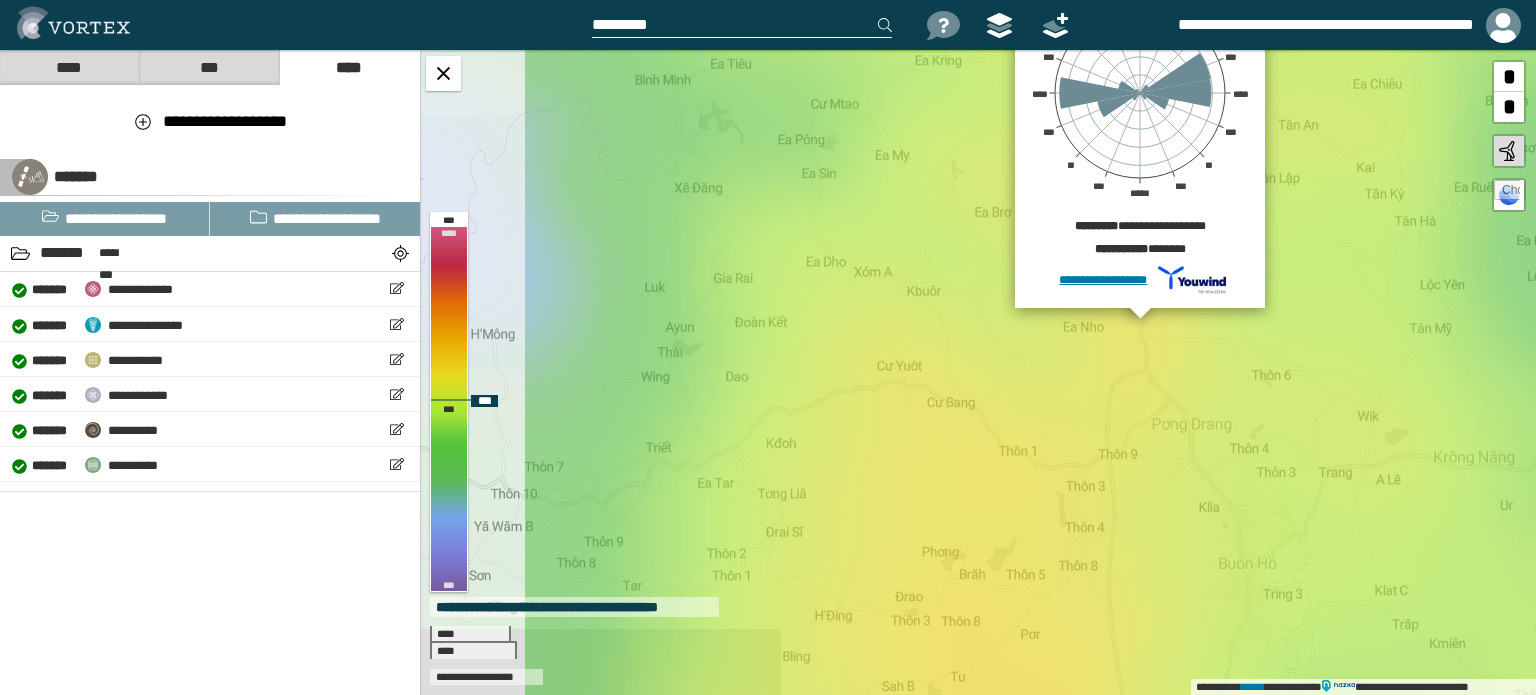 click on "[FIRST] [LAST] [PHONE] [PHONE] [PHONE] [PHONE] [PHONE] [PHONE]
[FIRST] [LAST]
[FIRST] [LAST]
[ADDRESS]
[FIRST] [LAST] [FIRST] [LAST] [FIRST] [LAST] [FIRST] [LAST] [FIRST] [LAST] [FIRST] [LAST] [FIRST] [LAST]" at bounding box center (978, 372) 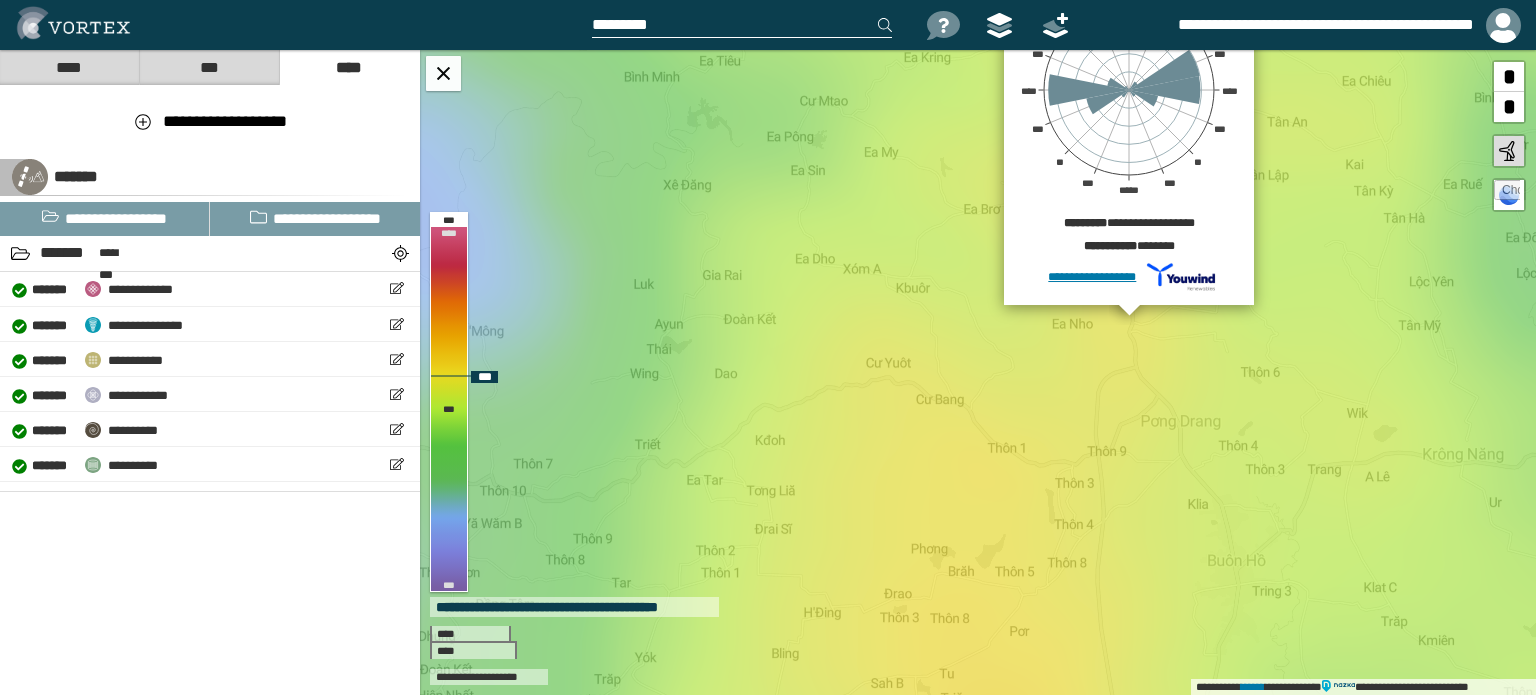 click on "**********" at bounding box center (978, 372) 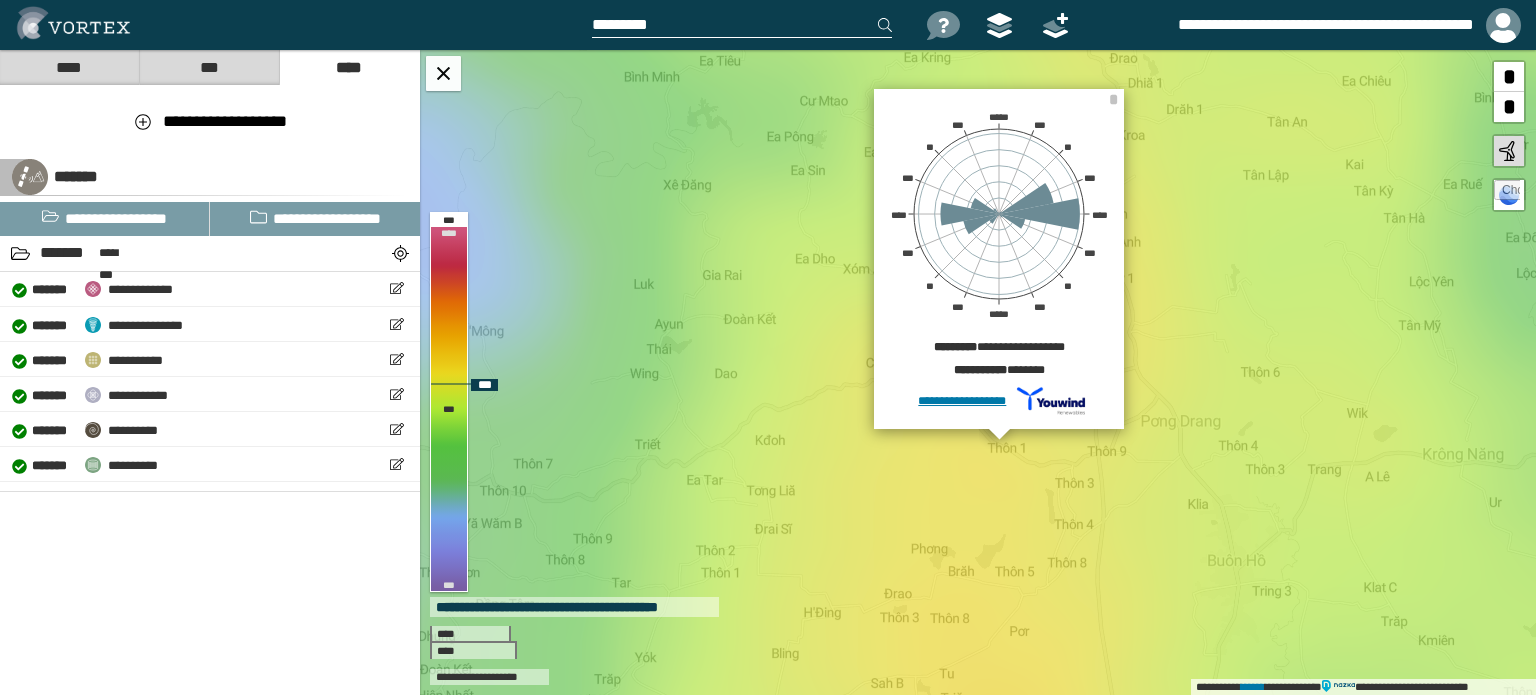 click on "**********" at bounding box center [978, 372] 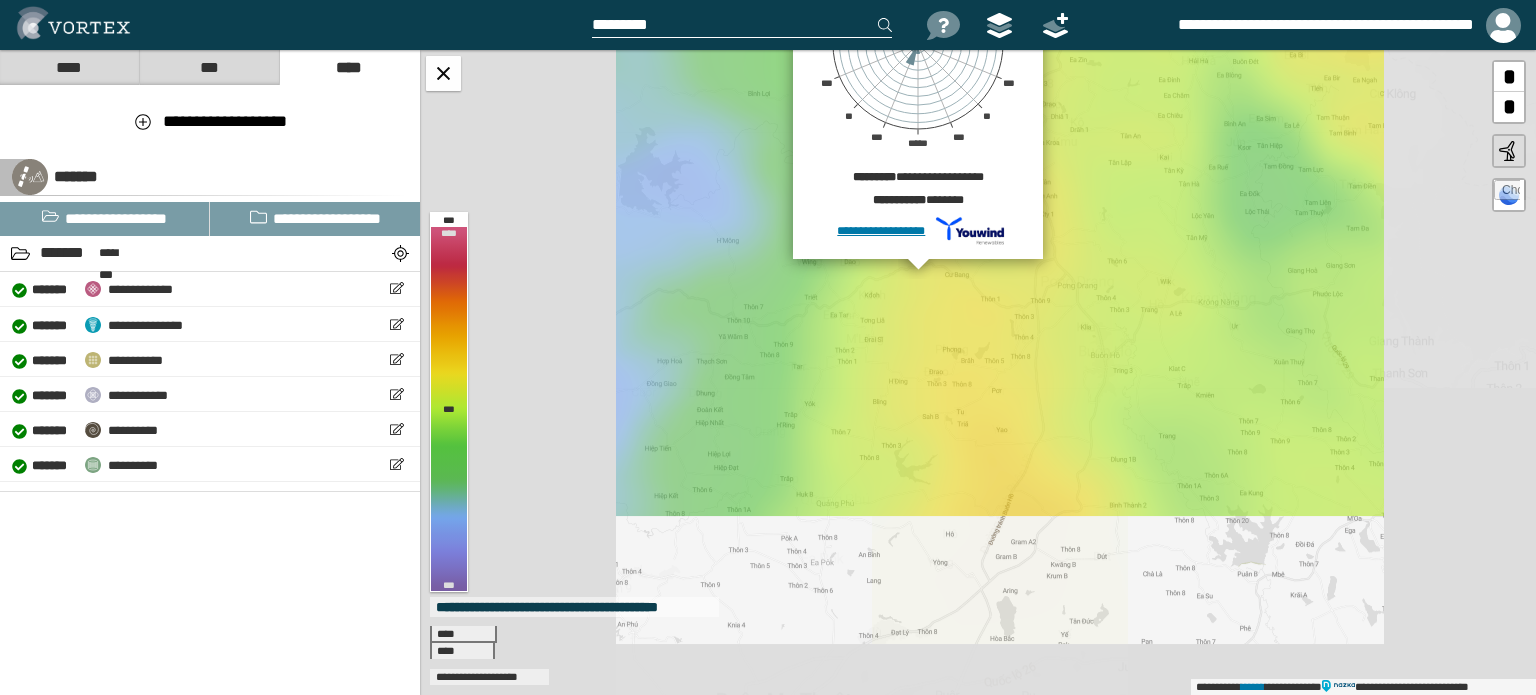 drag, startPoint x: 1004, startPoint y: 437, endPoint x: 984, endPoint y: 274, distance: 164.22241 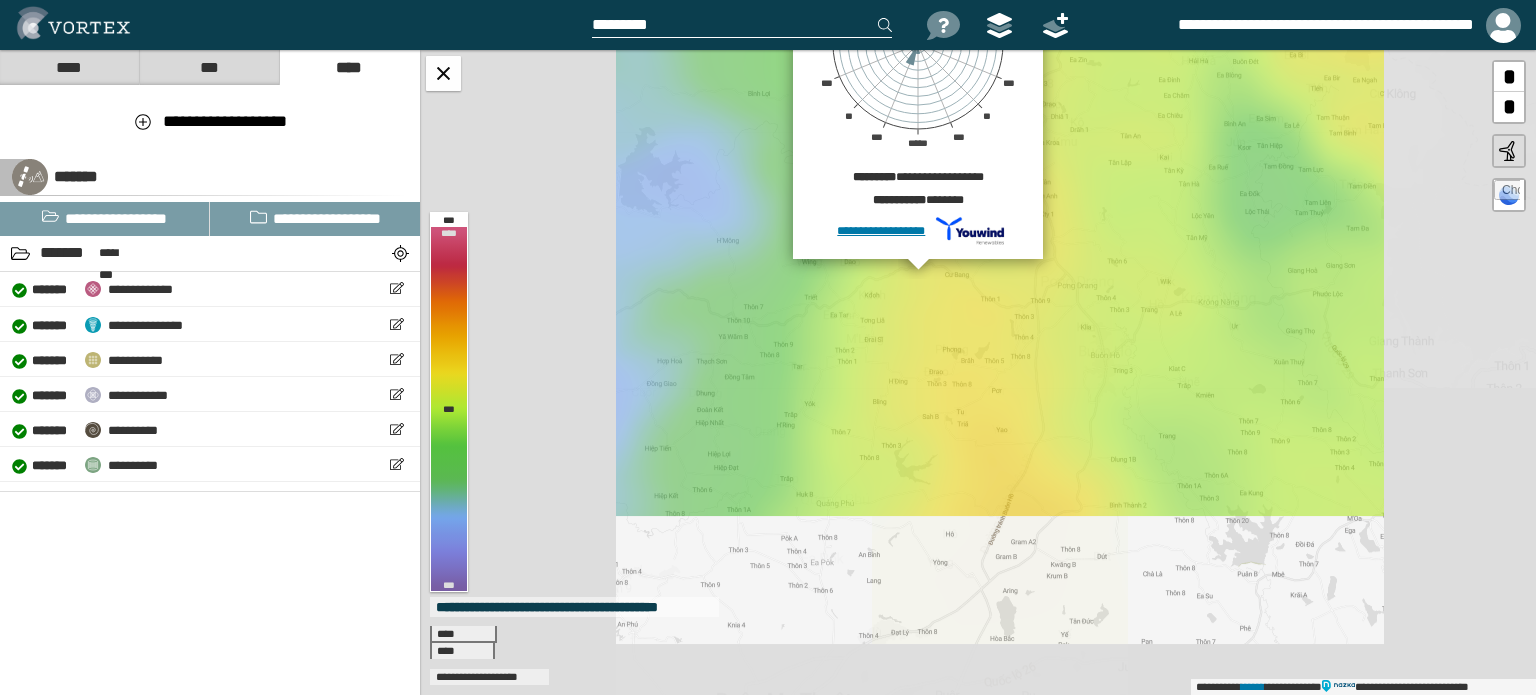 click on "**********" at bounding box center [978, 372] 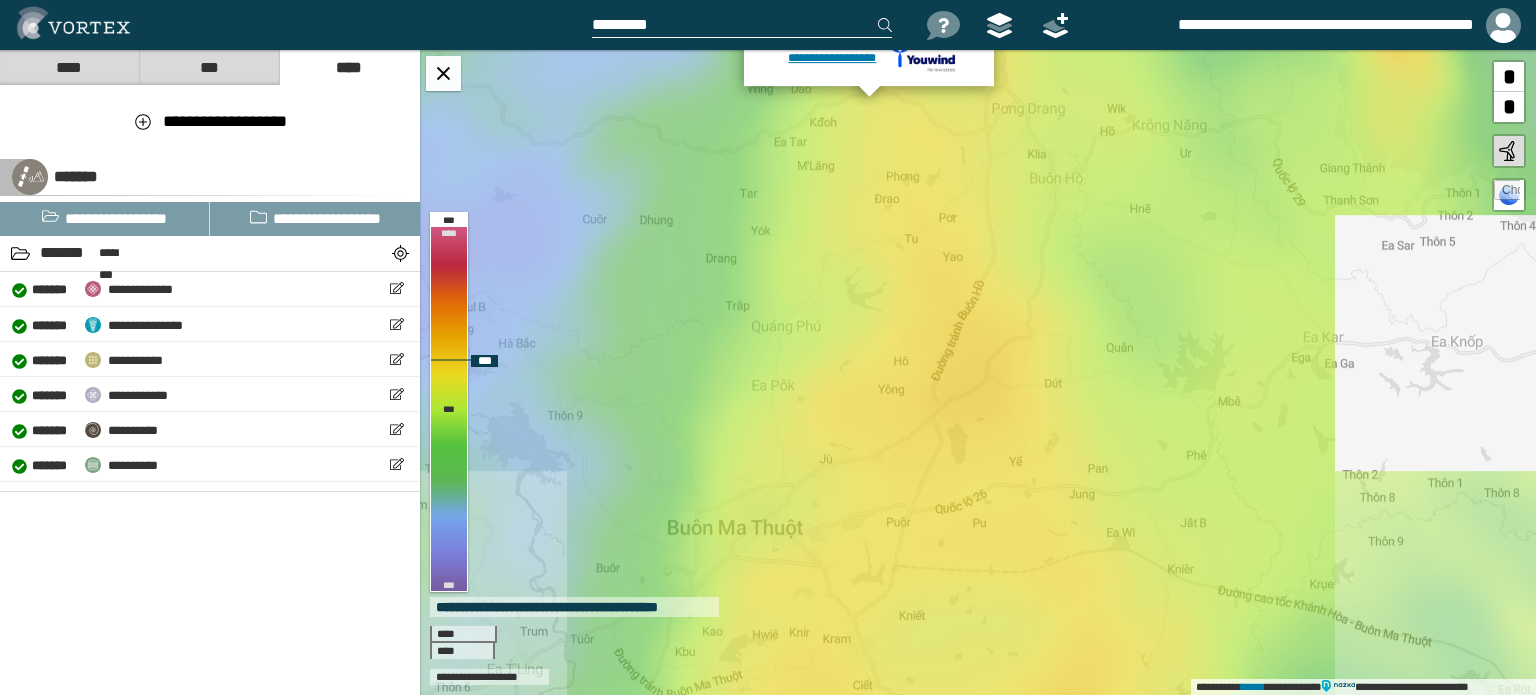drag, startPoint x: 988, startPoint y: 451, endPoint x: 945, endPoint y: 206, distance: 248.74484 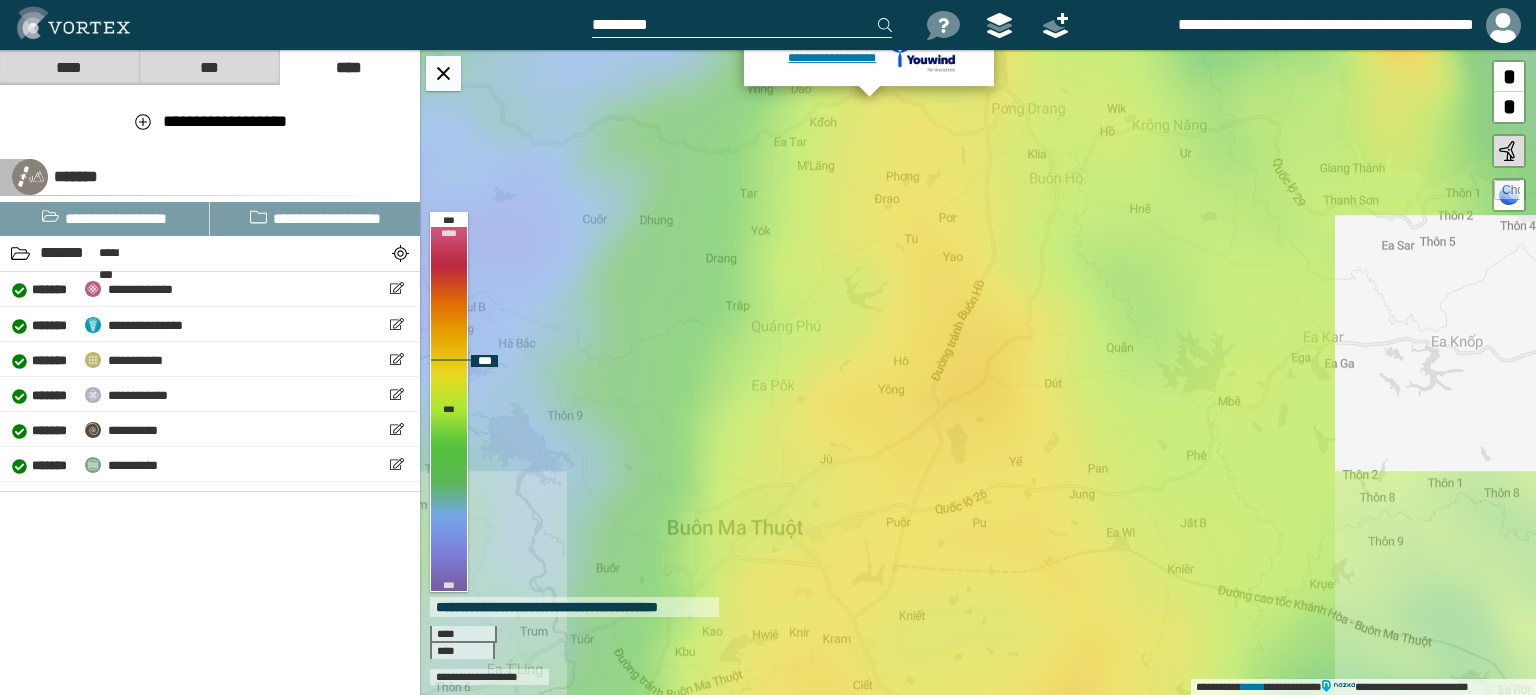 click on "**********" at bounding box center [978, 372] 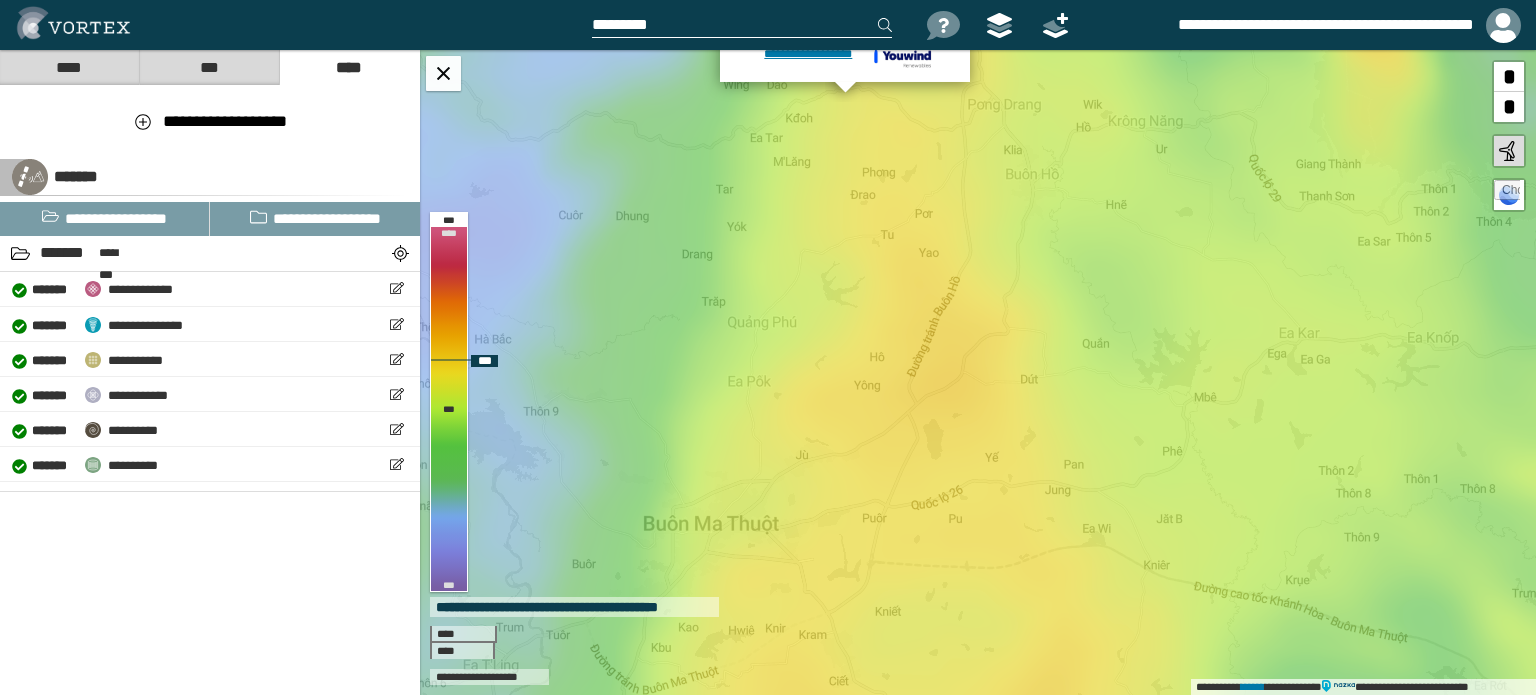 drag, startPoint x: 979, startPoint y: 267, endPoint x: 965, endPoint y: 315, distance: 50 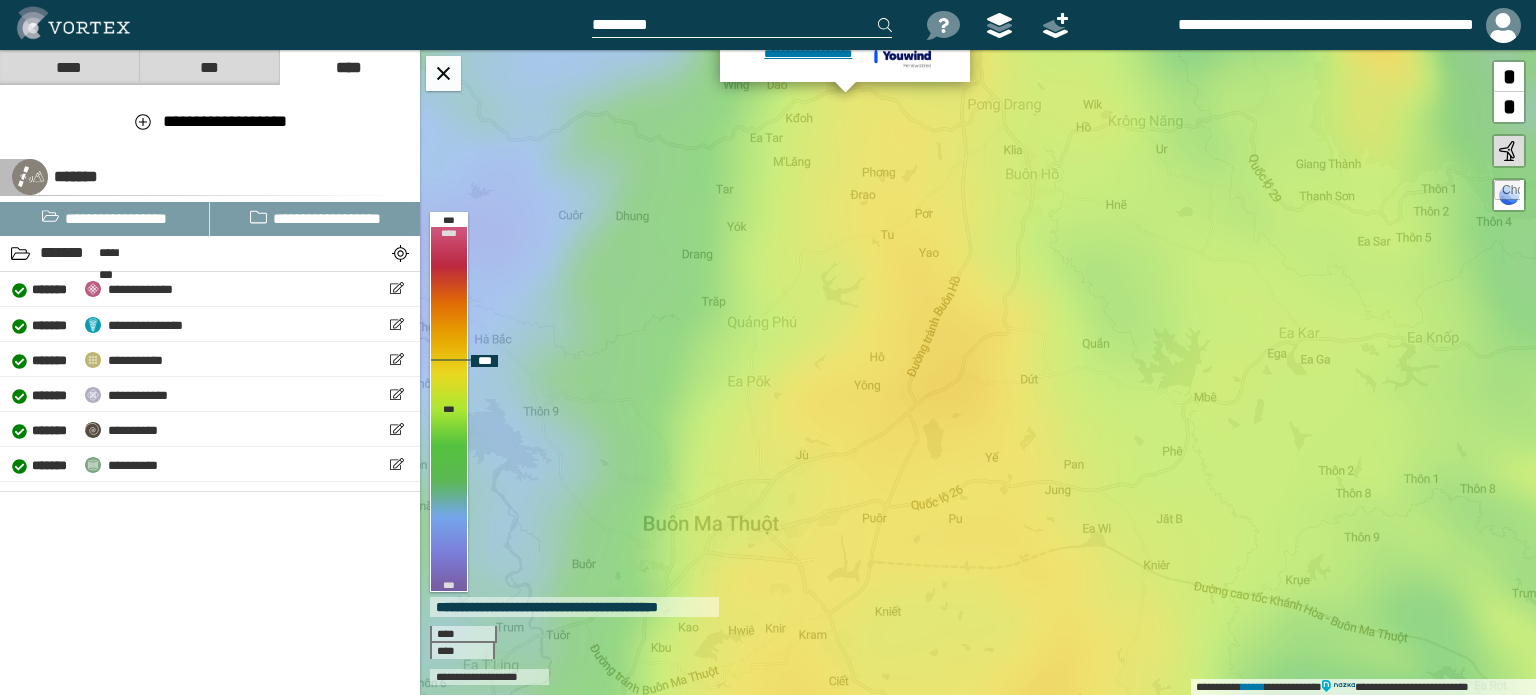 click on "**********" at bounding box center (978, 372) 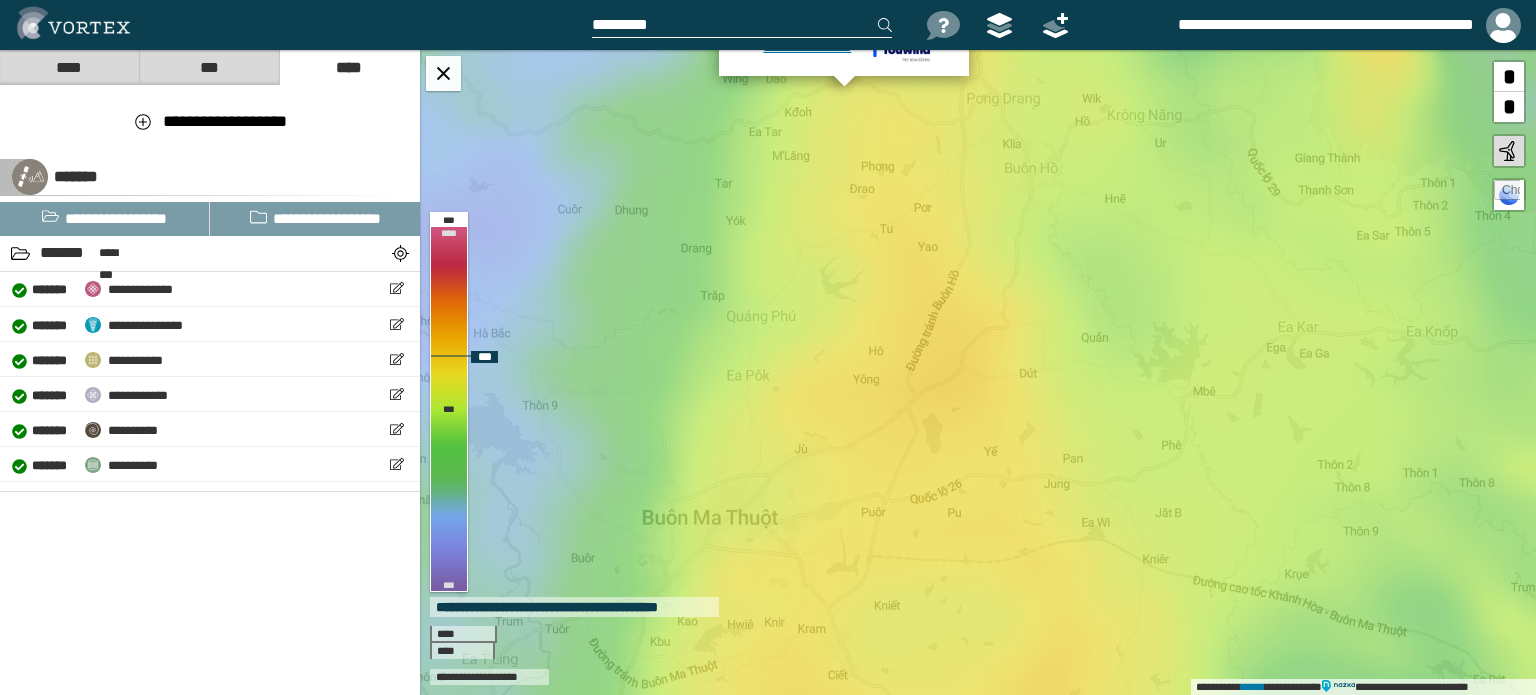click on "**********" at bounding box center [978, 372] 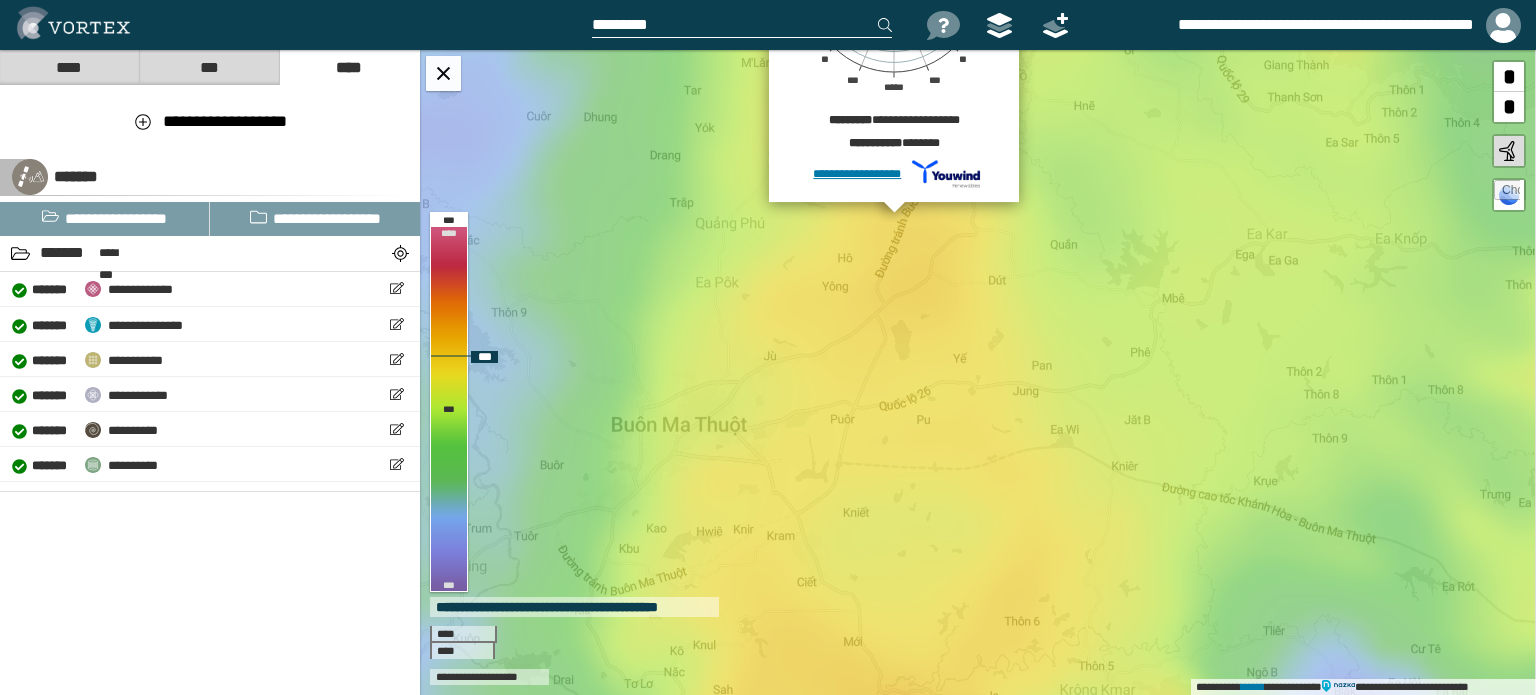 drag, startPoint x: 929, startPoint y: 417, endPoint x: 898, endPoint y: 224, distance: 195.47379 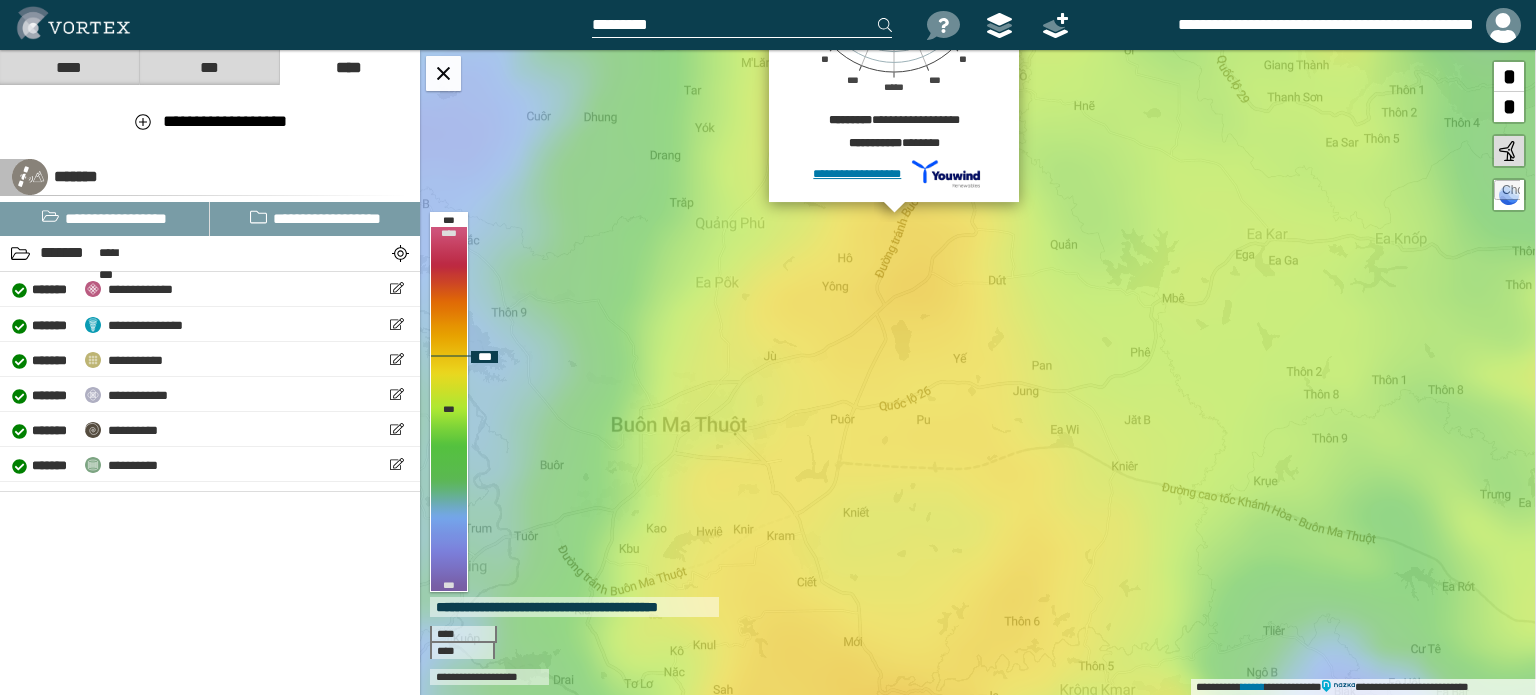 click on "**********" at bounding box center (978, 372) 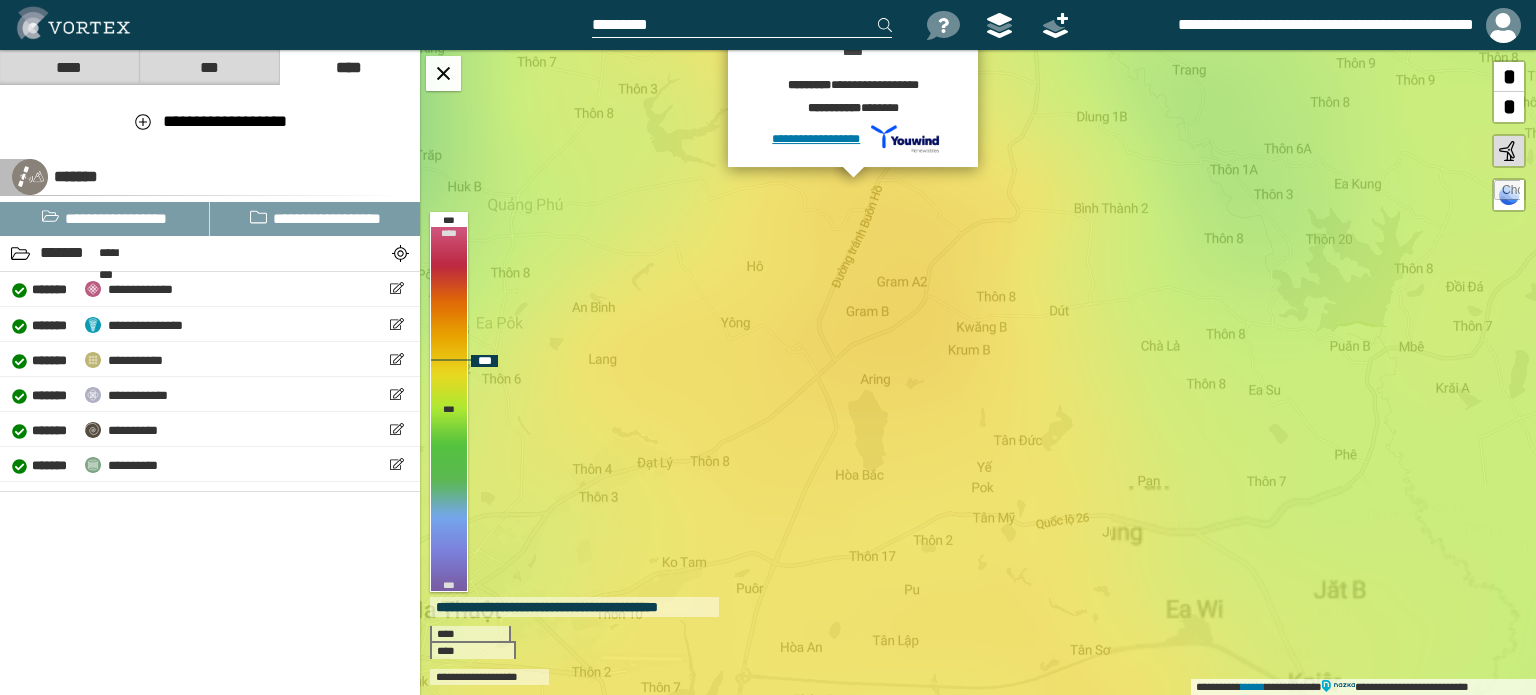 click on "**********" at bounding box center [978, 372] 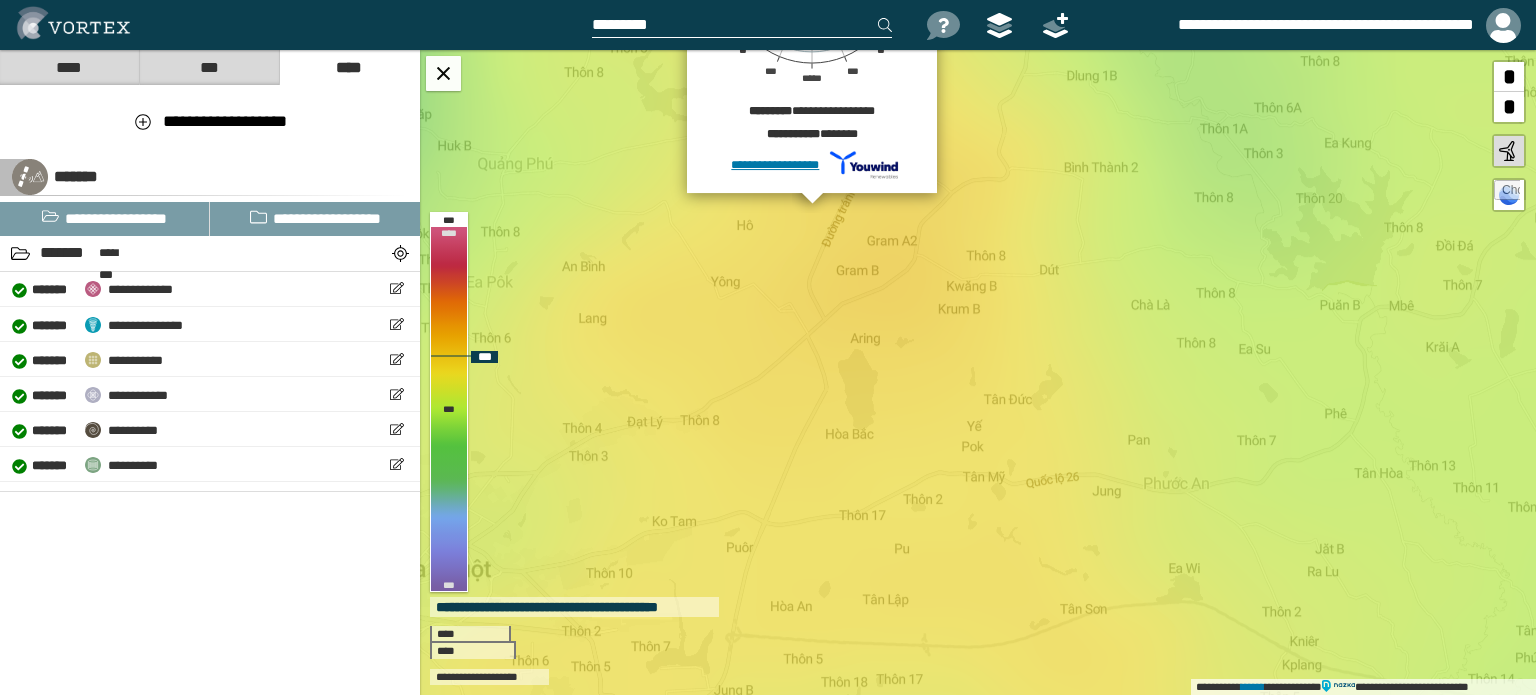 drag, startPoint x: 925, startPoint y: 395, endPoint x: 915, endPoint y: 192, distance: 203.24615 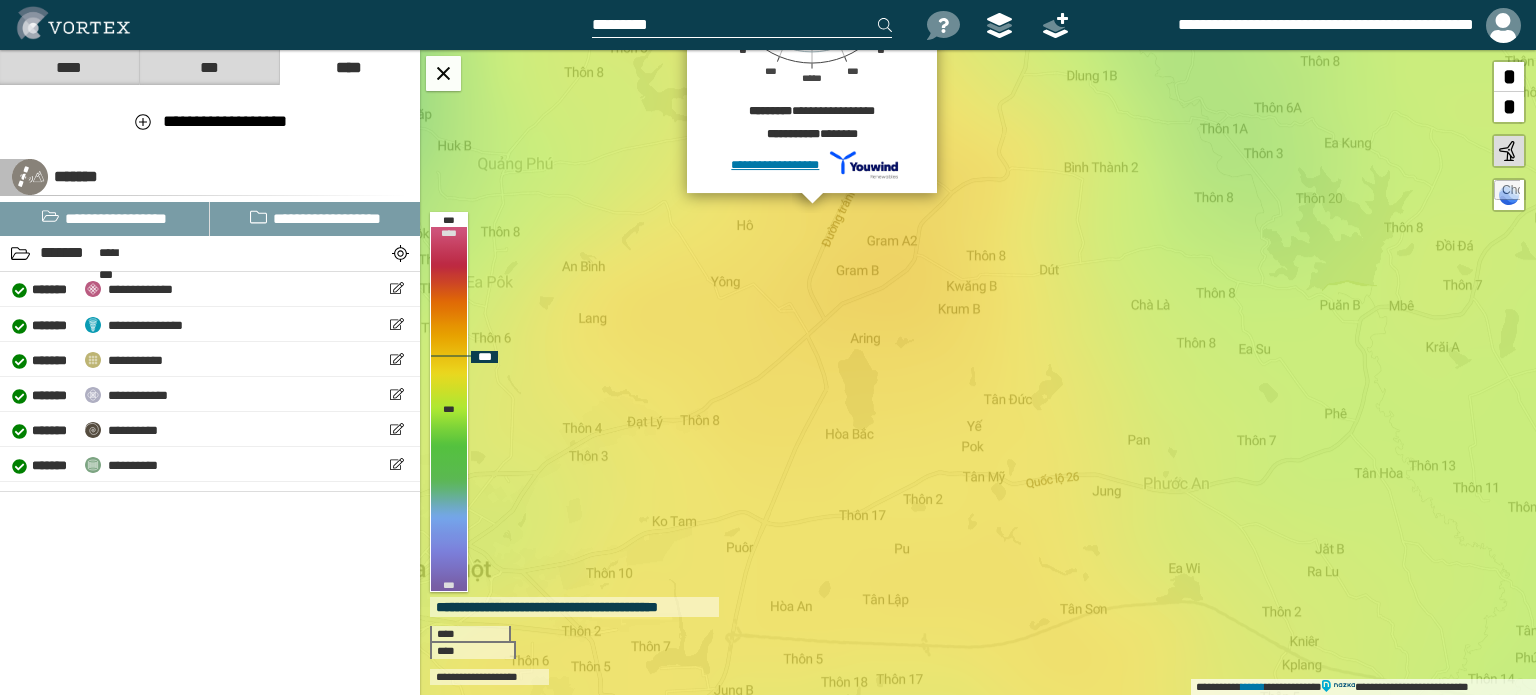 click on "[FIRST] [LAST] [PHONE] [PHONE] [PHONE] [PHONE] [PHONE] [PHONE]
[FIRST] [LAST]
[FIRST] [LAST]
[ADDRESS]
[FIRST] [LAST] [FIRST] [LAST] [FIRST] [LAST] [FIRST] [LAST] [FIRST] [LAST] [FIRST] [LAST] [FIRST] [LAST]" at bounding box center (978, 372) 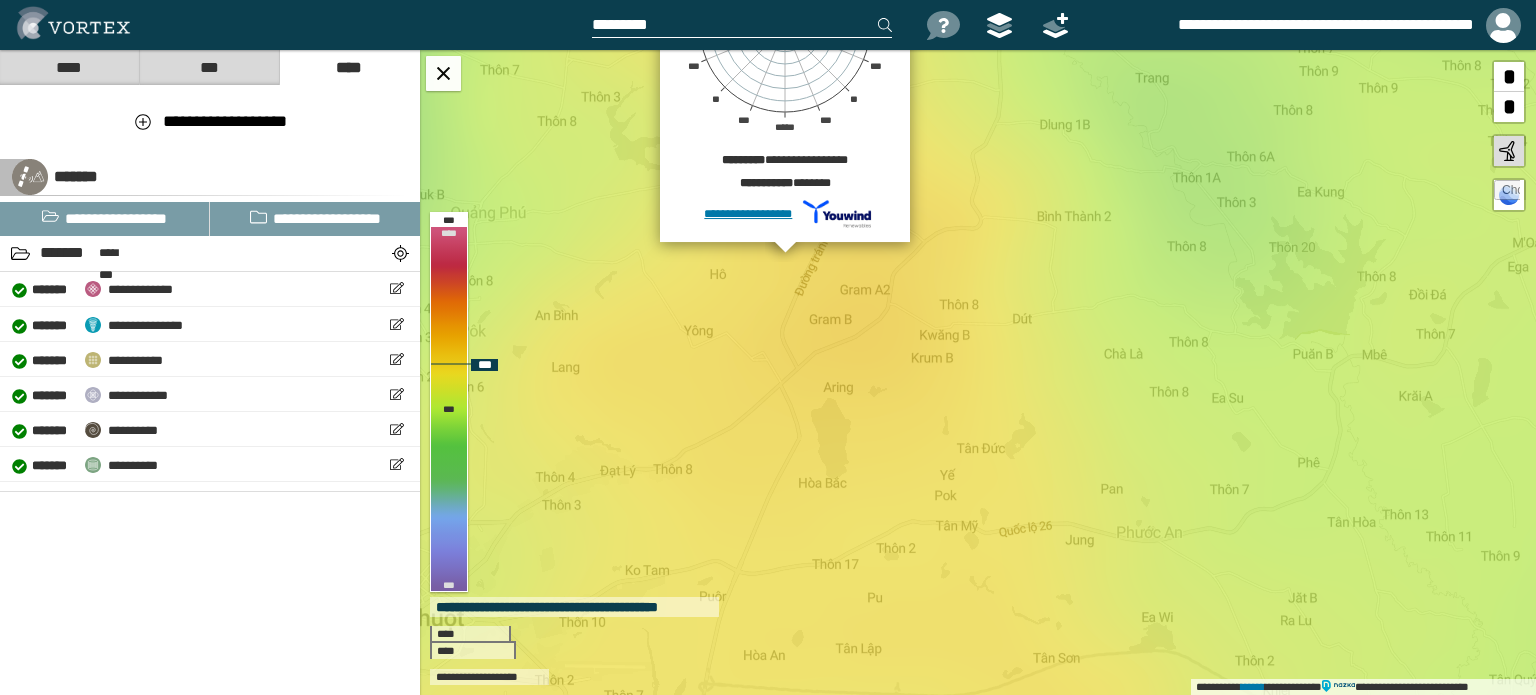 drag, startPoint x: 958, startPoint y: 349, endPoint x: 931, endPoint y: 414, distance: 70.38466 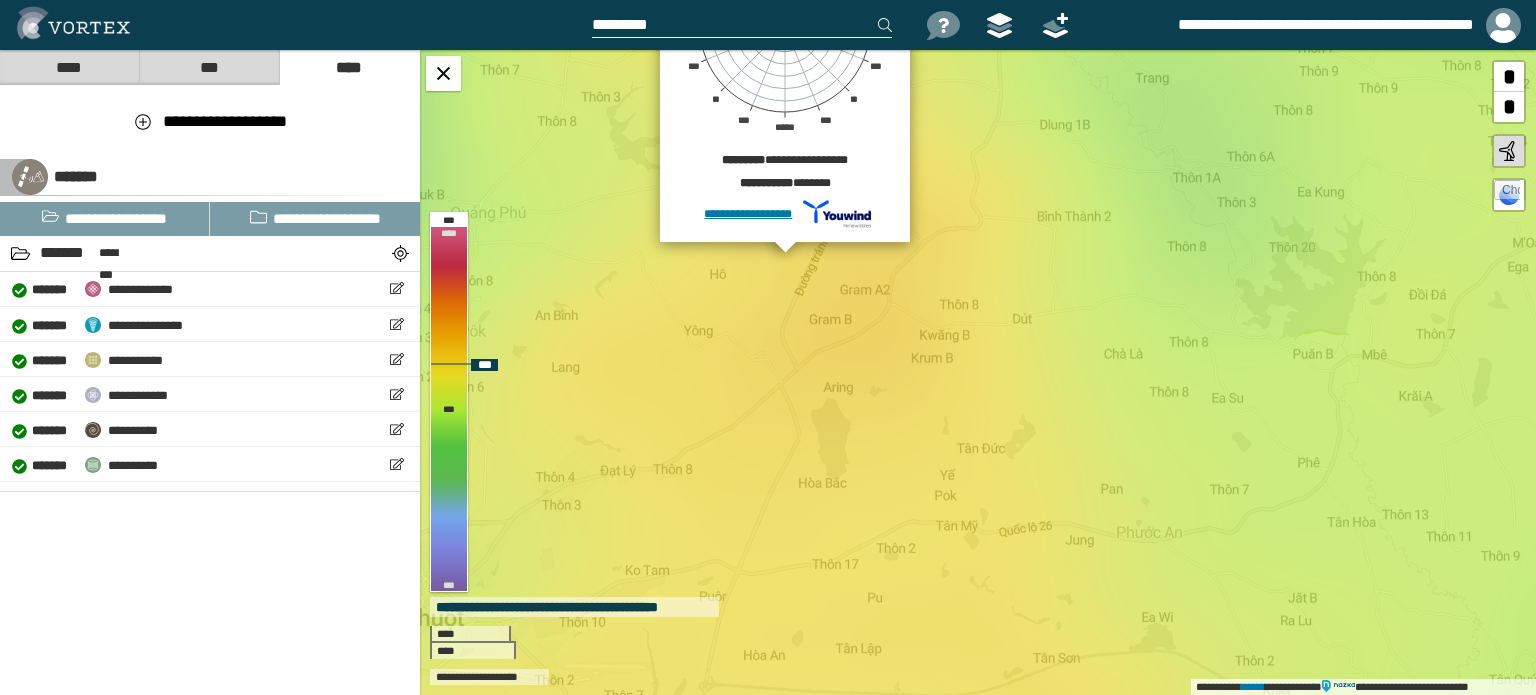click on "[FIRST] [LAST] [PHONE] [PHONE] [PHONE] [PHONE] [PHONE] [PHONE]
[FIRST] [LAST]
[FIRST] [LAST]
[ADDRESS]
[FIRST] [LAST] [FIRST] [LAST] [FIRST] [LAST] [FIRST] [LAST] [FIRST] [LAST] [FIRST] [LAST] [FIRST] [LAST]" at bounding box center (978, 372) 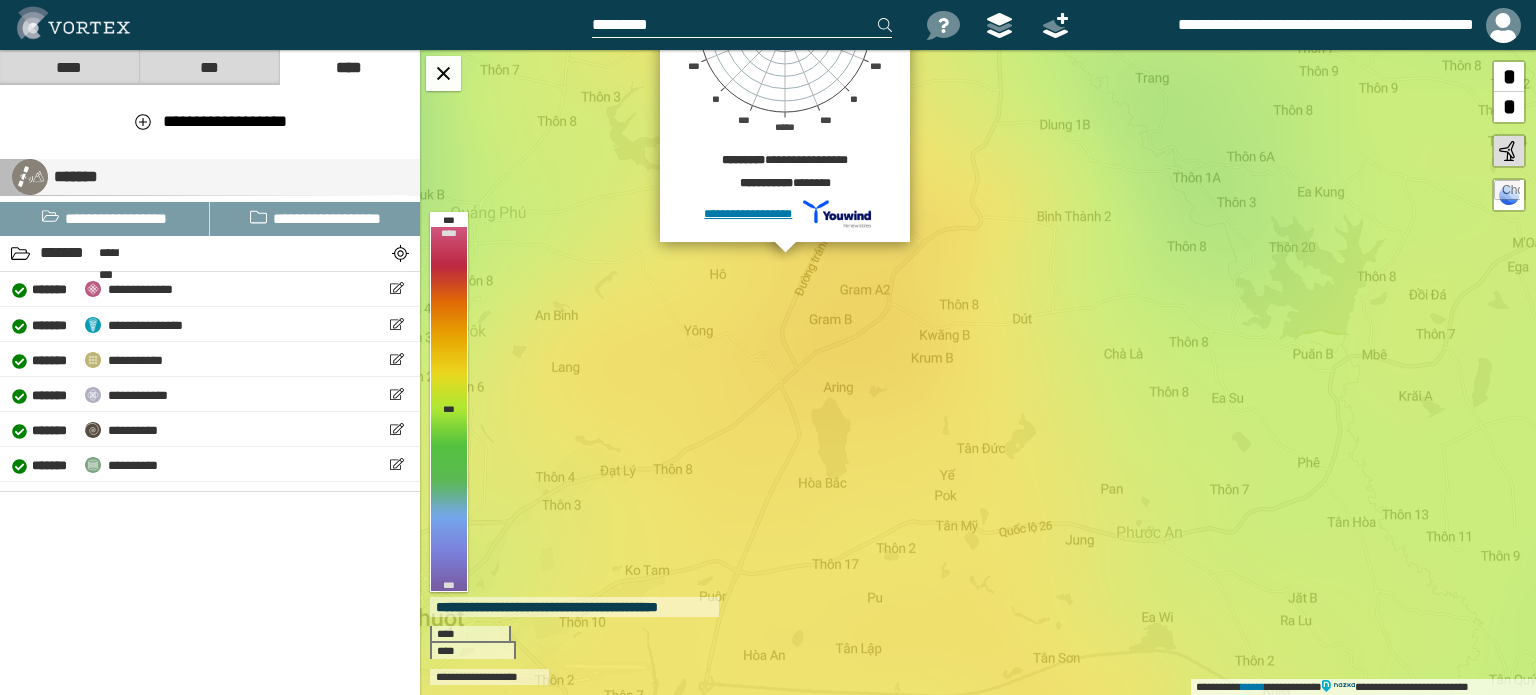 click at bounding box center [30, 177] 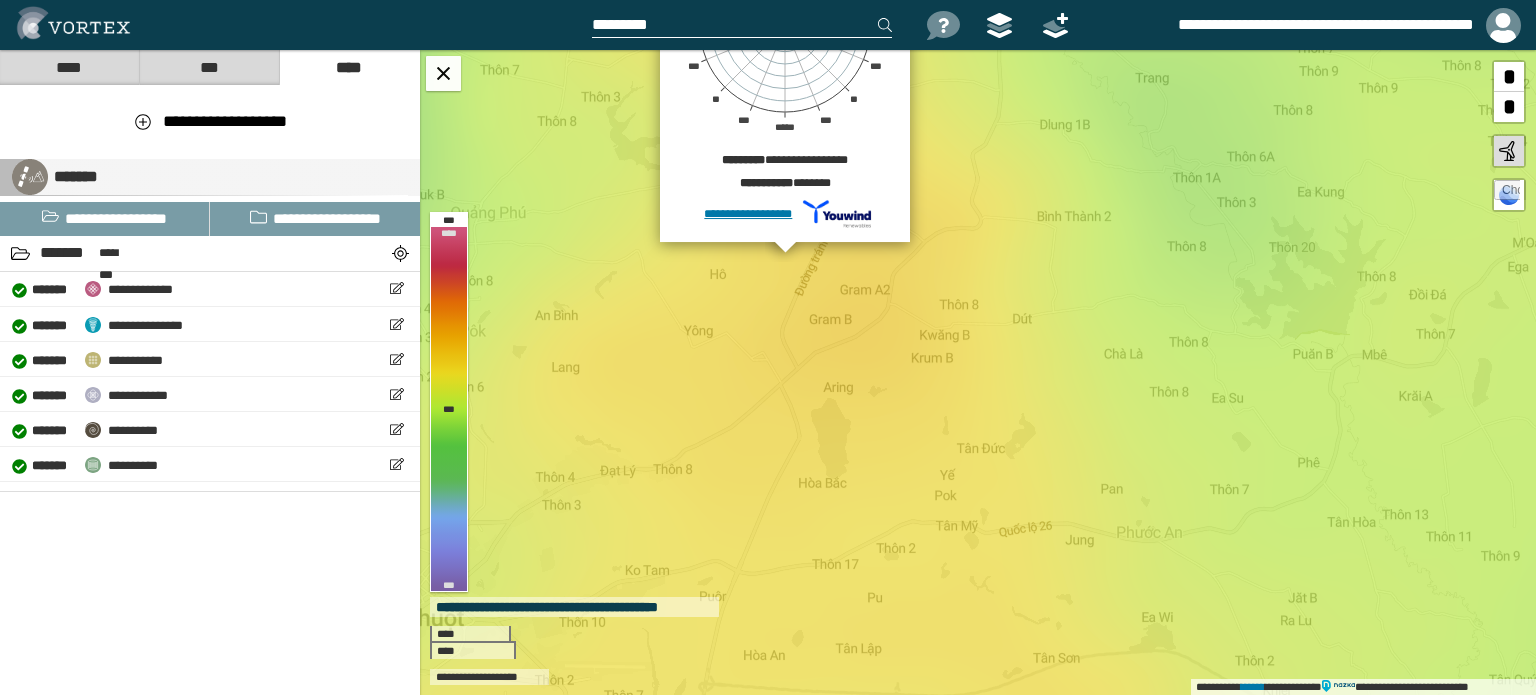 select on "**" 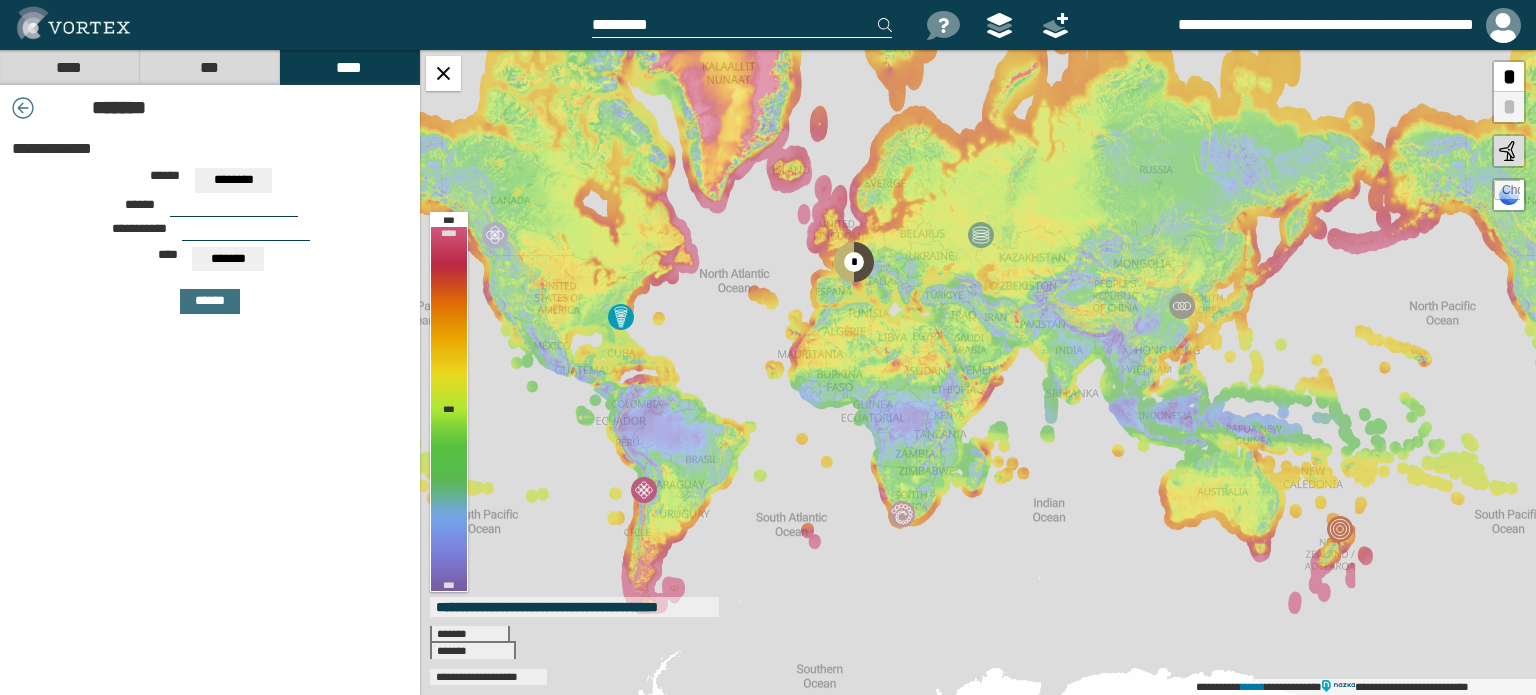 drag, startPoint x: 884, startPoint y: 347, endPoint x: 747, endPoint y: 257, distance: 163.91766 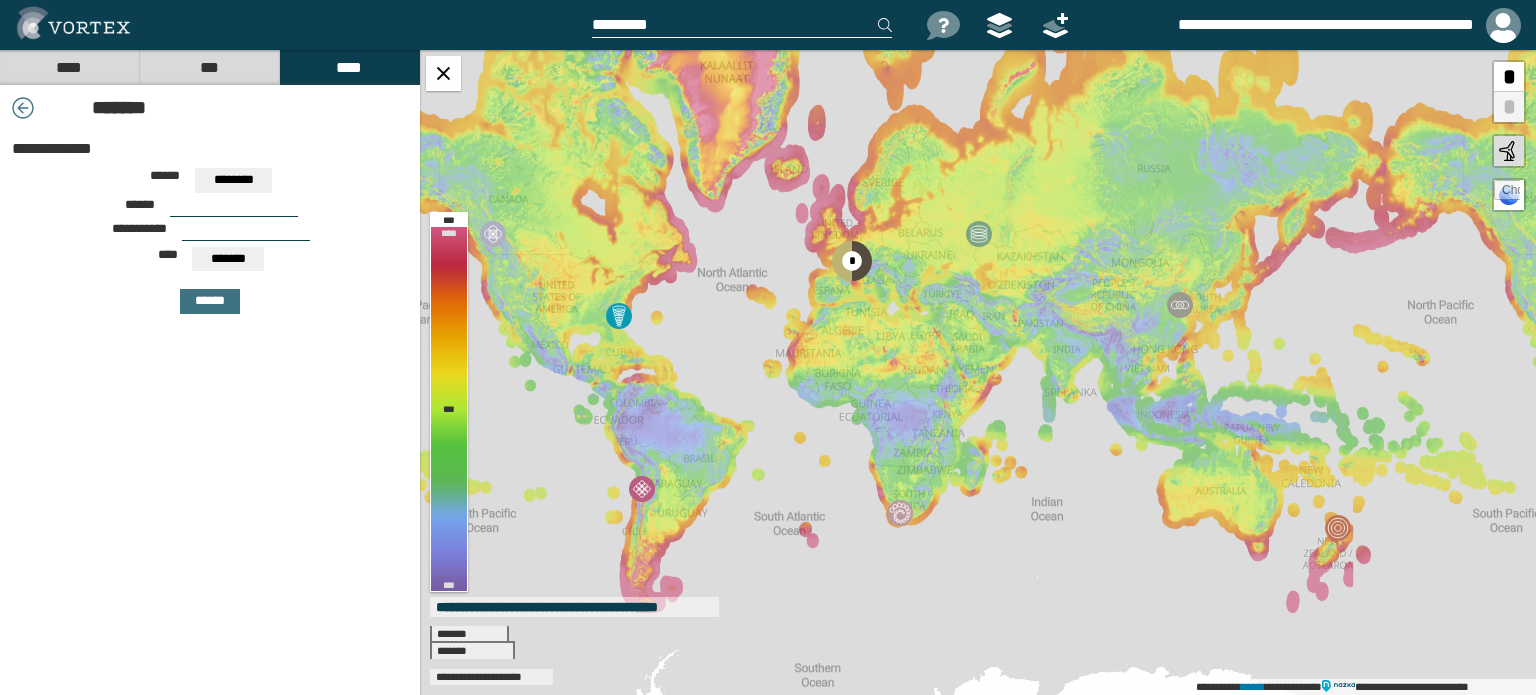 click at bounding box center (23, 108) 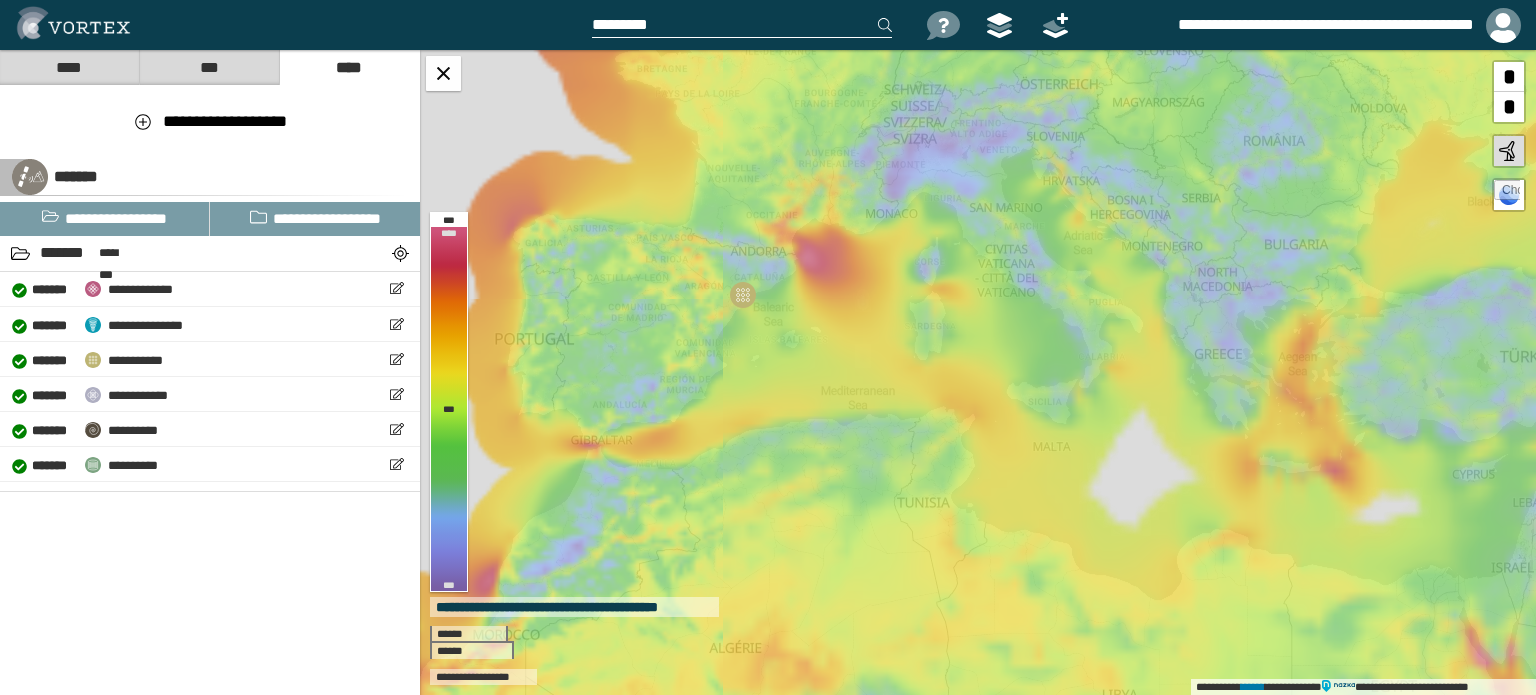 drag, startPoint x: 723, startPoint y: 269, endPoint x: 844, endPoint y: 306, distance: 126.53063 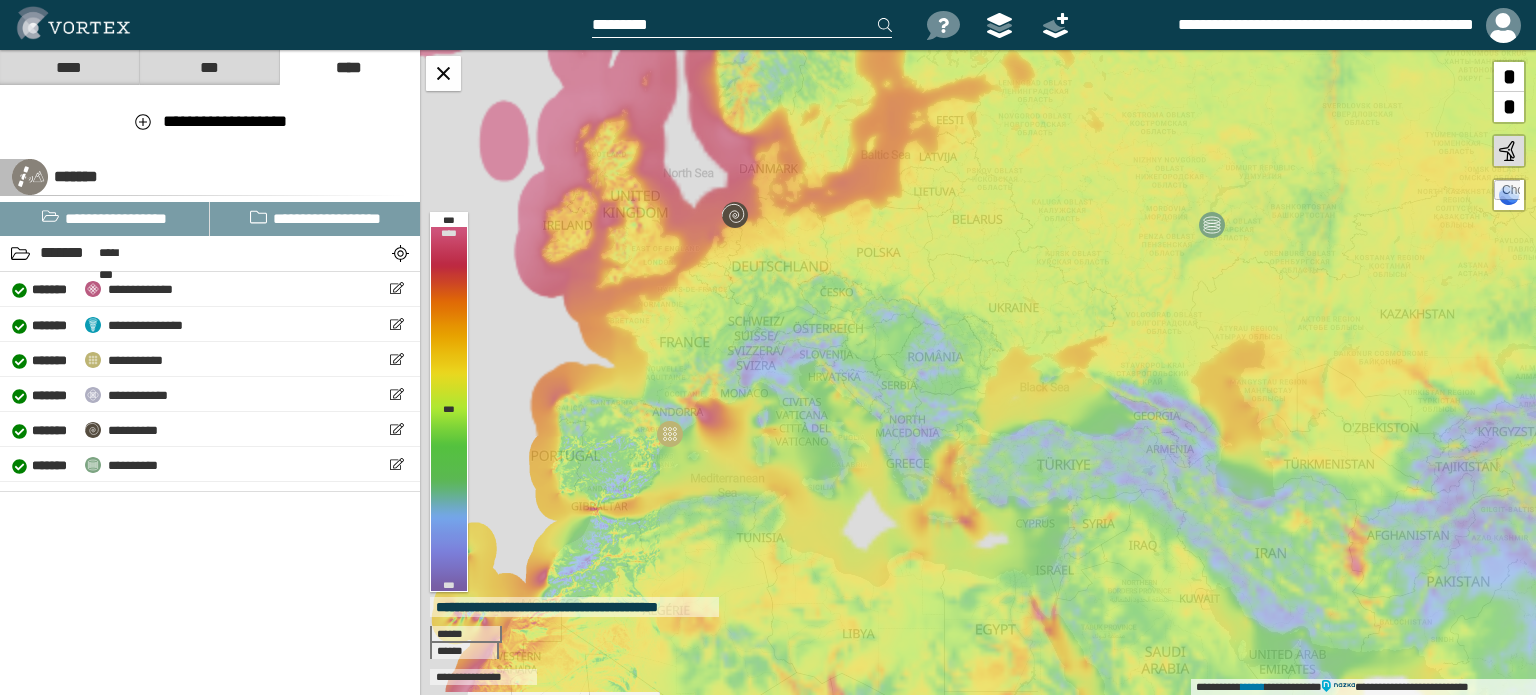 drag, startPoint x: 783, startPoint y: 277, endPoint x: 726, endPoint y: 349, distance: 91.83137 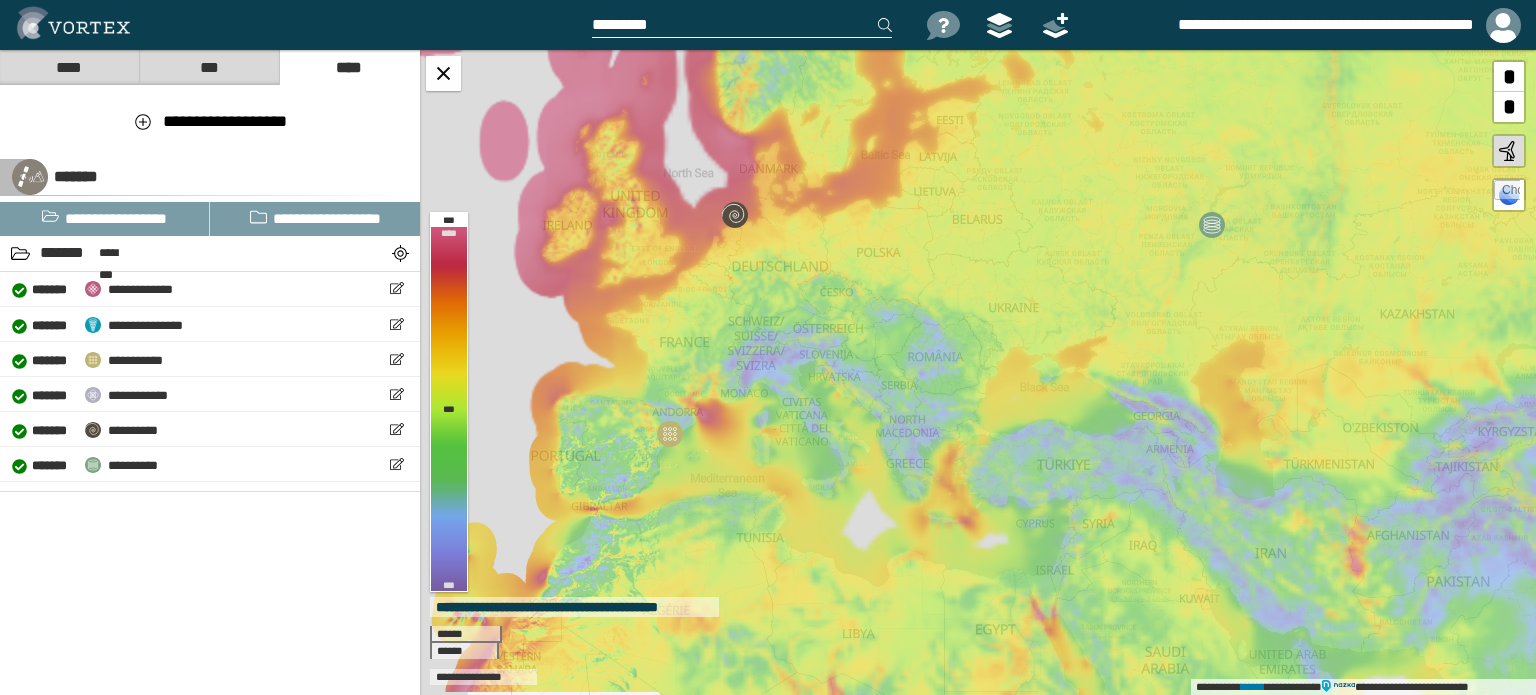 click on "[FIRST] [LAST] [FIRST] [LAST] [FIRST] [LAST] [FIRST] [LAST] [FIRST] [LAST] [FIRST] [LAST] [FIRST] [LAST] [FIRST] [LAST]" at bounding box center (978, 372) 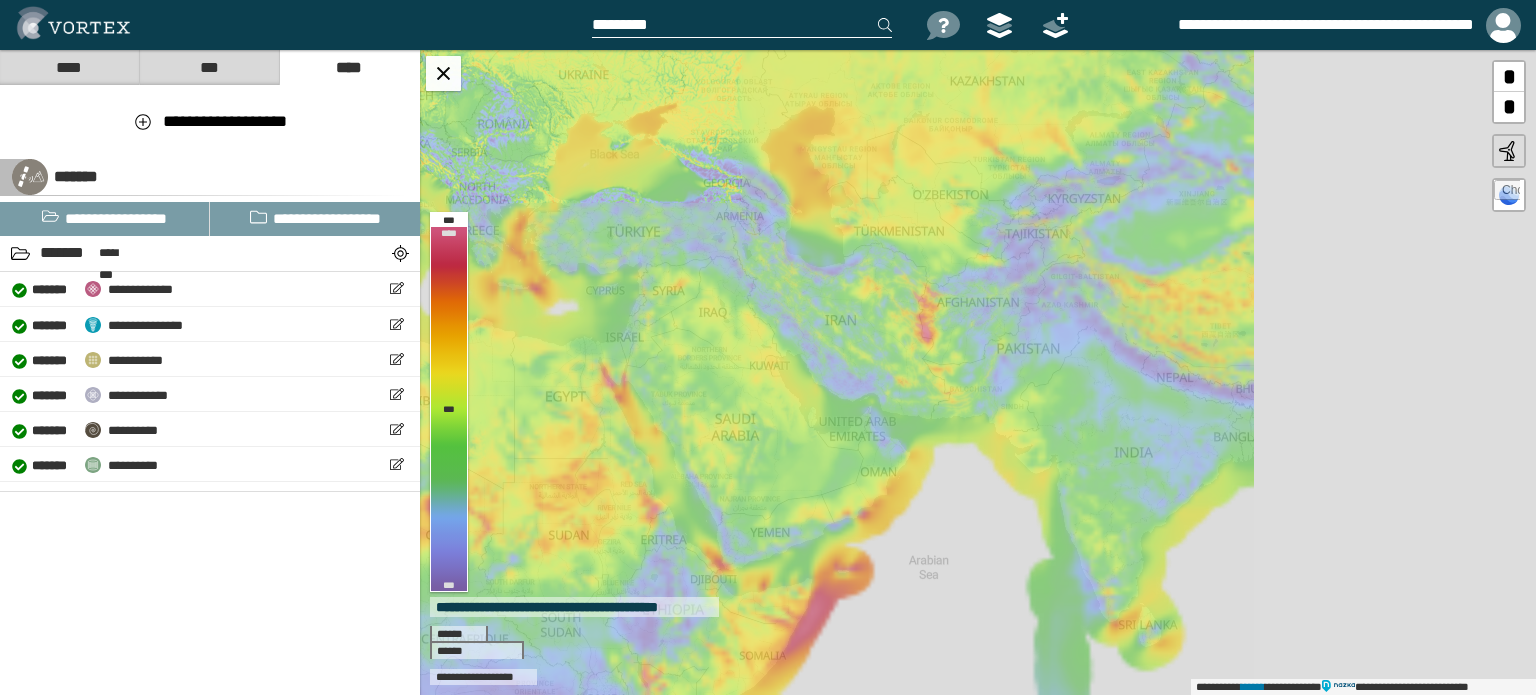 drag, startPoint x: 1211, startPoint y: 401, endPoint x: 802, endPoint y: 147, distance: 481.453 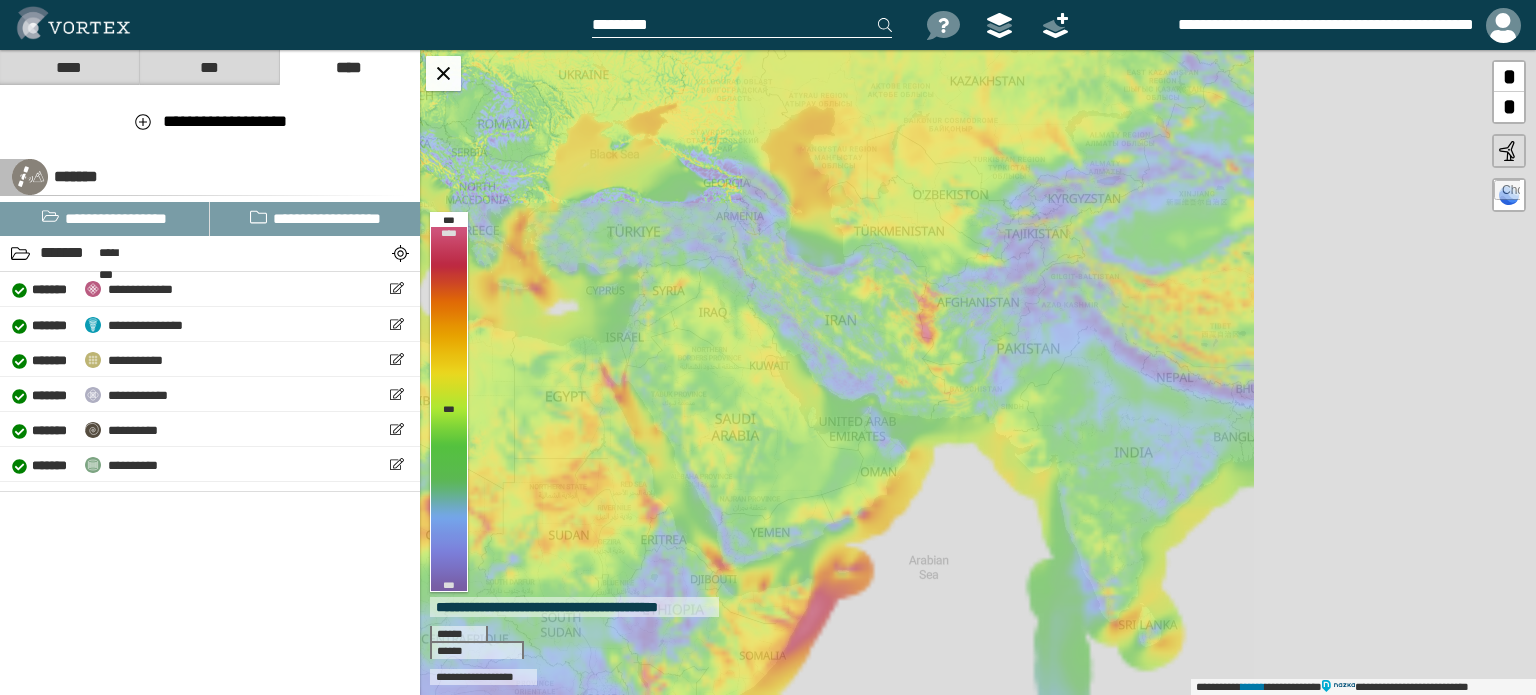 click on "**********" at bounding box center (978, 372) 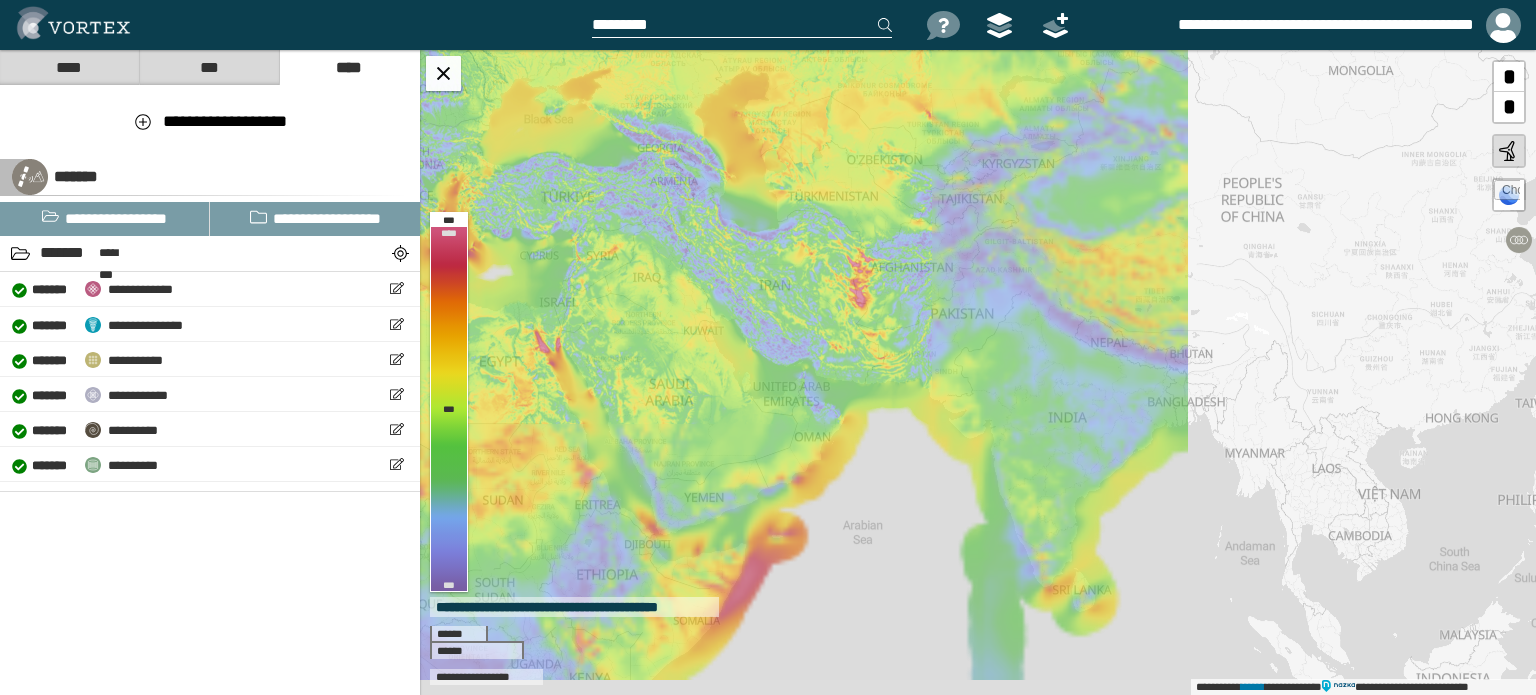 drag, startPoint x: 1122, startPoint y: 294, endPoint x: 832, endPoint y: 134, distance: 331.2099 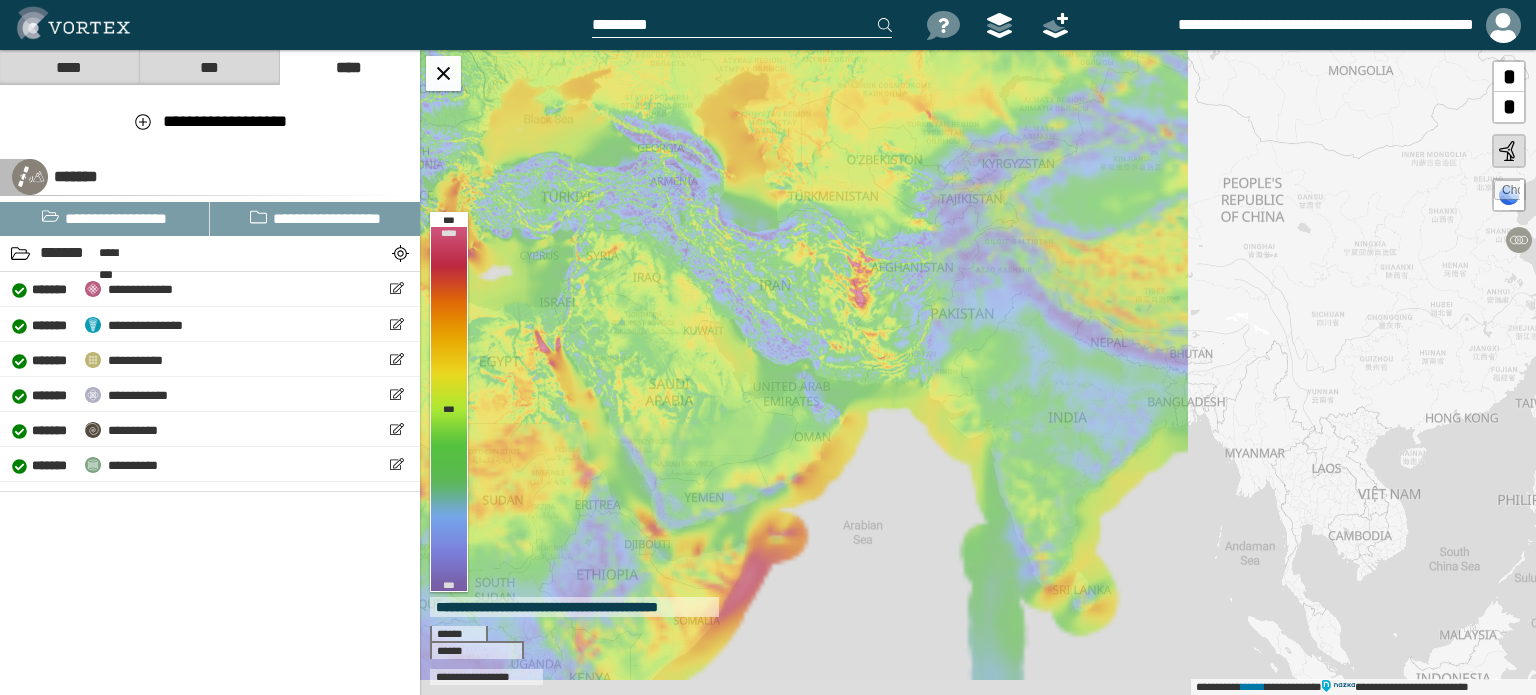 click on "**********" at bounding box center (978, 372) 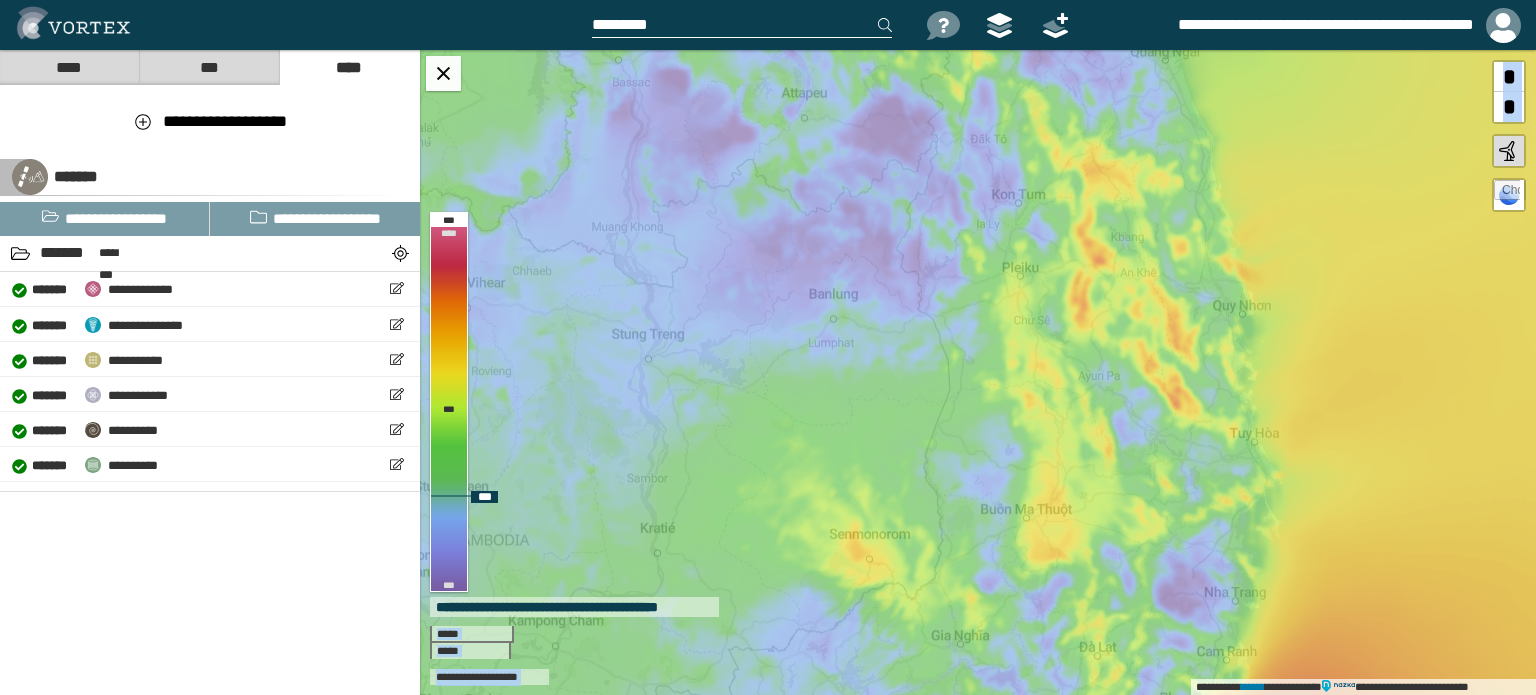 drag, startPoint x: 1100, startPoint y: 448, endPoint x: 1036, endPoint y: 215, distance: 241.62988 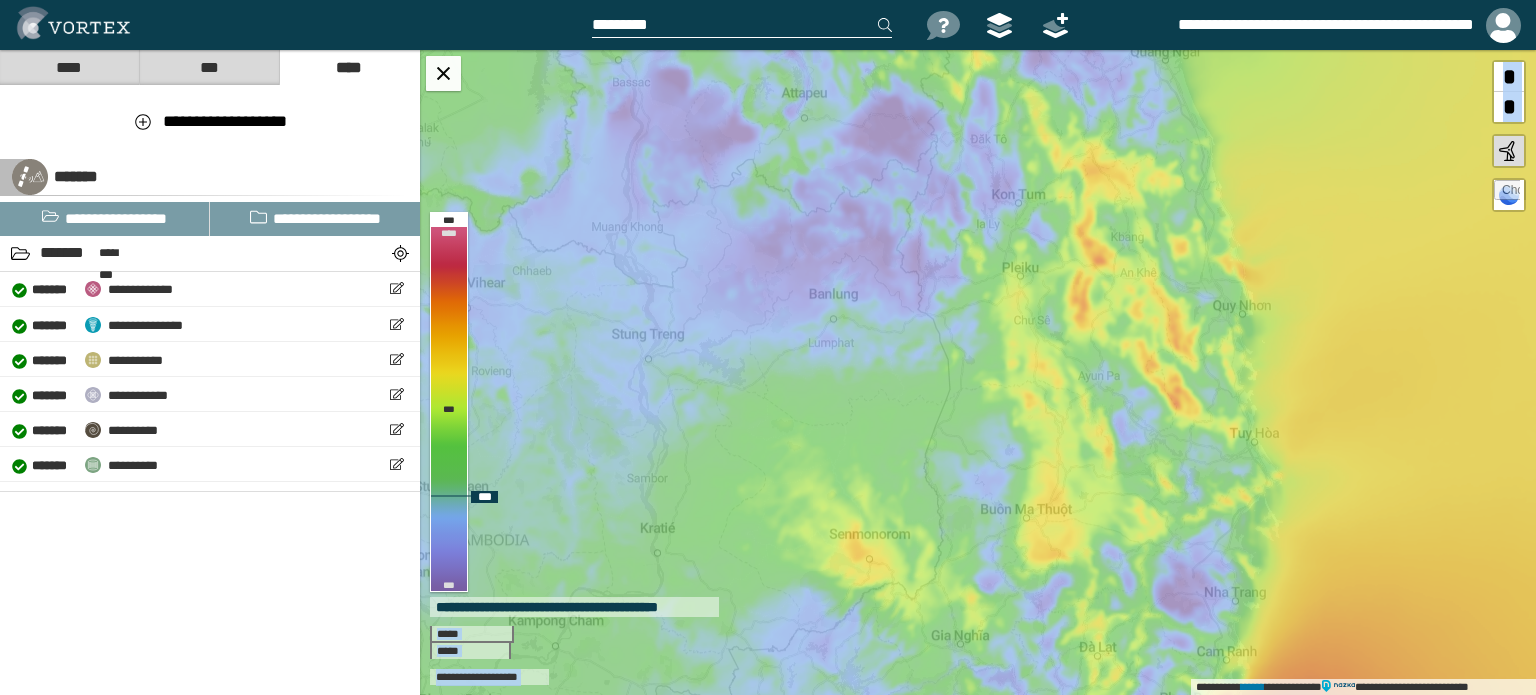 click on "**********" at bounding box center (978, 372) 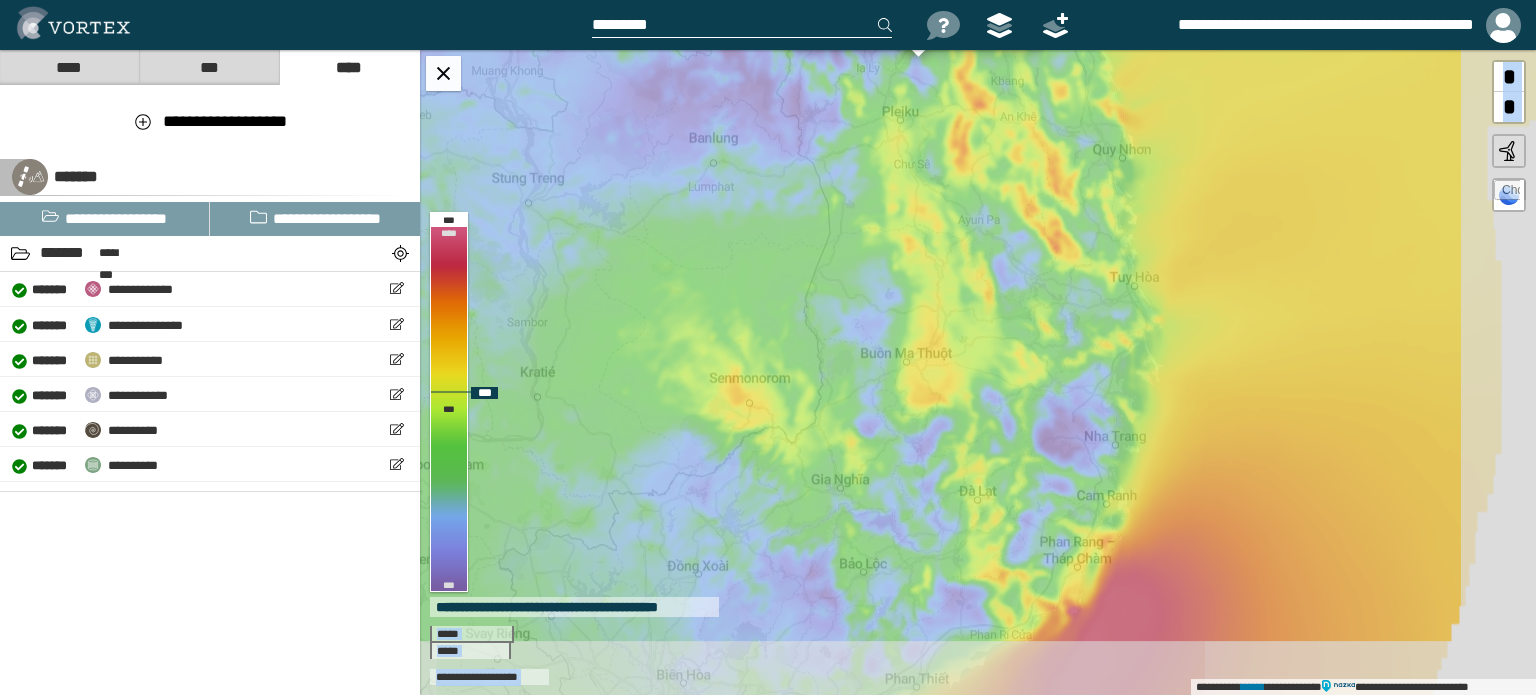 drag, startPoint x: 966, startPoint y: 336, endPoint x: 905, endPoint y: 138, distance: 207.18349 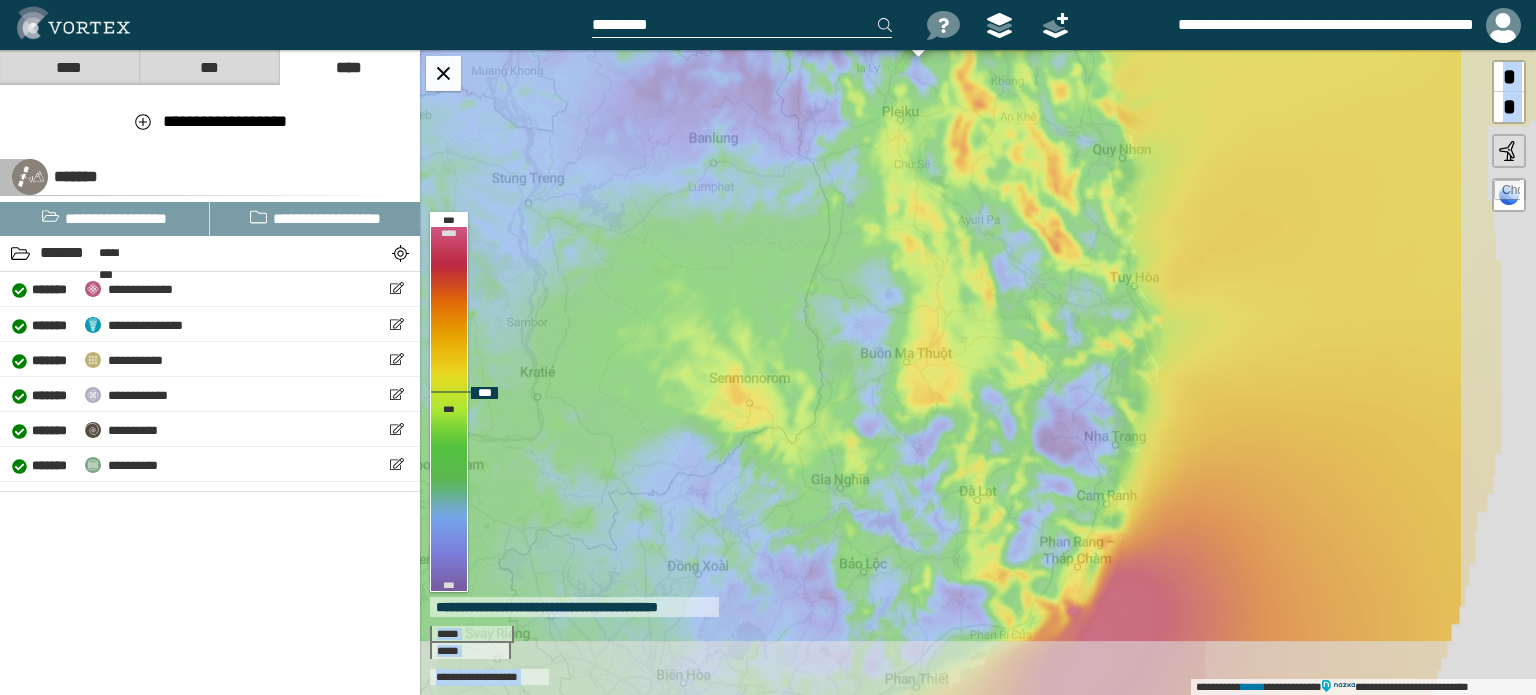 click on "**********" at bounding box center (978, 372) 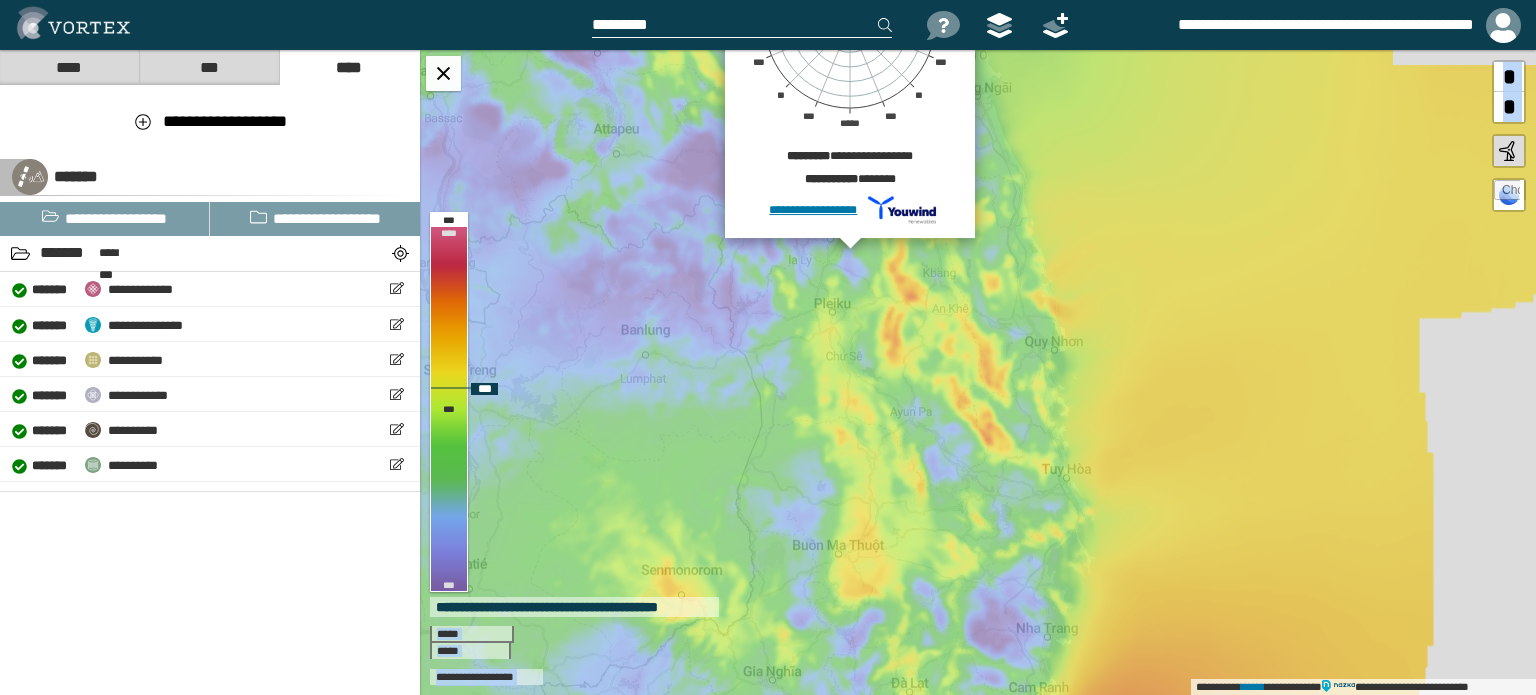 drag, startPoint x: 976, startPoint y: 170, endPoint x: 908, endPoint y: 368, distance: 209.35138 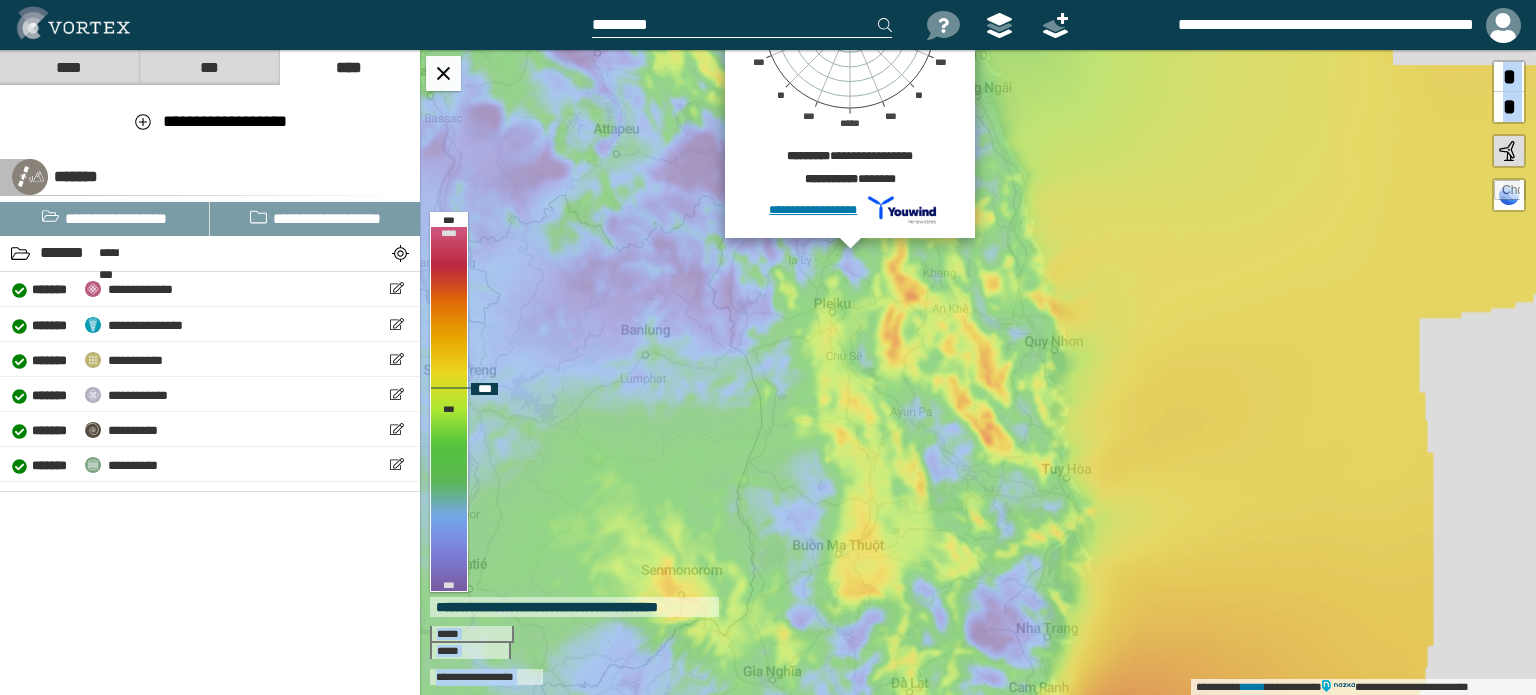 click on "**********" at bounding box center [978, 372] 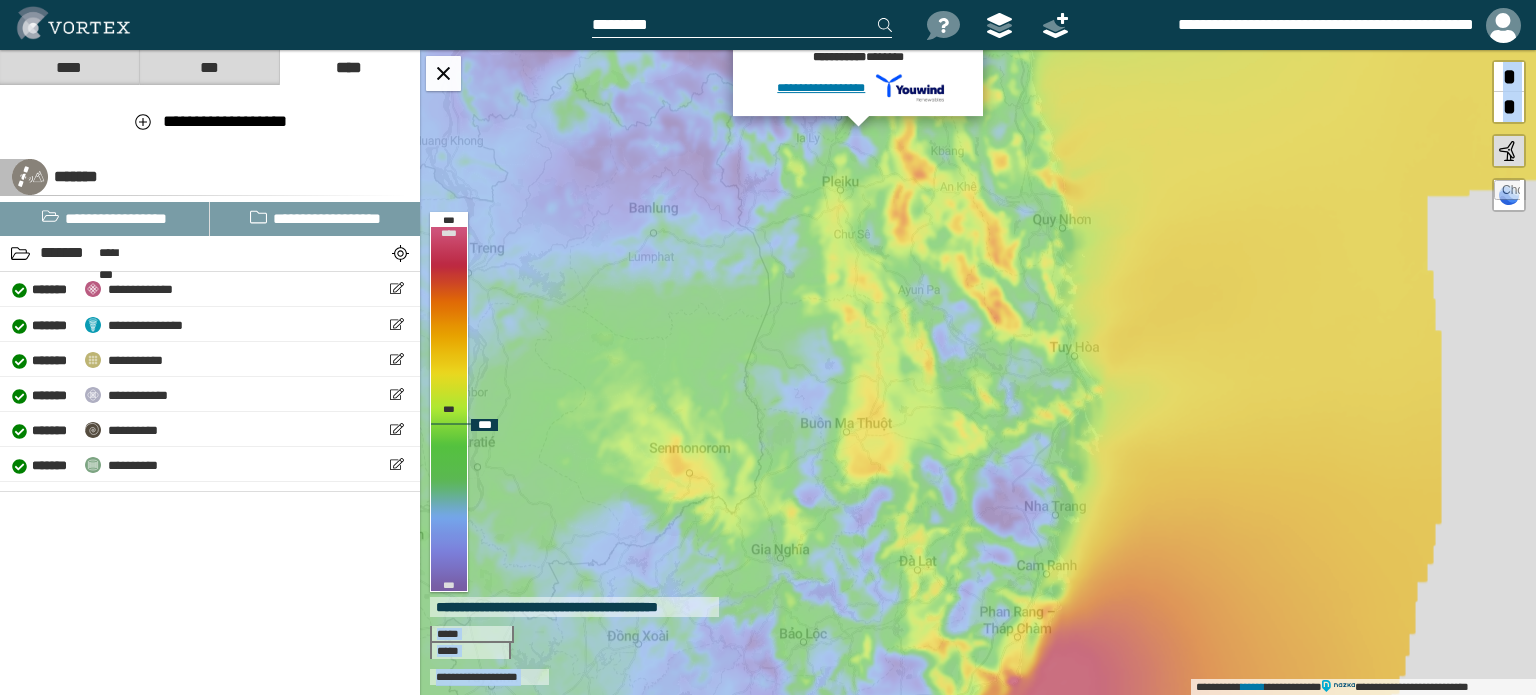drag, startPoint x: 865, startPoint y: 450, endPoint x: 873, endPoint y: 322, distance: 128.24976 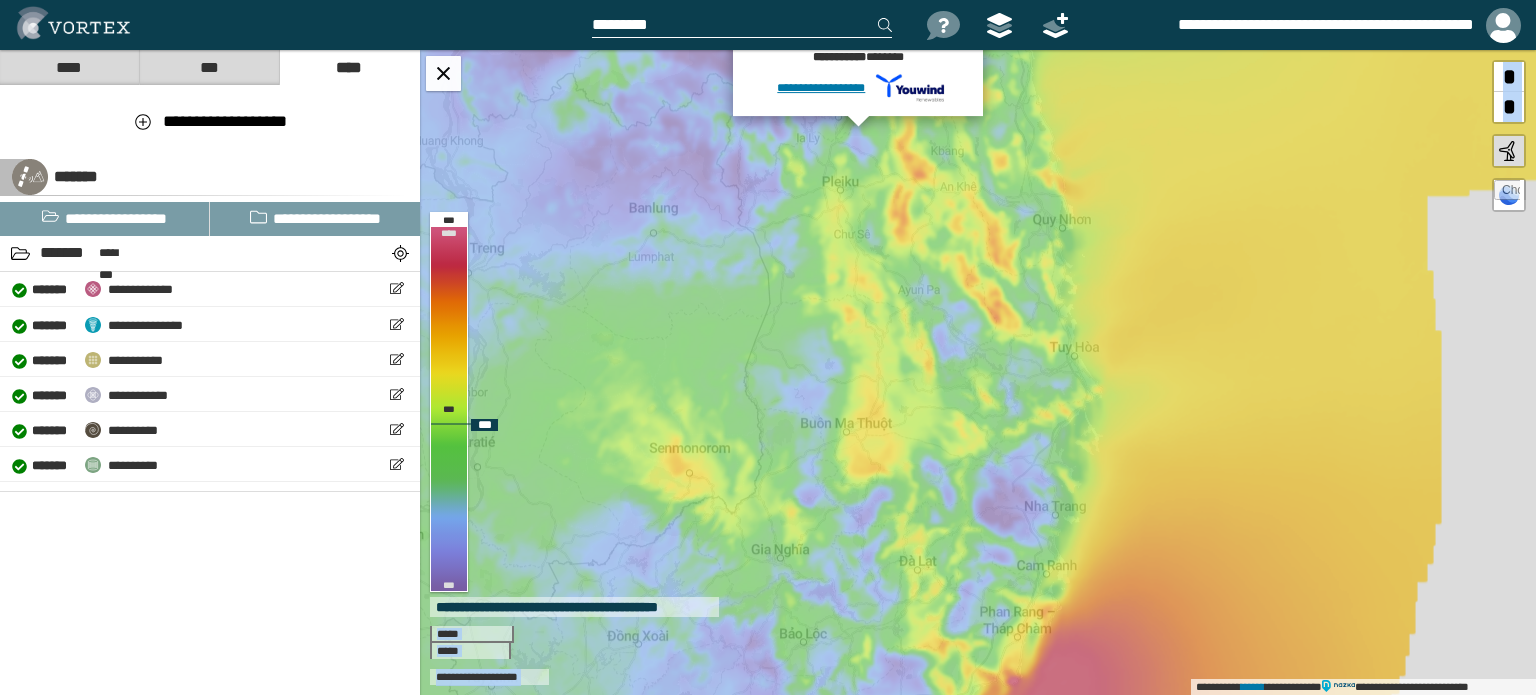 click on "[FIRST] [LAST] [PHONE] [PHONE] [PHONE] [PHONE] [PHONE] [PHONE]
[FIRST] [LAST]
[FIRST] [LAST]
[ADDRESS]
[FIRST] [LAST] [FIRST] [LAST] [FIRST] [LAST] [FIRST] [LAST] [FIRST] [LAST] [FIRST] [LAST] [FIRST] [LAST]" at bounding box center (978, 372) 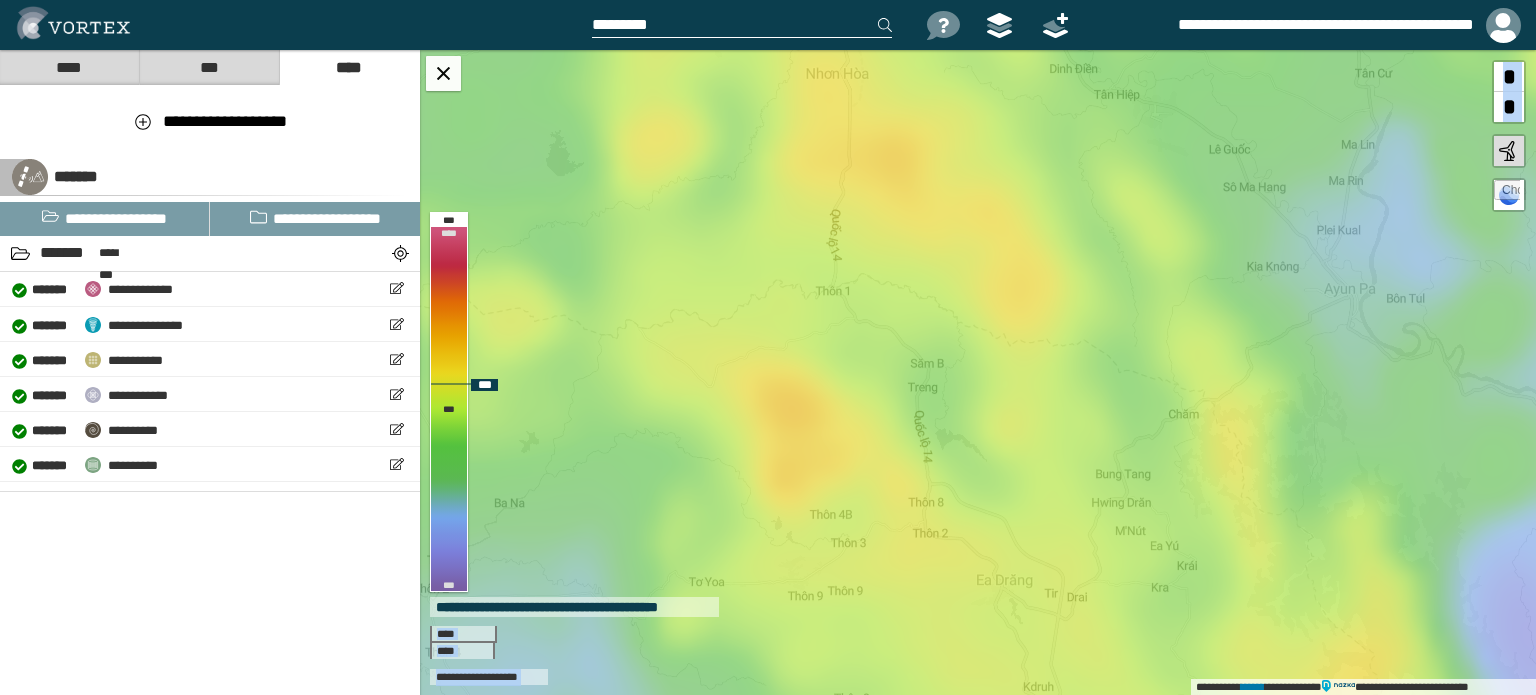 drag, startPoint x: 812, startPoint y: 273, endPoint x: 880, endPoint y: 438, distance: 178.46288 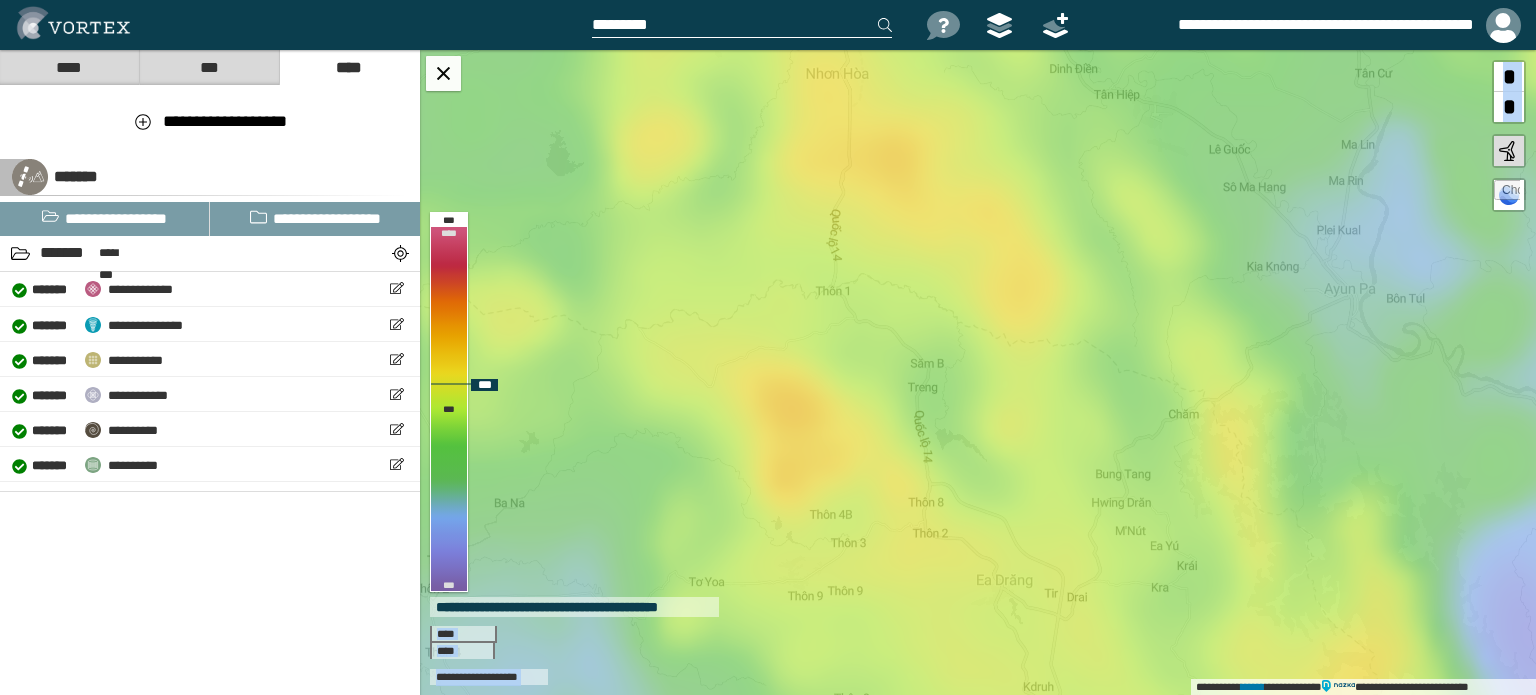 click on "[FIRST] [LAST] [PHONE] [PHONE] [PHONE] [PHONE] [PHONE] [PHONE]
[FIRST] [LAST]
[ADDRESS]
[FIRST] [LAST] [FIRST] [LAST] [FIRST] [LAST] [FIRST] [LAST] [FIRST] [LAST] [FIRST] [LAST]" at bounding box center [978, 372] 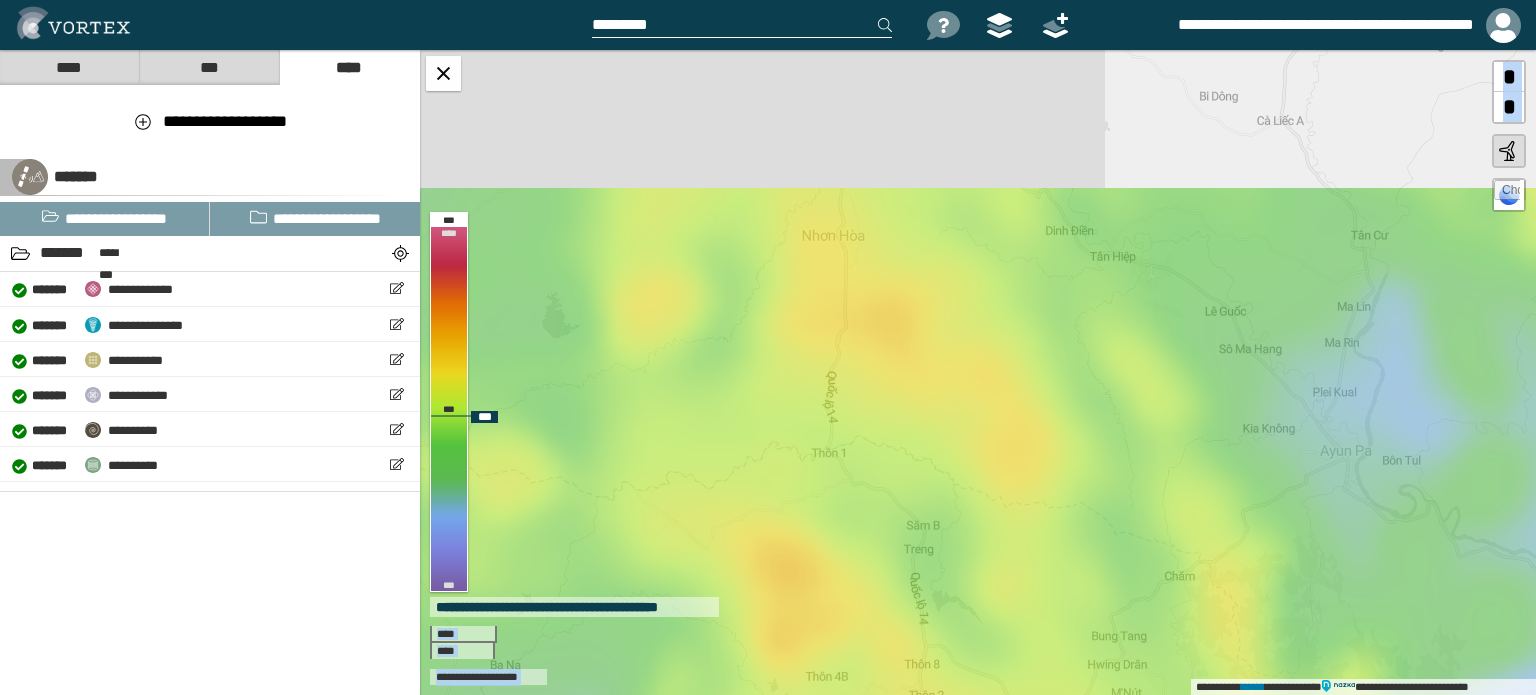 drag, startPoint x: 884, startPoint y: 318, endPoint x: 856, endPoint y: 460, distance: 144.73424 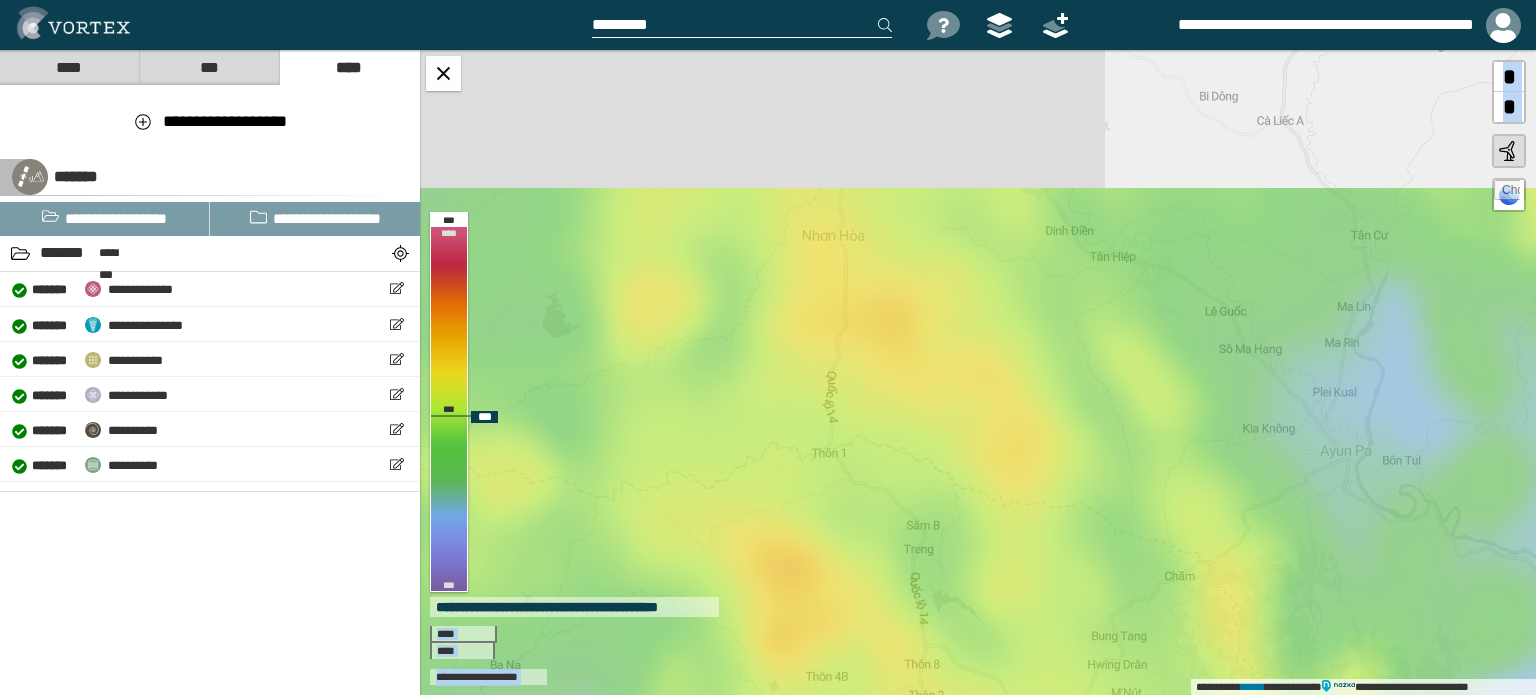 click on "[FIRST] [LAST] [PHONE] [PHONE] [PHONE] [PHONE] [PHONE] [PHONE]
[FIRST] [LAST]
[ADDRESS]
[FIRST] [LAST] [FIRST] [LAST] [FIRST] [LAST] [FIRST] [LAST] [FIRST] [LAST] [FIRST] [LAST]" at bounding box center [978, 372] 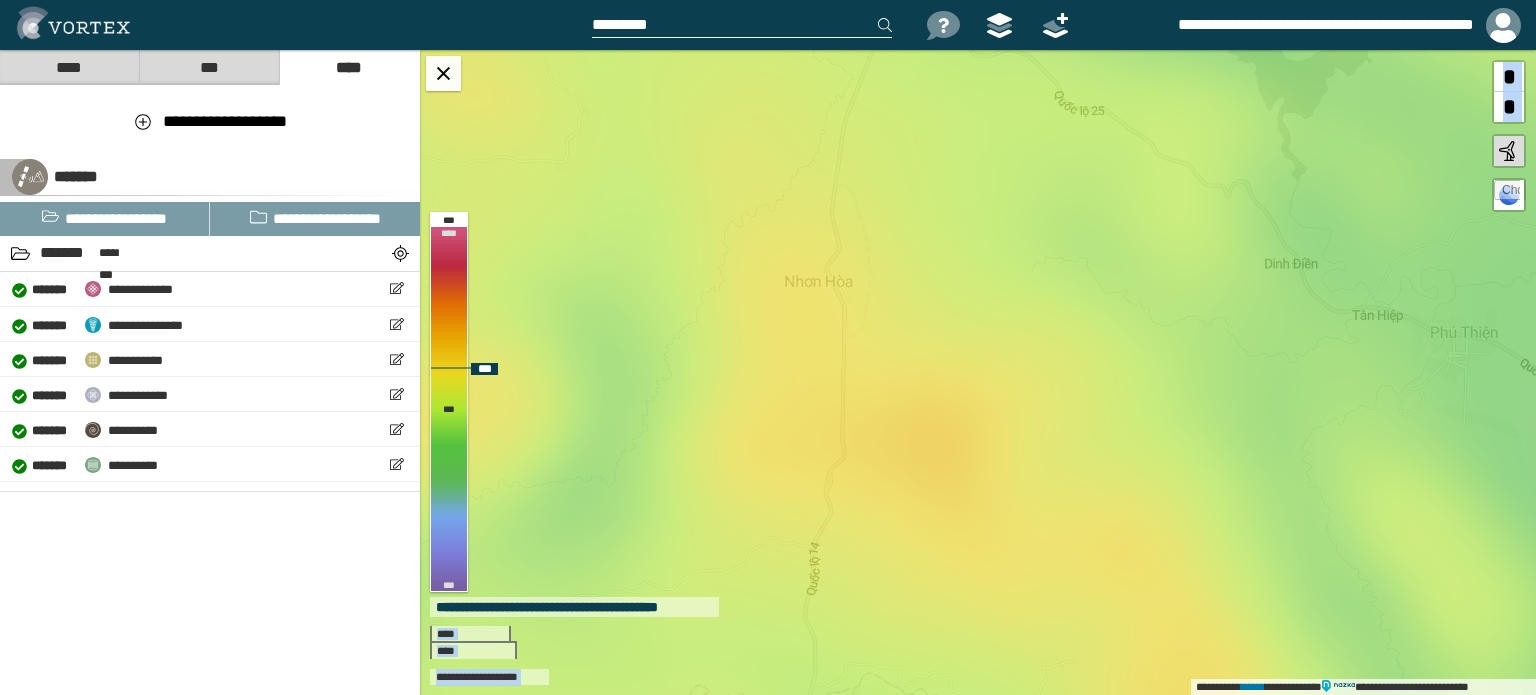 drag, startPoint x: 827, startPoint y: 248, endPoint x: 826, endPoint y: 360, distance: 112.00446 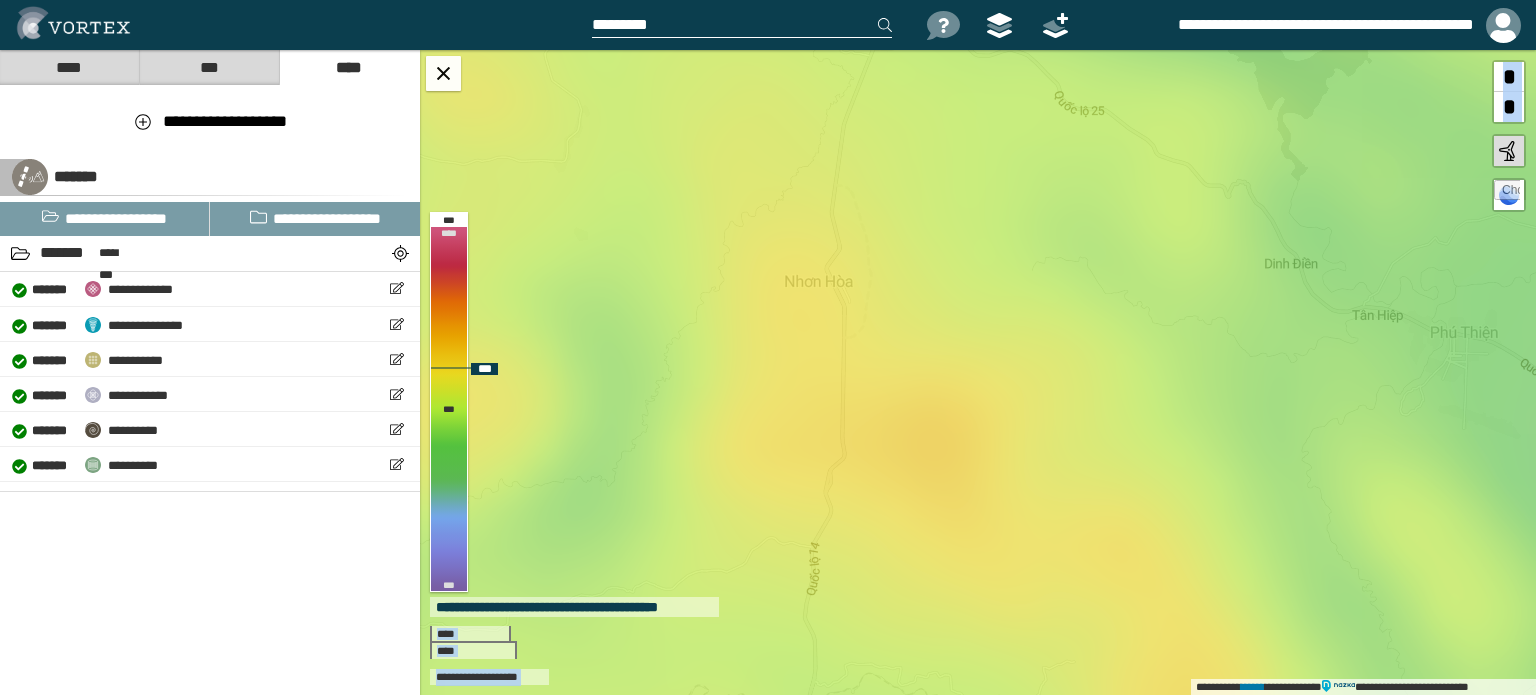 click on "[FIRST] [LAST] [PHONE] [PHONE] [PHONE] [PHONE] [PHONE] [PHONE]
[FIRST] [LAST]
[ADDRESS]
[FIRST] [LAST] [FIRST] [LAST] [FIRST] [LAST] [FIRST] [LAST] [FIRST] [LAST] [FIRST] [LAST]" at bounding box center [978, 372] 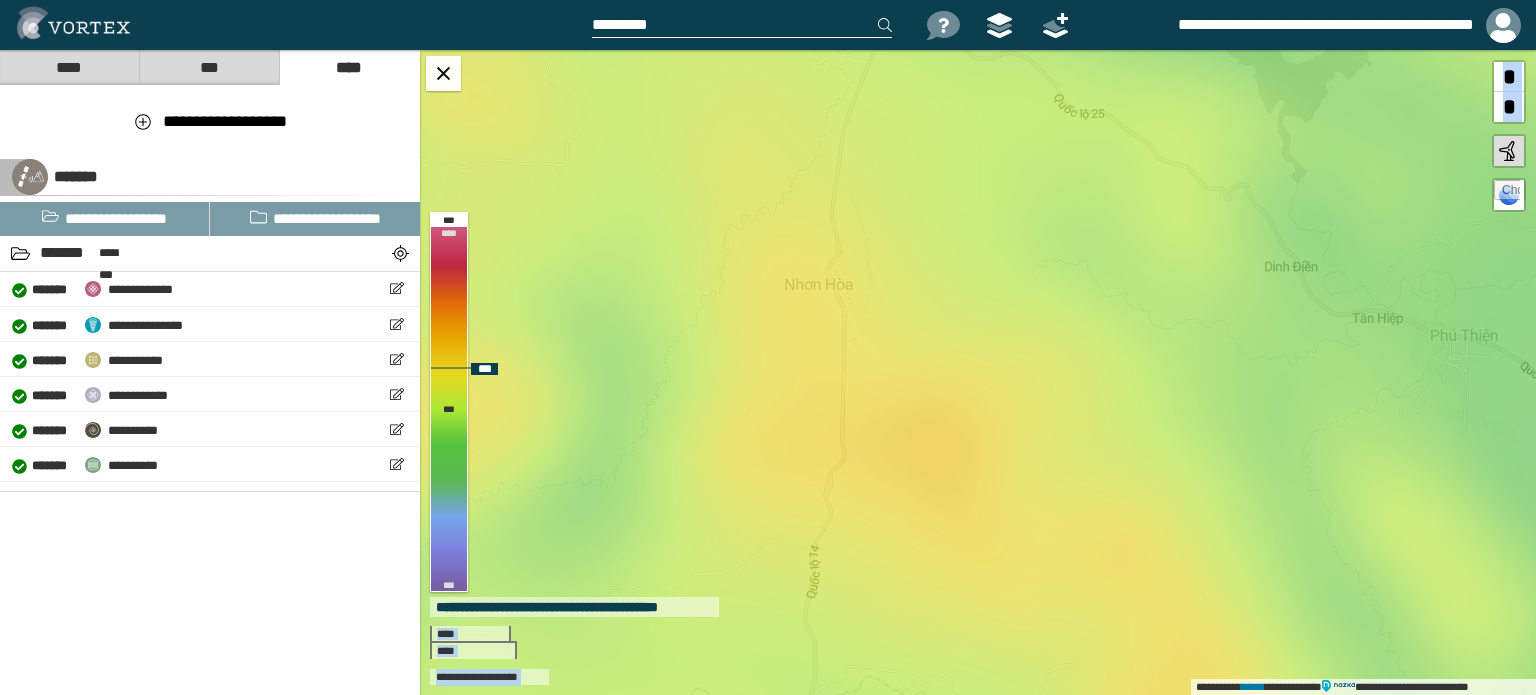 click on "[FIRST] [LAST] [PHONE] [PHONE] [PHONE] [PHONE] [PHONE] [PHONE]
[FIRST] [LAST]
[ADDRESS]
[FIRST] [LAST] [FIRST] [LAST] [FIRST] [LAST] [FIRST] [LAST] [FIRST] [LAST] [FIRST] [LAST]" at bounding box center [978, 372] 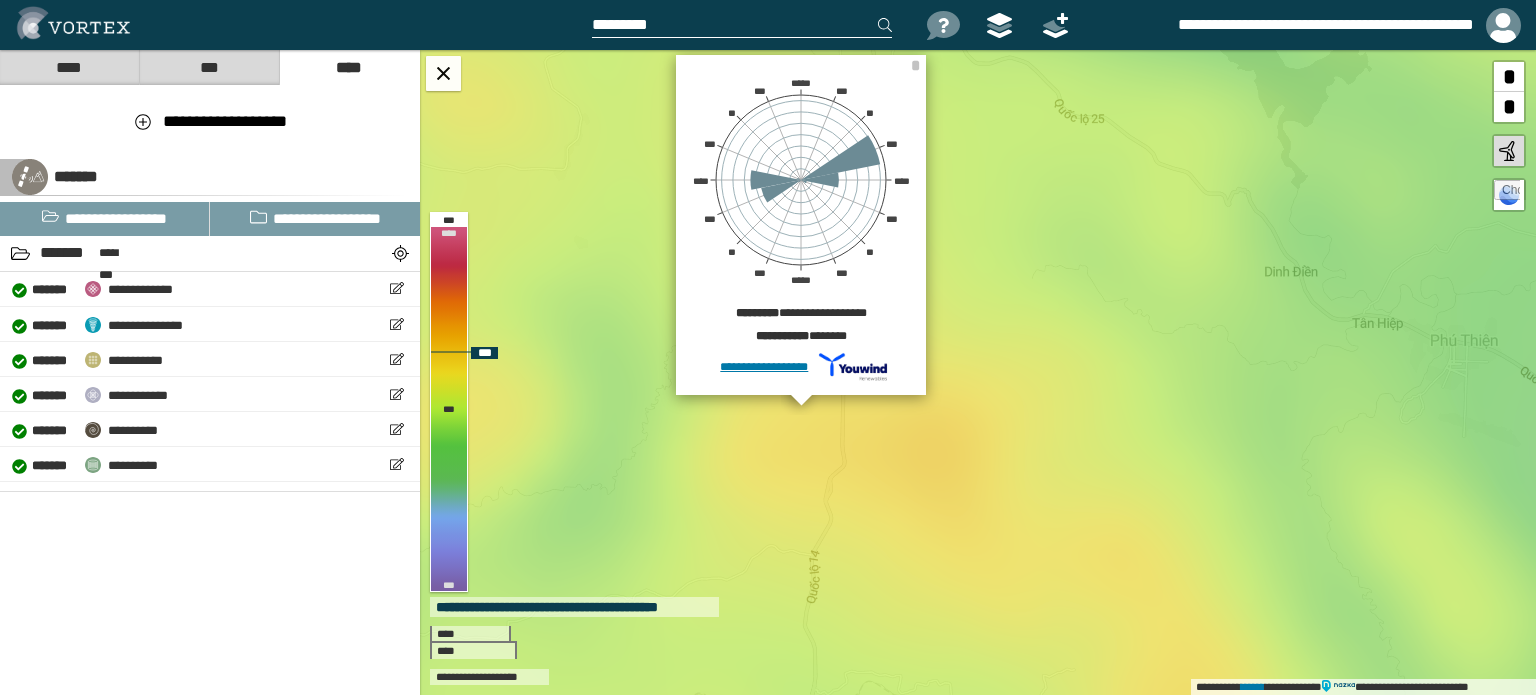 click on "**********" at bounding box center (978, 372) 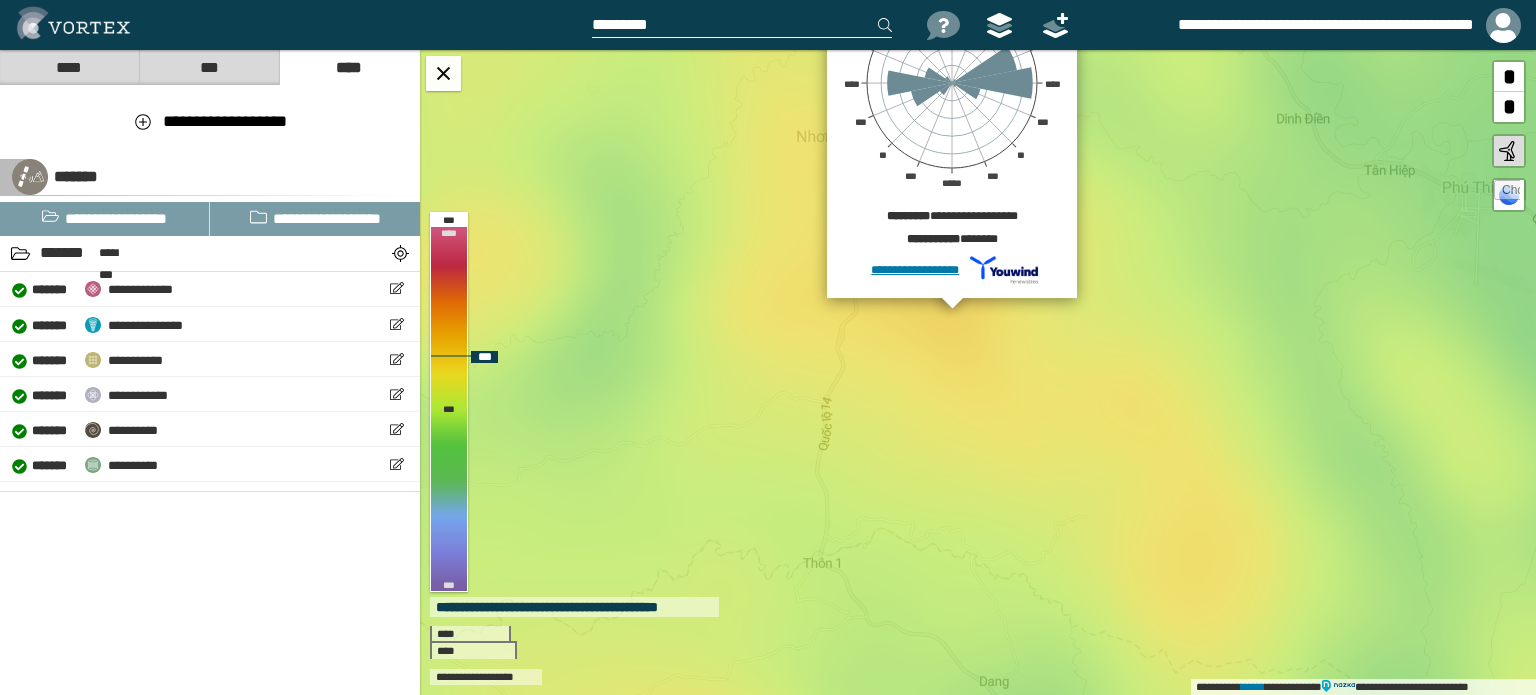 drag, startPoint x: 886, startPoint y: 502, endPoint x: 902, endPoint y: 163, distance: 339.37738 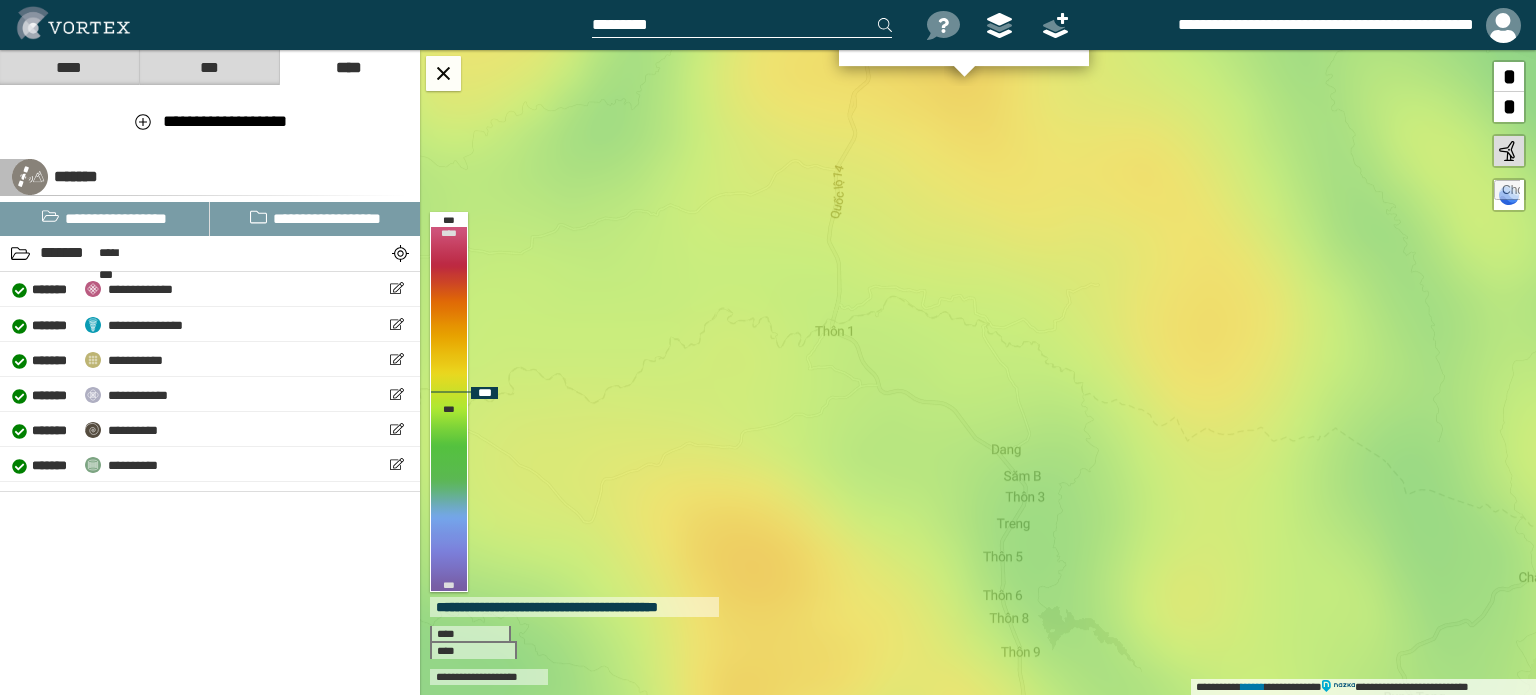 drag, startPoint x: 902, startPoint y: 306, endPoint x: 908, endPoint y: 127, distance: 179.10052 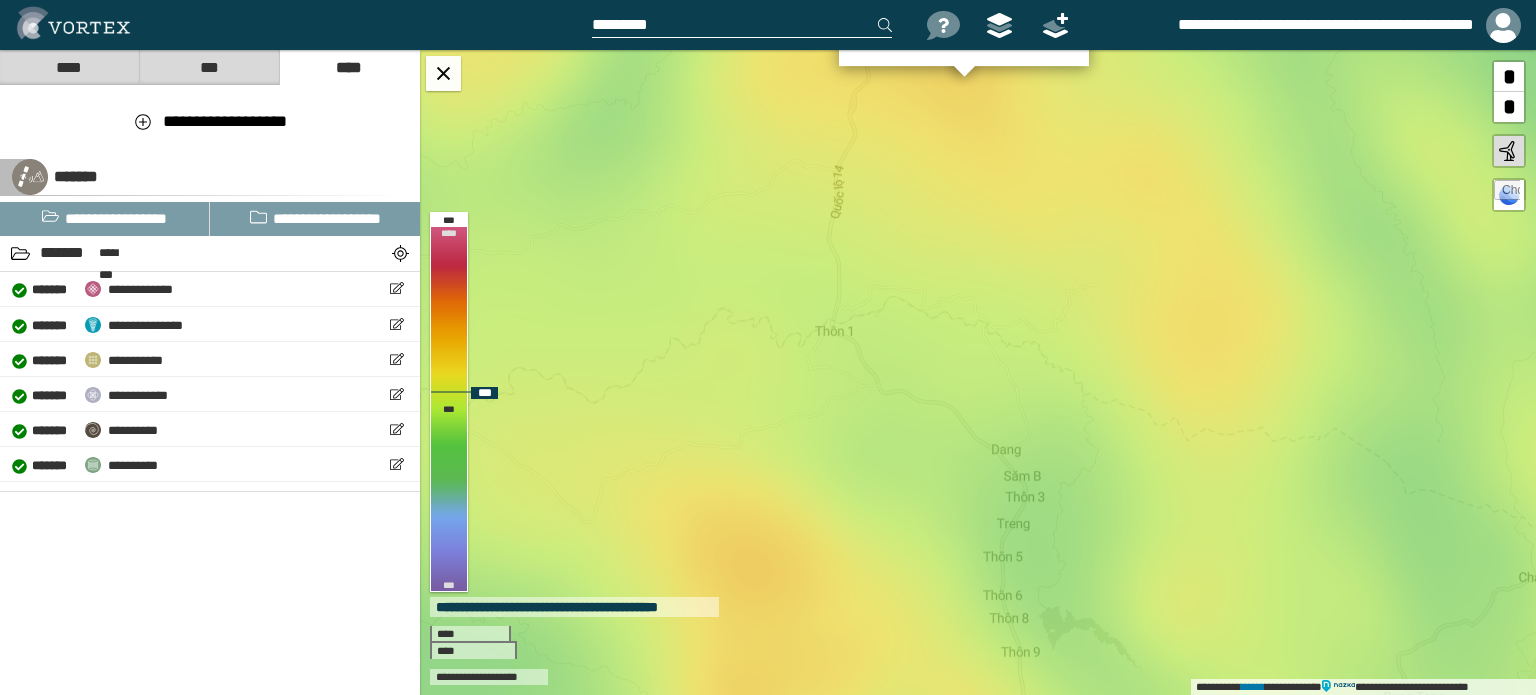click on "[FIRST] [LAST] [PHONE] [PHONE] [PHONE] [PHONE] [PHONE] [PHONE]
[FIRST] [LAST]
[ADDRESS]
[FIRST] [LAST] [FIRST] [LAST] [FIRST] [LAST] [FIRST] [LAST] [FIRST] [LAST] [FIRST] [LAST] [FIRST] [LAST]" at bounding box center [978, 372] 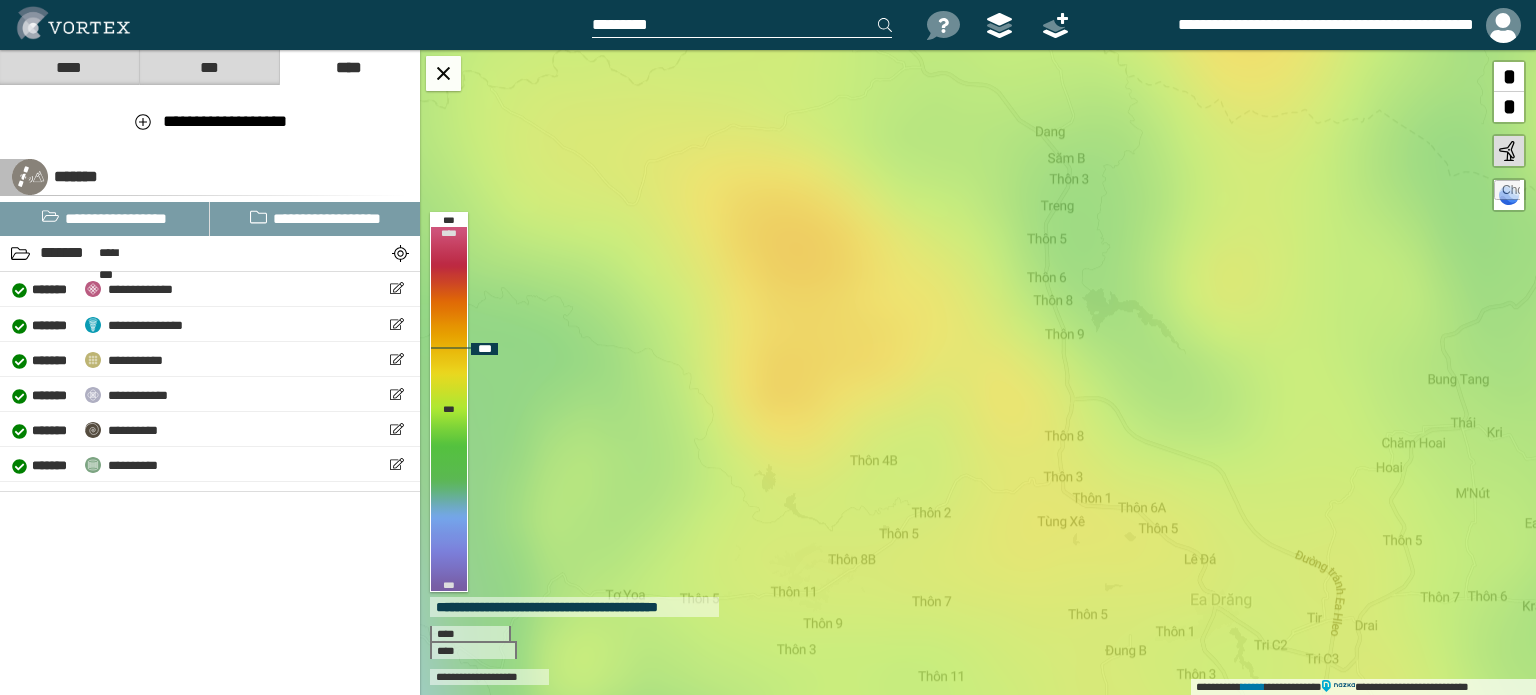 drag, startPoint x: 778, startPoint y: 439, endPoint x: 822, endPoint y: 257, distance: 187.24316 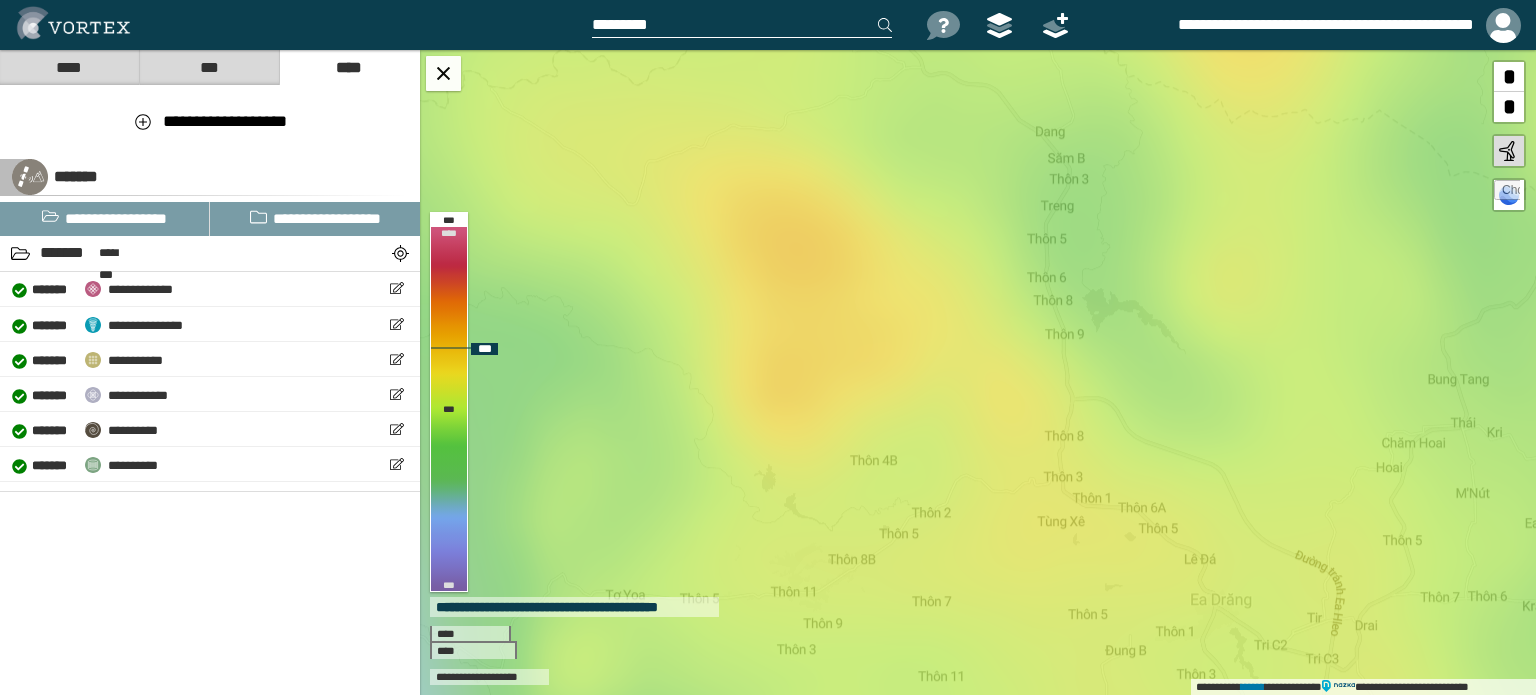 click on "[FIRST] [LAST] [PHONE] [PHONE] [PHONE] [PHONE] [PHONE] [PHONE]
[FIRST] [LAST]
[ADDRESS]
[FIRST] [LAST] [FIRST] [LAST] [FIRST] [LAST] [FIRST] [LAST] [FIRST] [LAST] [FIRST] [LAST] [FIRST] [LAST]" at bounding box center [978, 372] 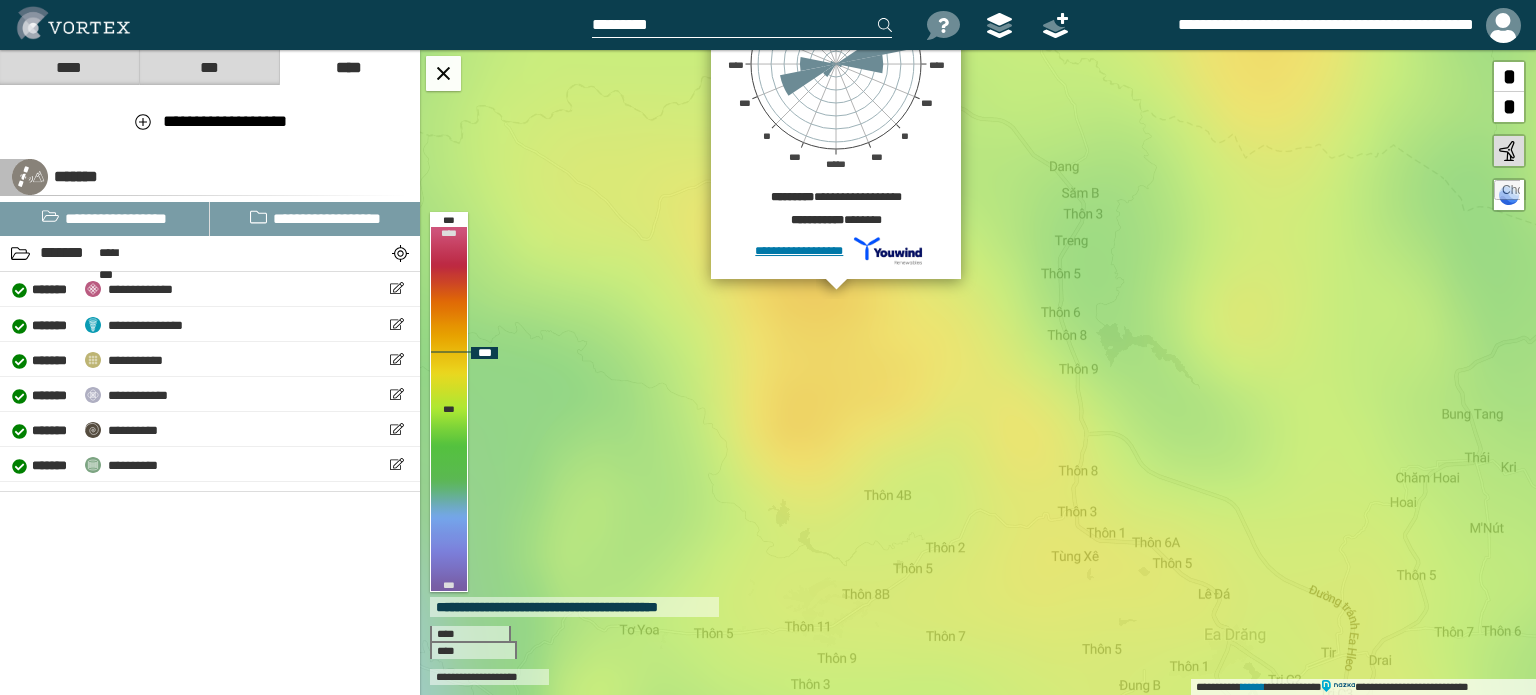drag, startPoint x: 808, startPoint y: 429, endPoint x: 808, endPoint y: 349, distance: 80 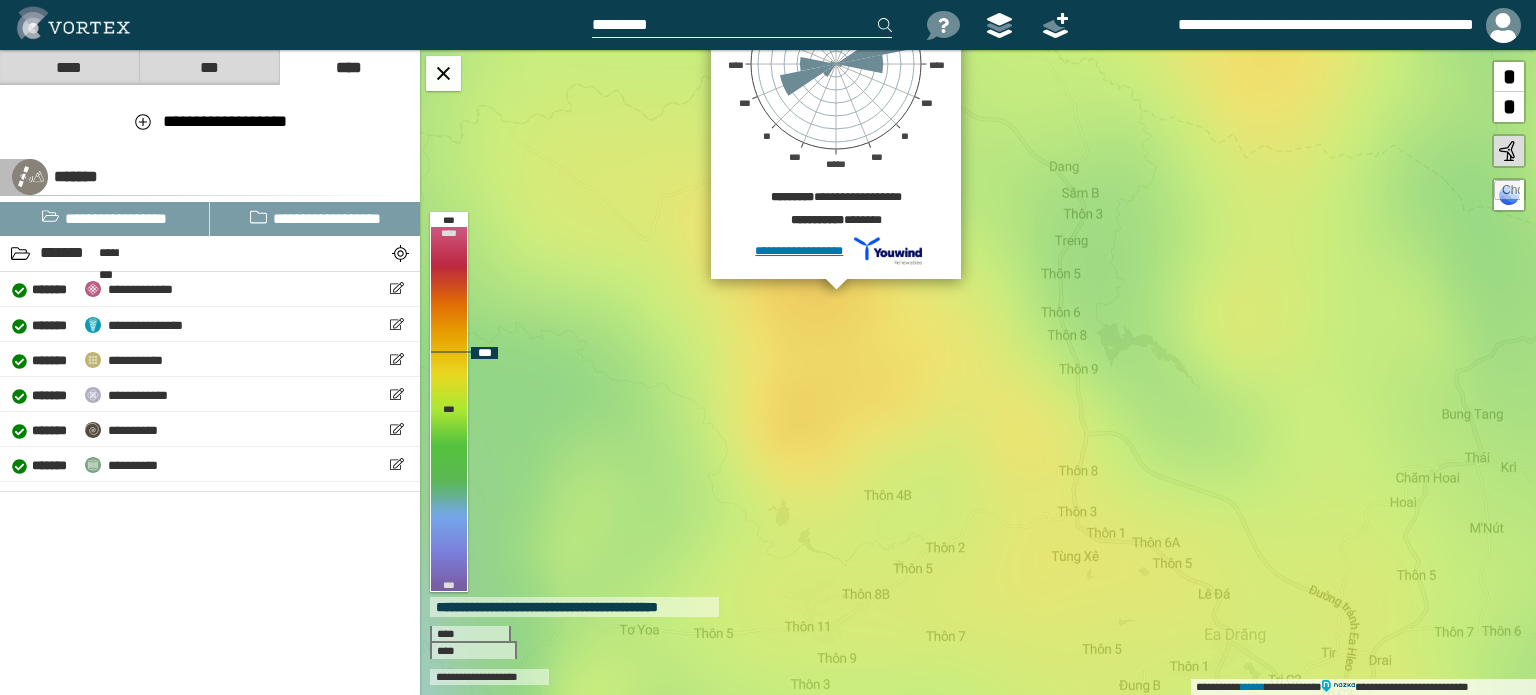 click on "**********" at bounding box center [978, 372] 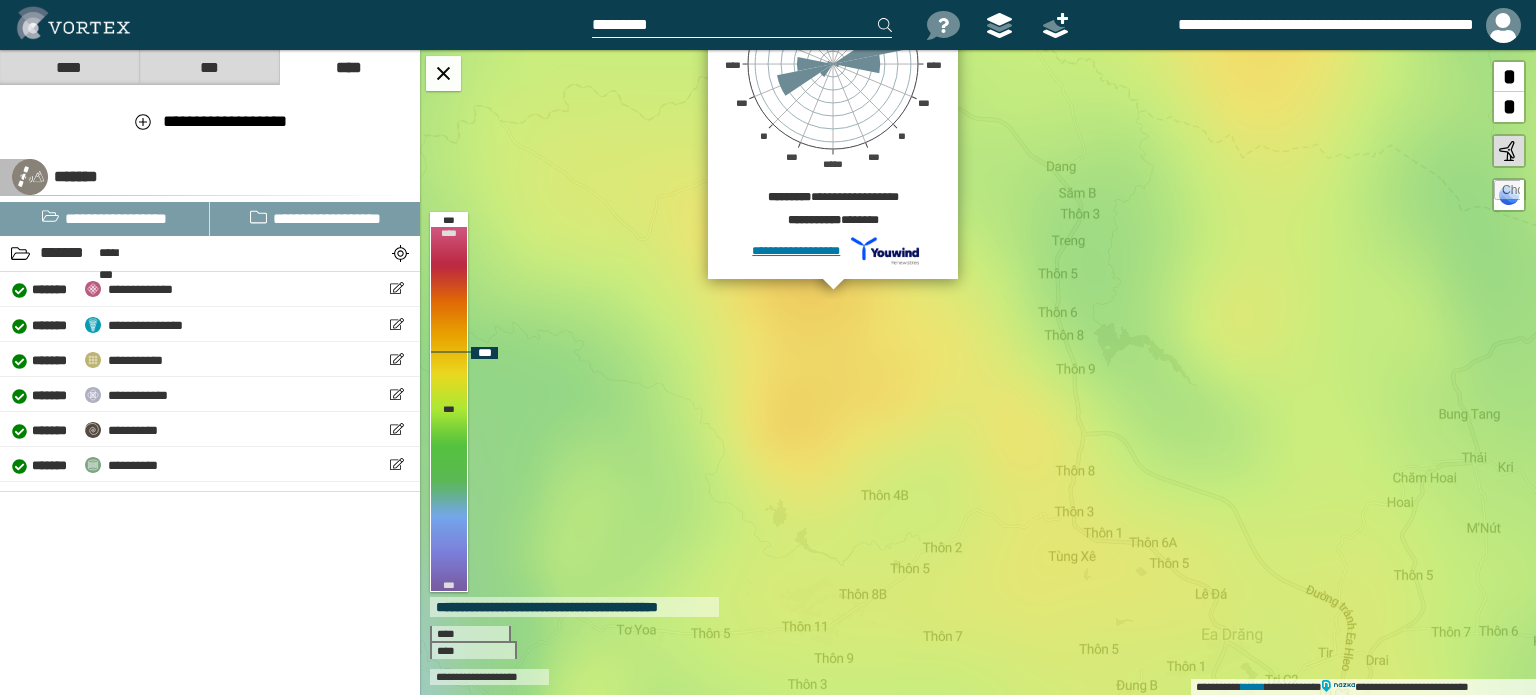 click on "**********" at bounding box center (978, 372) 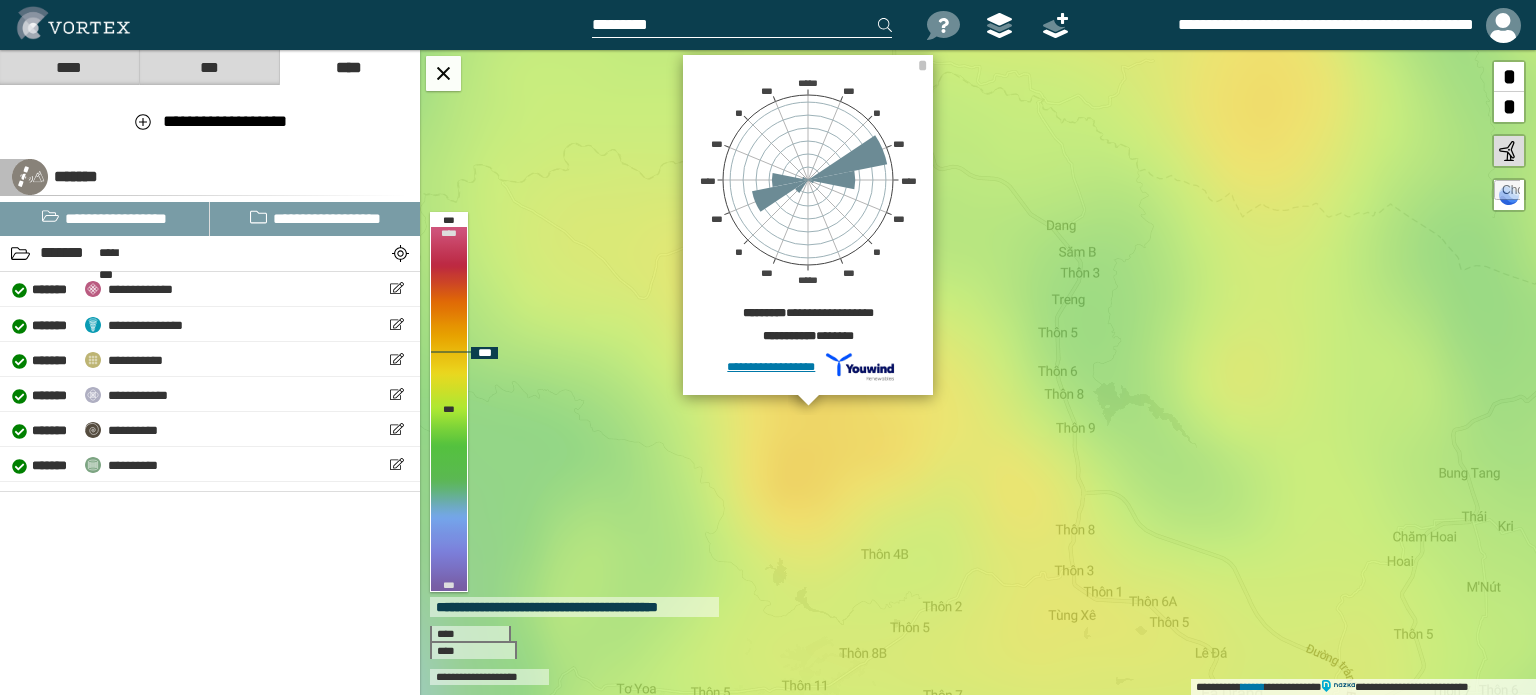 click on "**********" at bounding box center (978, 372) 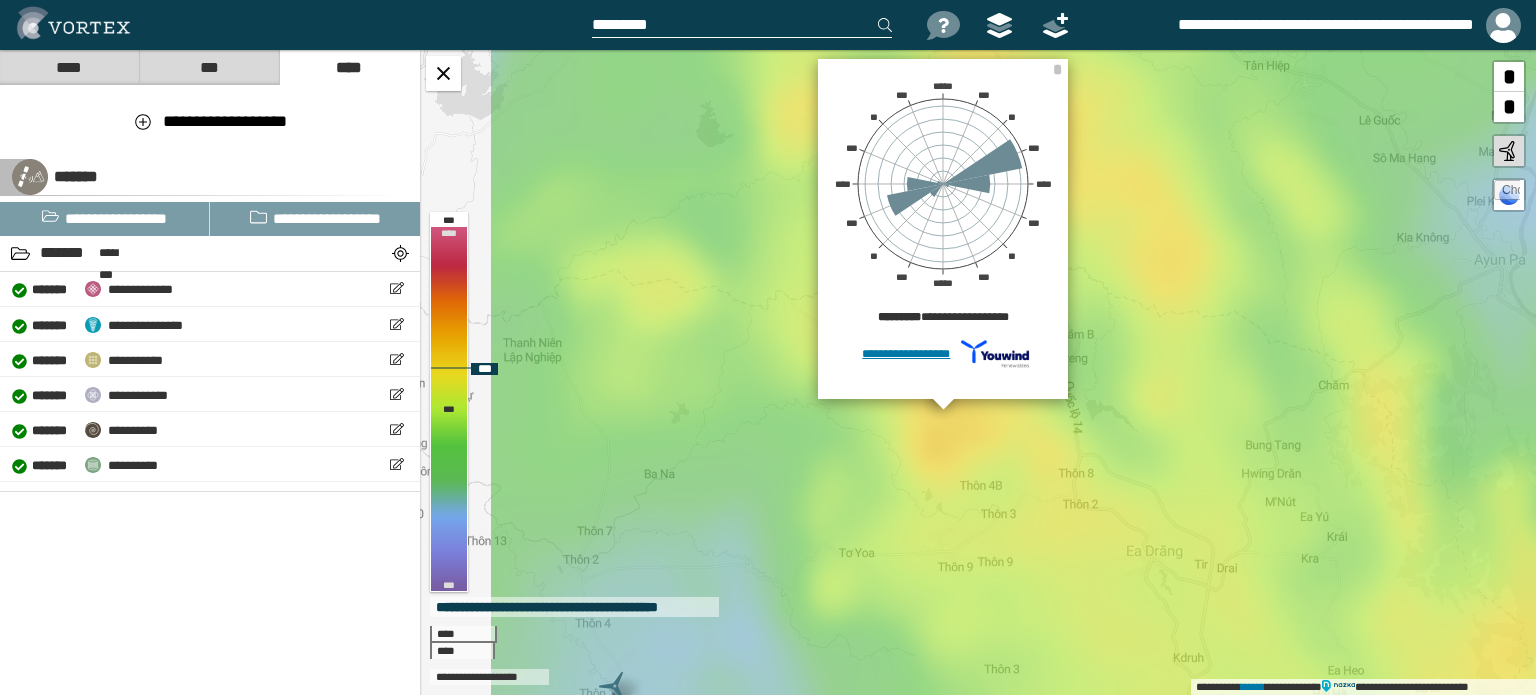 drag, startPoint x: 825, startPoint y: 433, endPoint x: 955, endPoint y: 457, distance: 132.19682 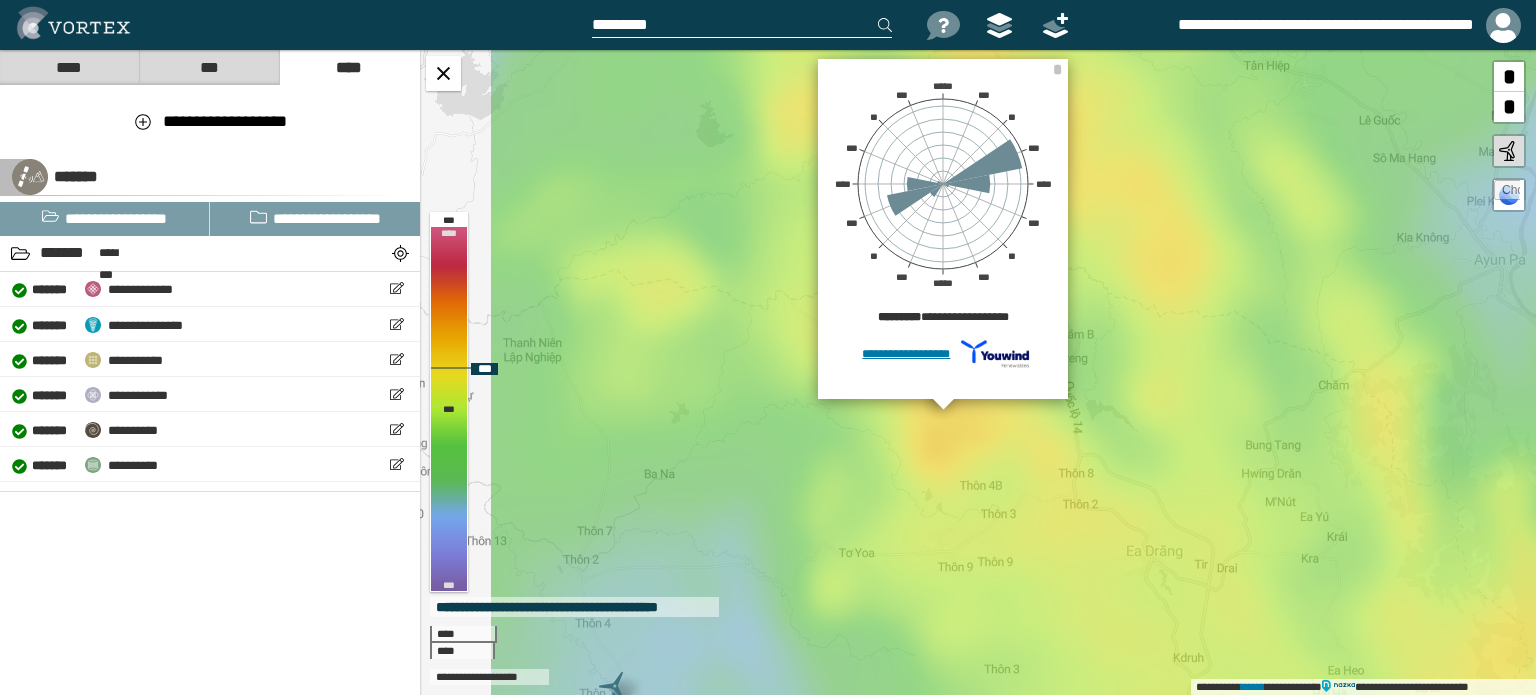 click on "[FIRST] [LAST] [PHONE] [PHONE] [PHONE] [PHONE] [PHONE] [PHONE]
[FIRST] [LAST]
[ADDRESS]
[FIRST] [LAST] [FIRST] [LAST] [FIRST] [LAST] [FIRST] [LAST] [FIRST] [LAST] [FIRST] [LAST] [FIRST] [LAST]" at bounding box center (978, 372) 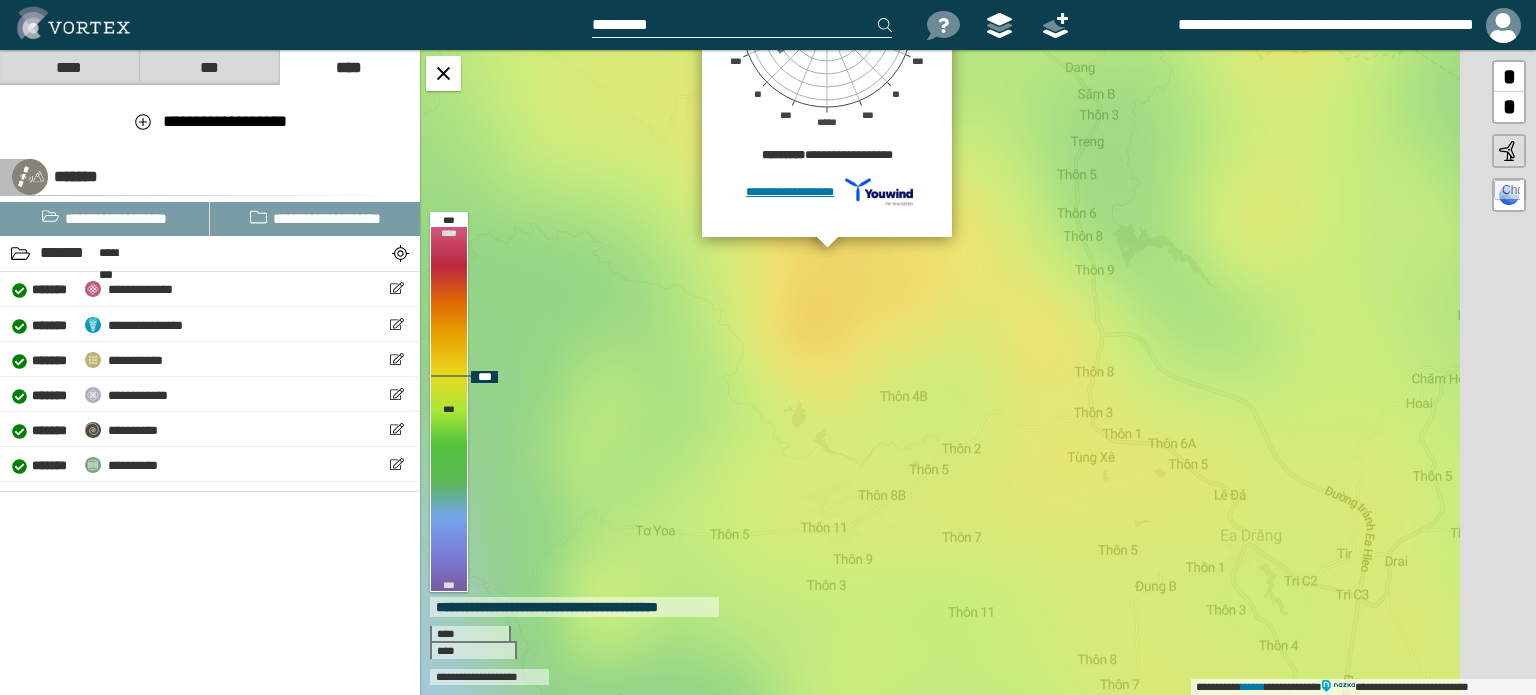 drag, startPoint x: 1148, startPoint y: 467, endPoint x: 1042, endPoint y: 320, distance: 181.2319 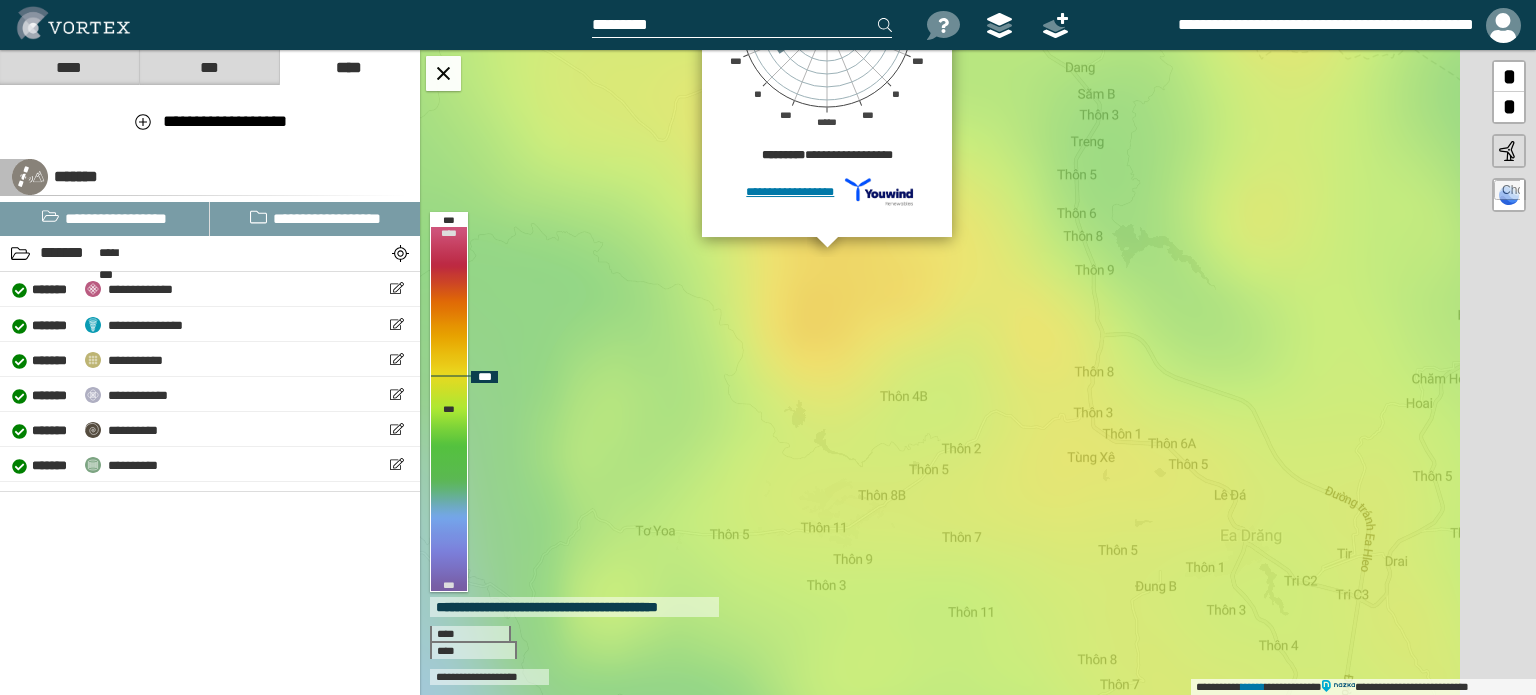click on "[FIRST] [LAST] [PHONE] [PHONE] [PHONE] [PHONE] [PHONE] [PHONE]
[FIRST] [LAST]
[ADDRESS]
[FIRST] [LAST] [FIRST] [LAST] [FIRST] [LAST] [FIRST] [LAST] [FIRST] [LAST] [FIRST] [LAST] [FIRST] [LAST]" at bounding box center (978, 372) 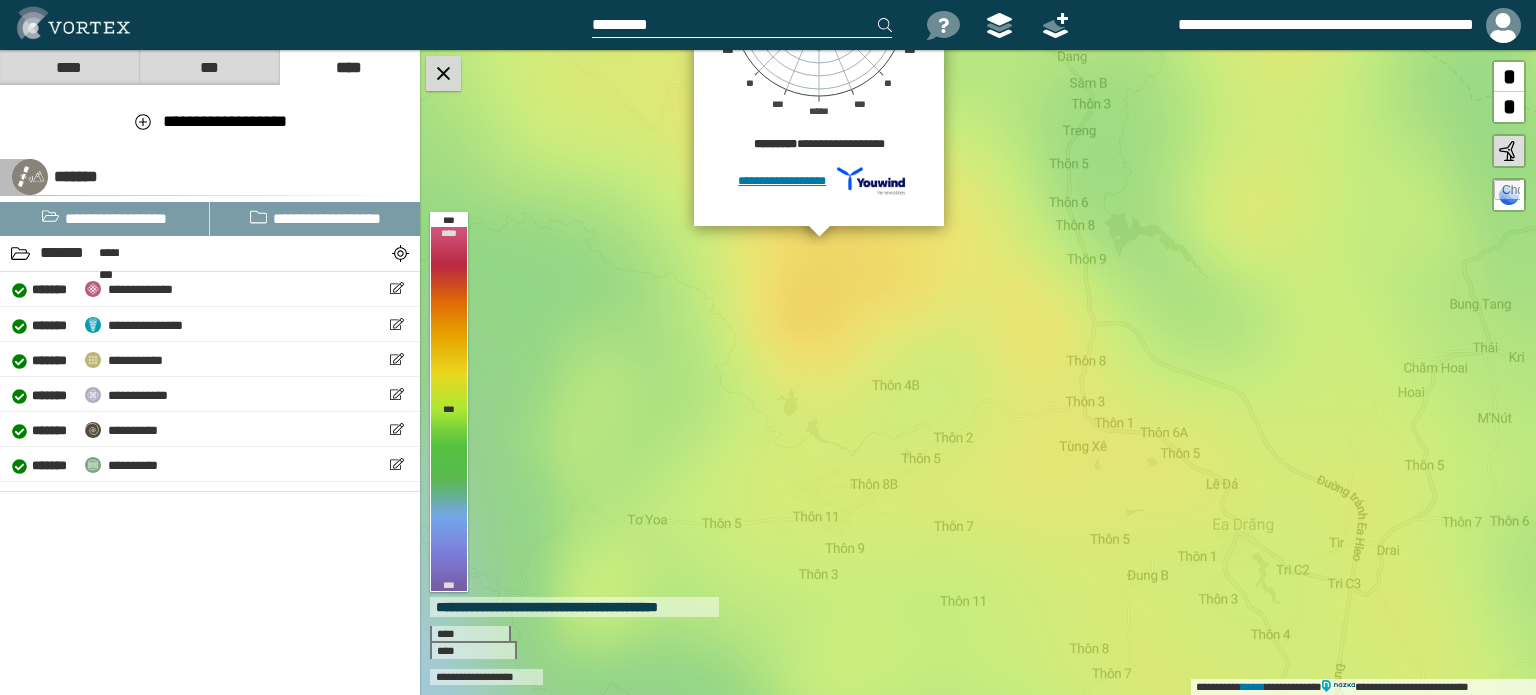 click at bounding box center (443, 73) 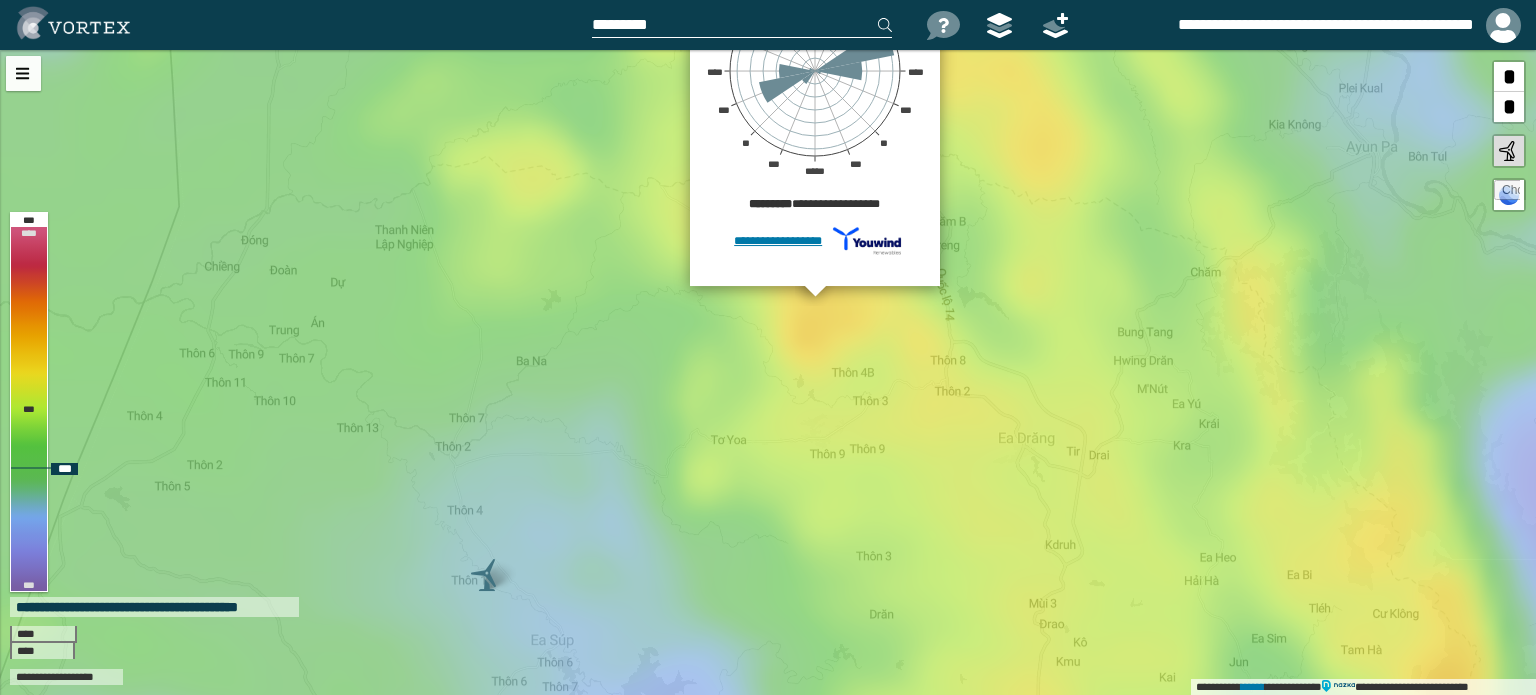 click at bounding box center [1509, 195] 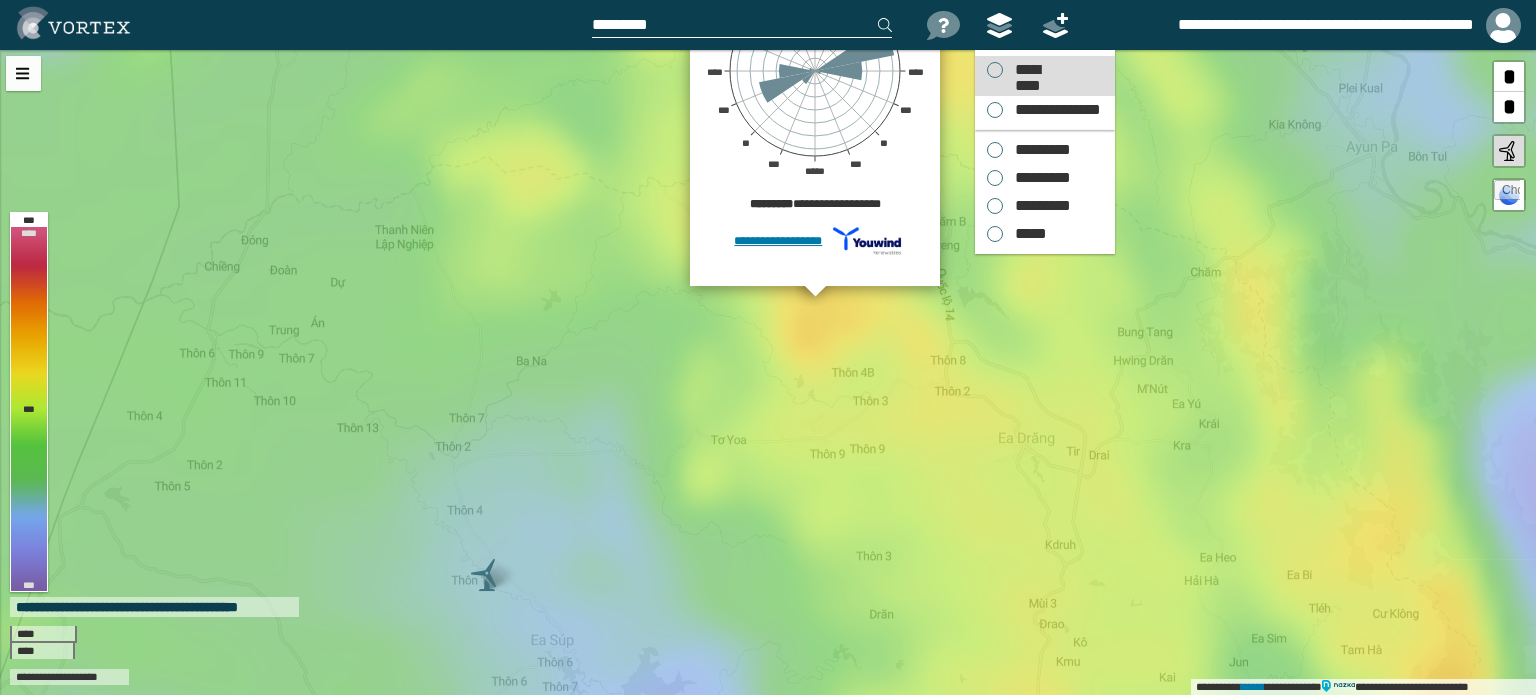 click on "*********" at bounding box center [1027, 70] 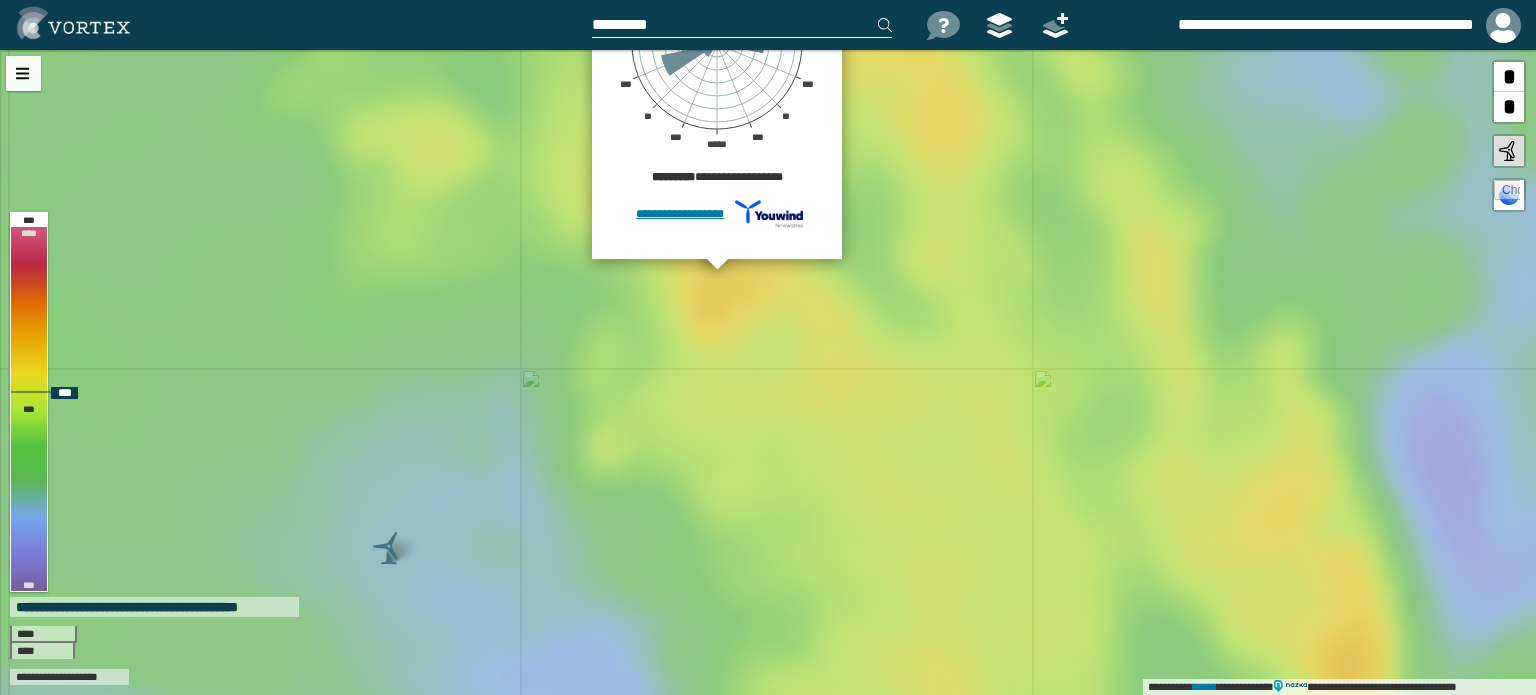 drag, startPoint x: 849, startPoint y: 361, endPoint x: 751, endPoint y: 334, distance: 101.65137 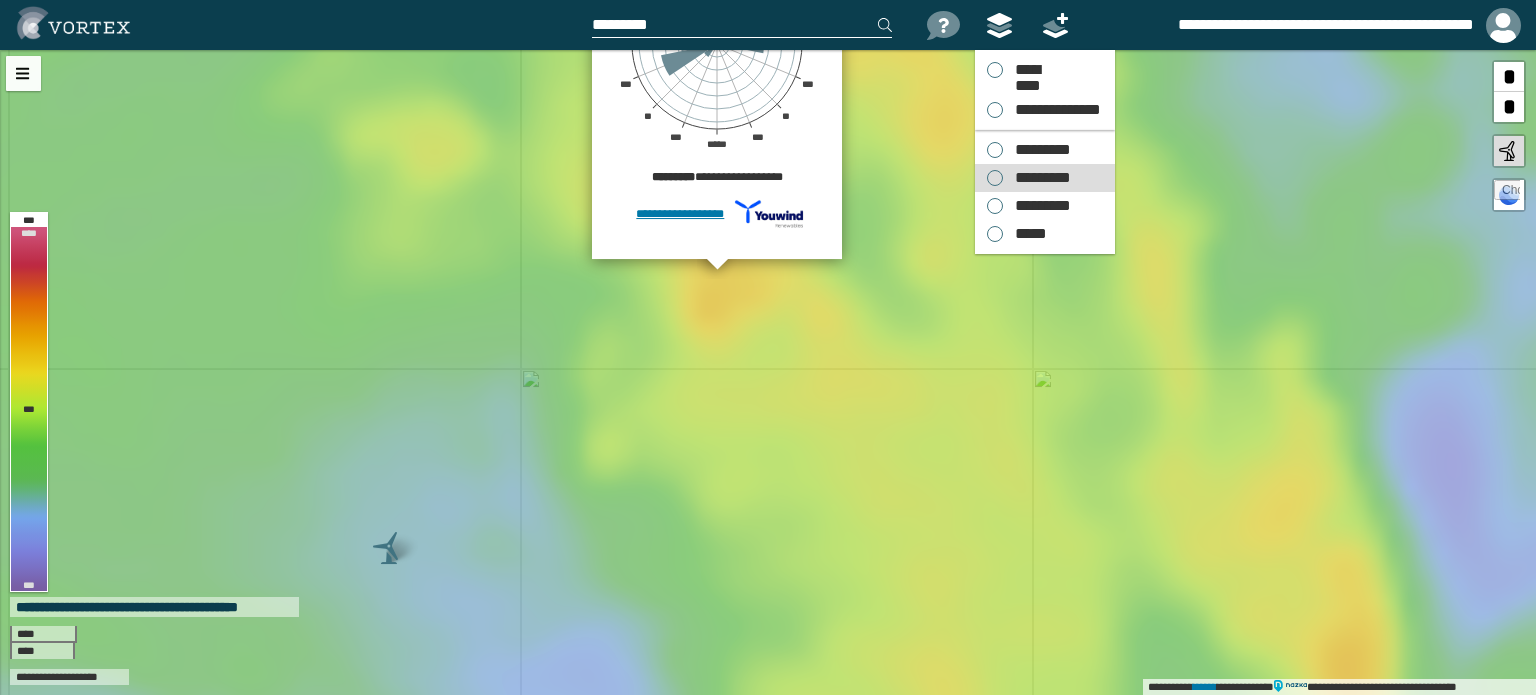 click on "*********" at bounding box center [1038, 178] 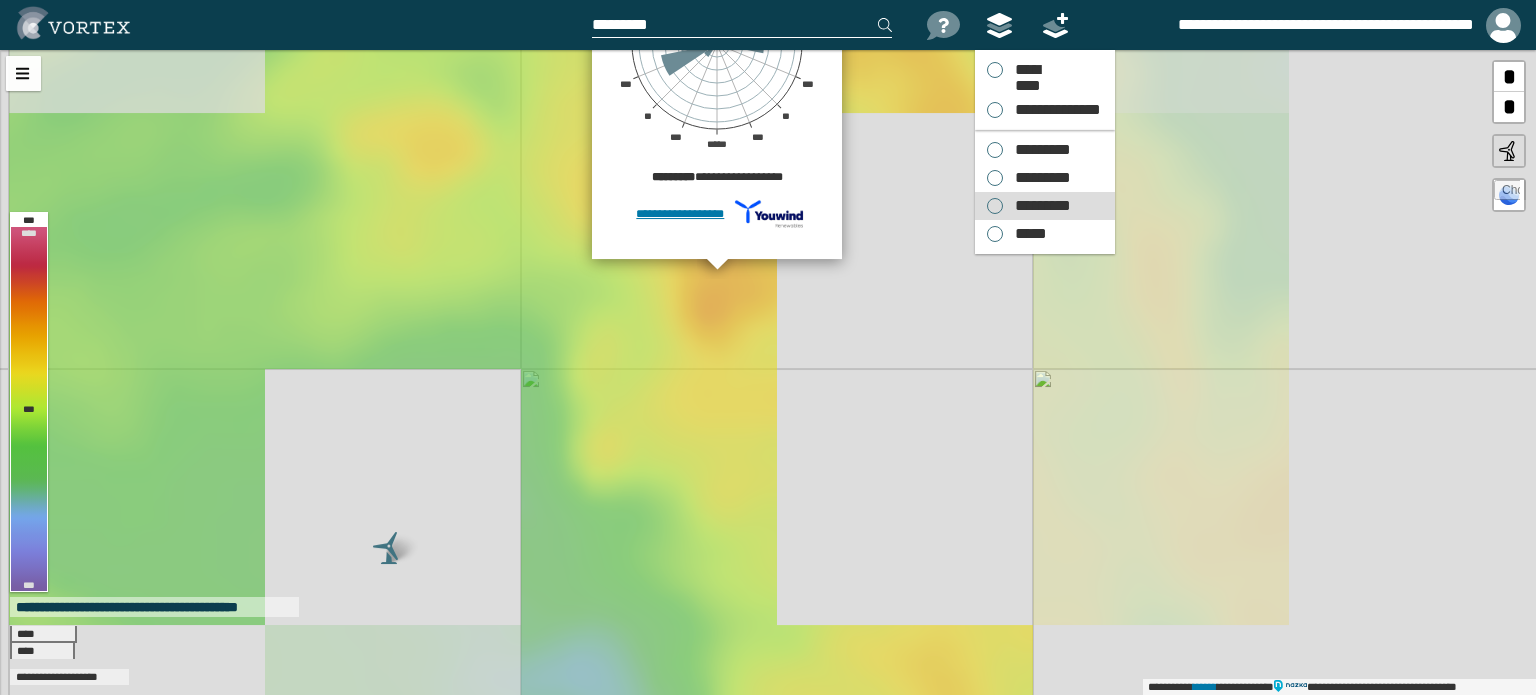 click on "*********" at bounding box center [1038, 206] 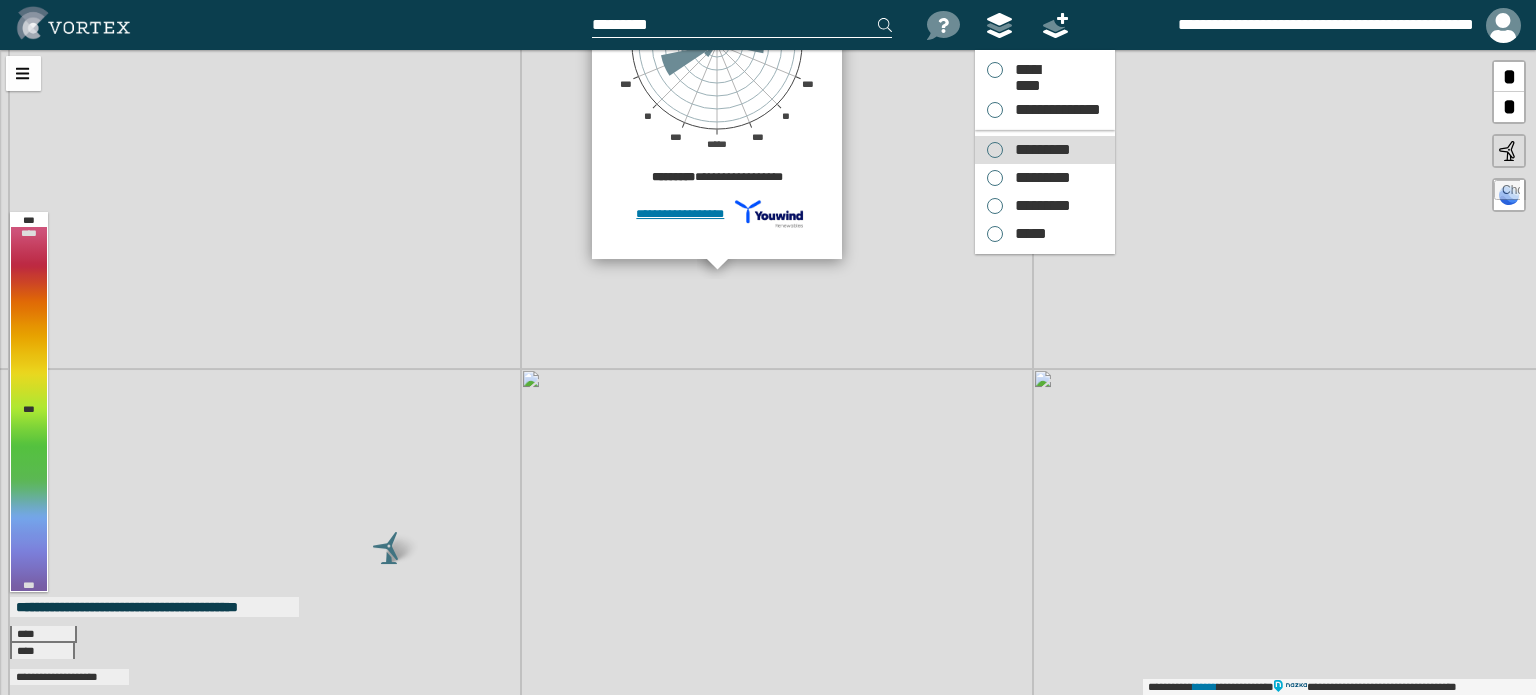 click on "*********" at bounding box center [1038, 150] 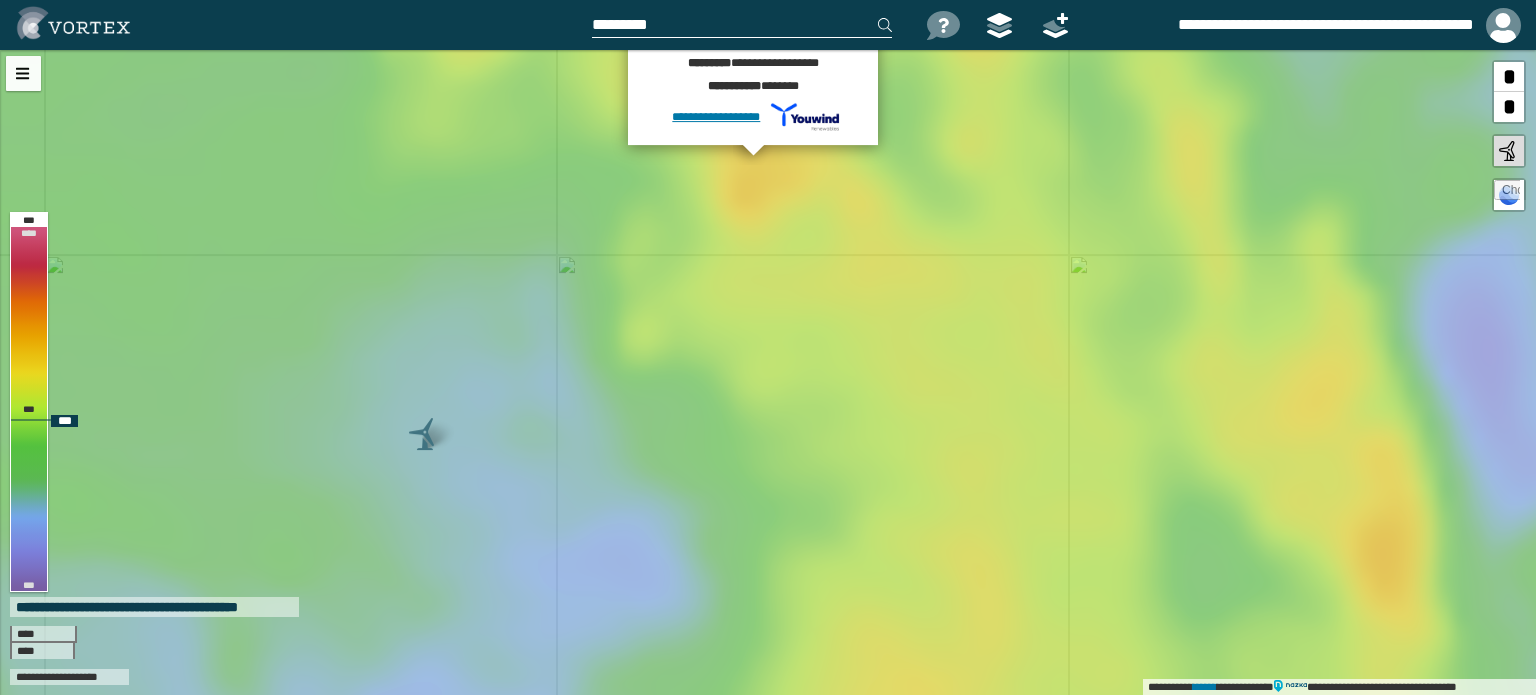 drag, startPoint x: 862, startPoint y: 313, endPoint x: 908, endPoint y: 163, distance: 156.89487 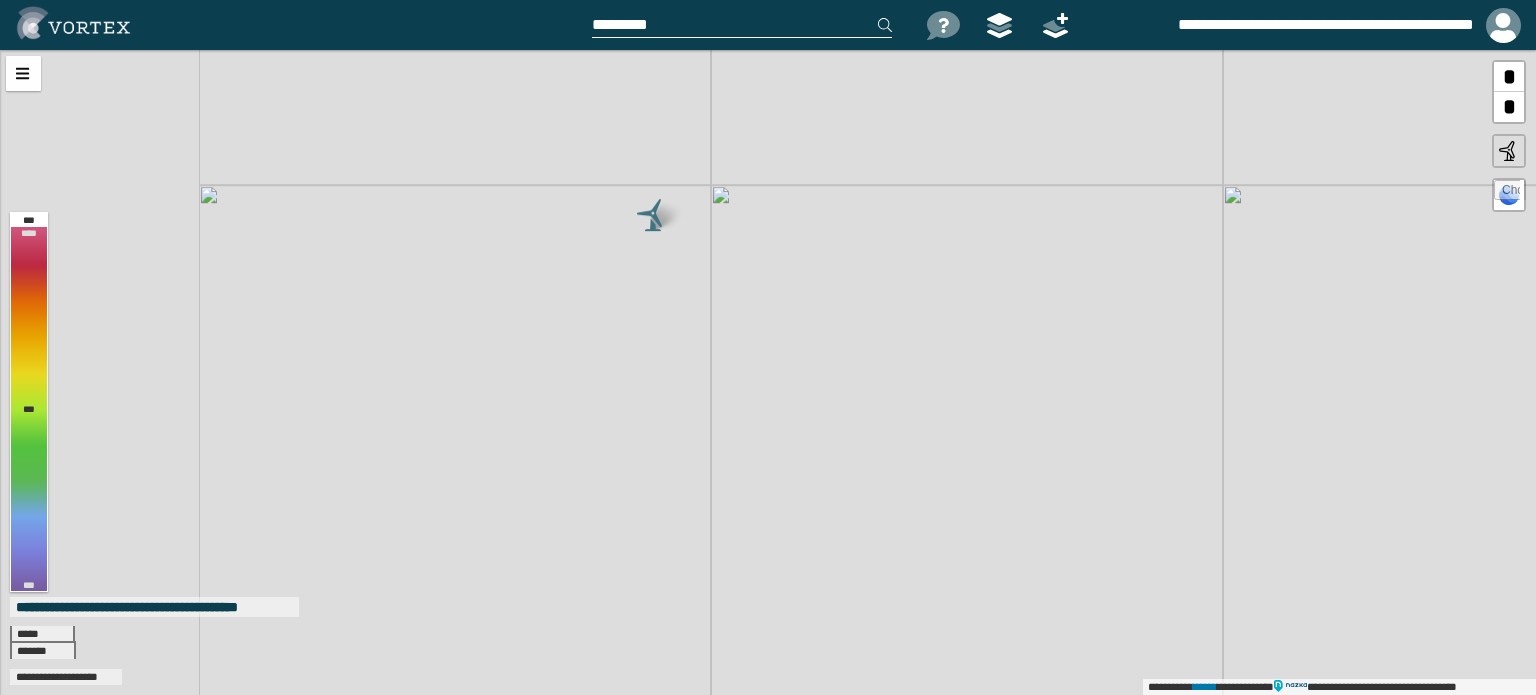 drag, startPoint x: 543, startPoint y: 338, endPoint x: 790, endPoint y: 171, distance: 298.15768 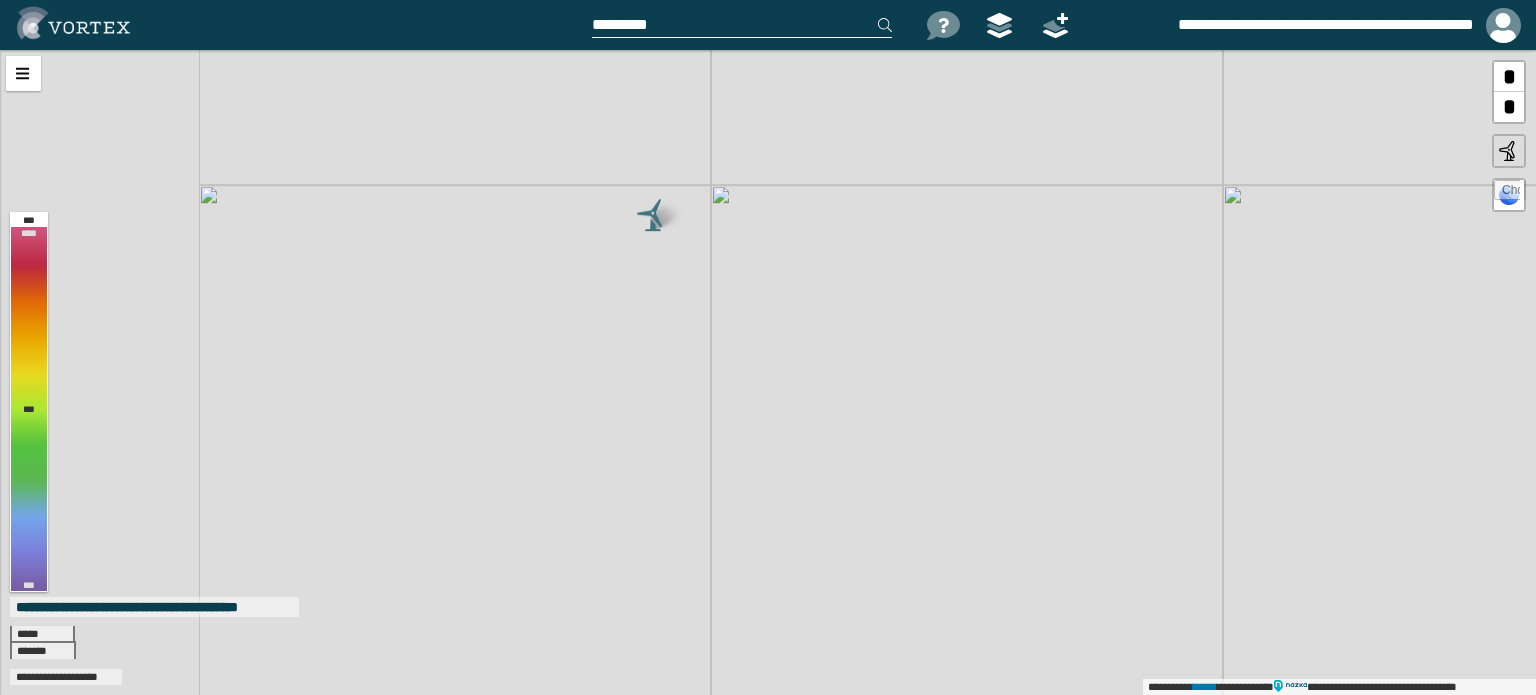 click on "[FIRST] [LAST] [PHONE] [PHONE] [PHONE] [PHONE] [PHONE] [PHONE]
[FIRST] [LAST]
[ADDRESS]
[FIRST] [LAST] [FIRST] [LAST] [FIRST] [LAST] [FIRST] [LAST] [FIRST] [LAST] [FIRST] [LAST] [FIRST] [LAST]" at bounding box center [768, 372] 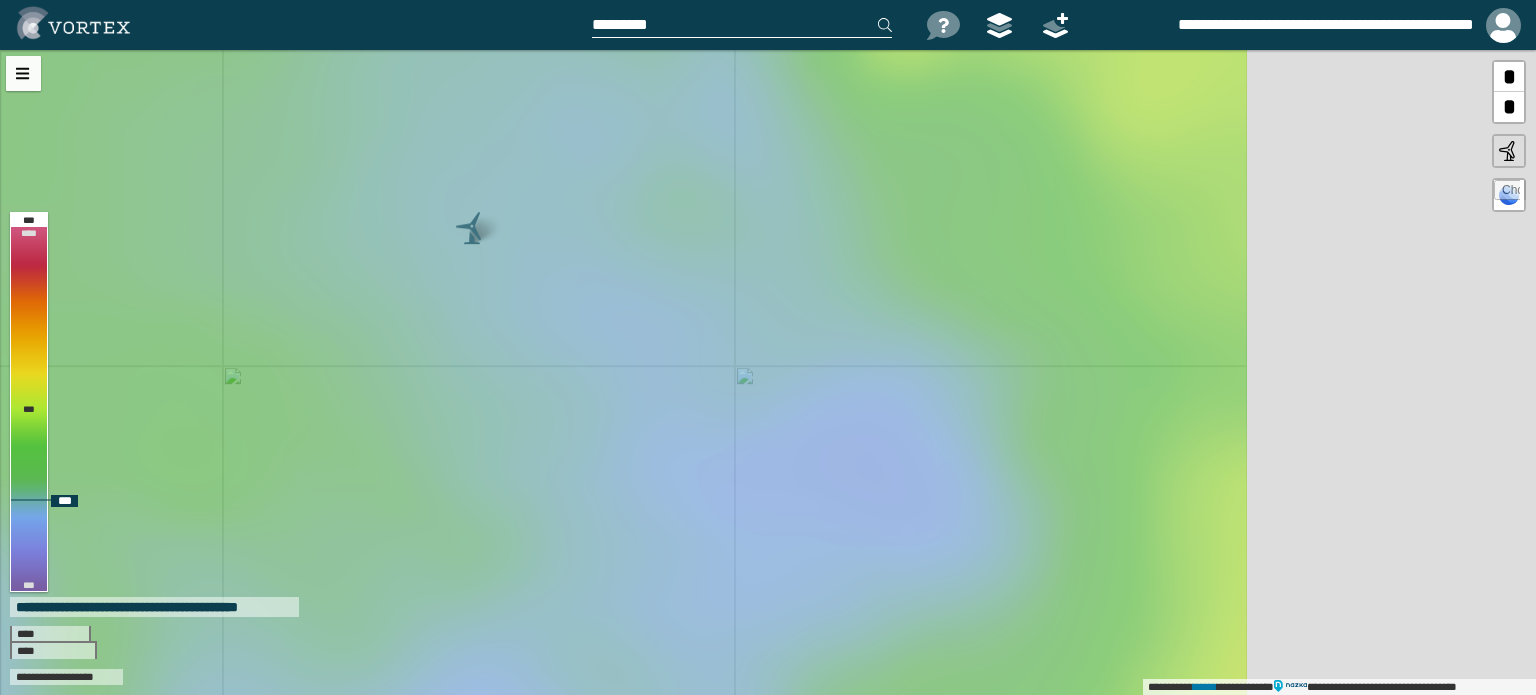drag, startPoint x: 972, startPoint y: 240, endPoint x: 670, endPoint y: 251, distance: 302.20026 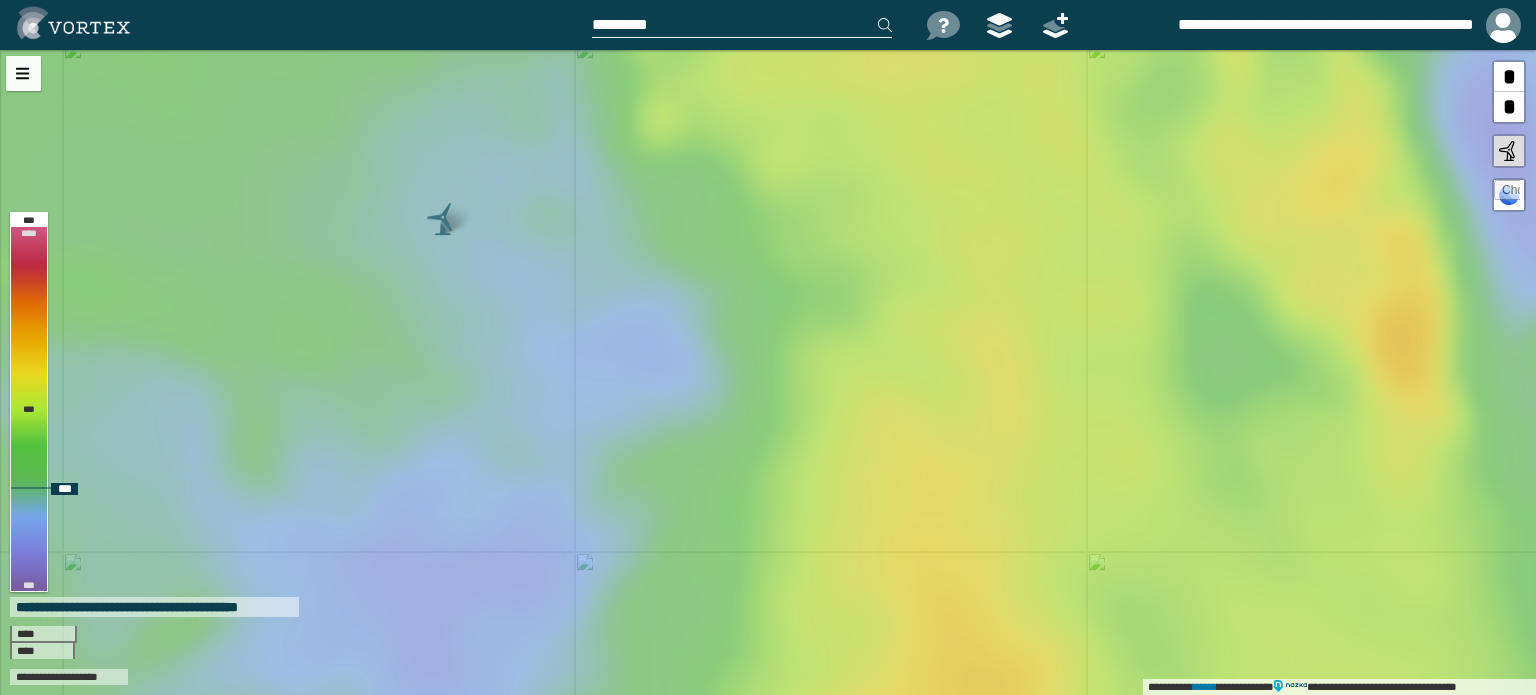 drag, startPoint x: 809, startPoint y: 235, endPoint x: 583, endPoint y: 227, distance: 226.14156 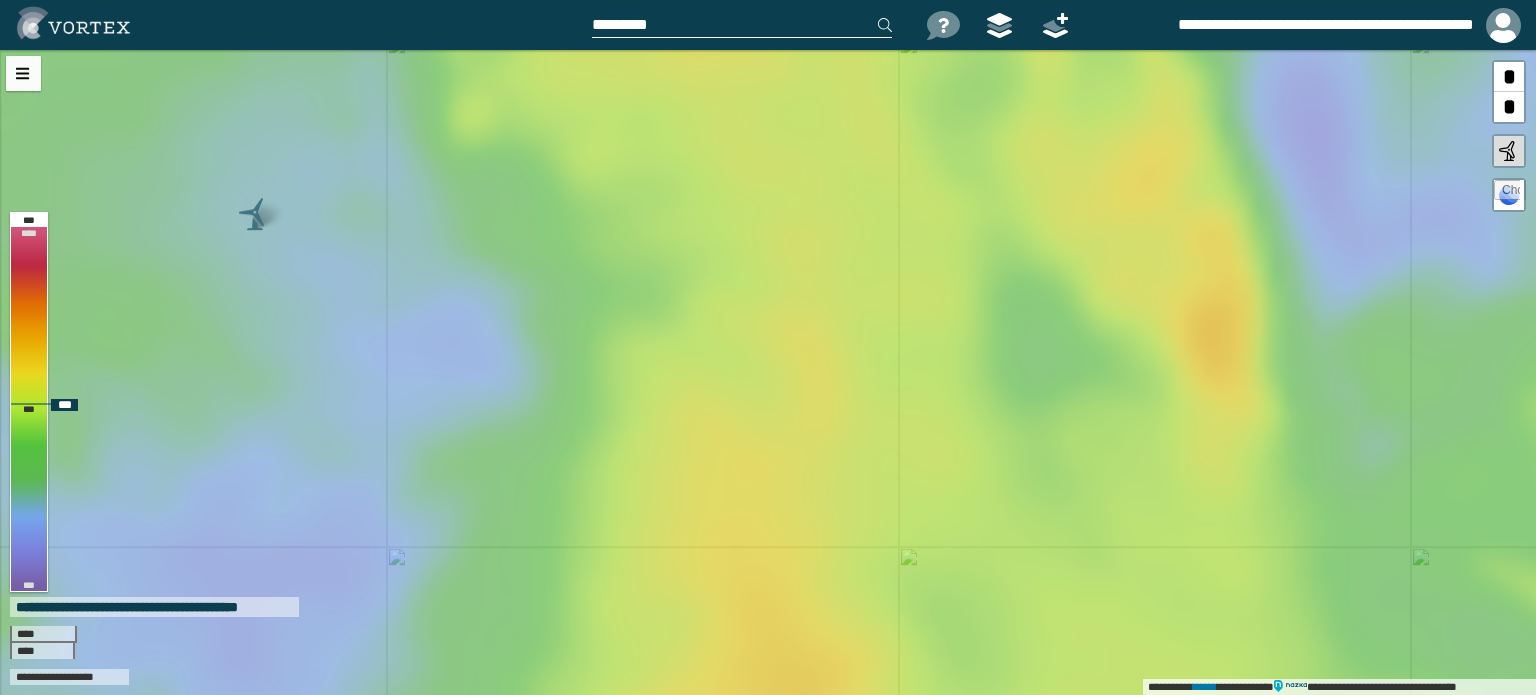 drag, startPoint x: 1031, startPoint y: 253, endPoint x: 674, endPoint y: 221, distance: 358.4313 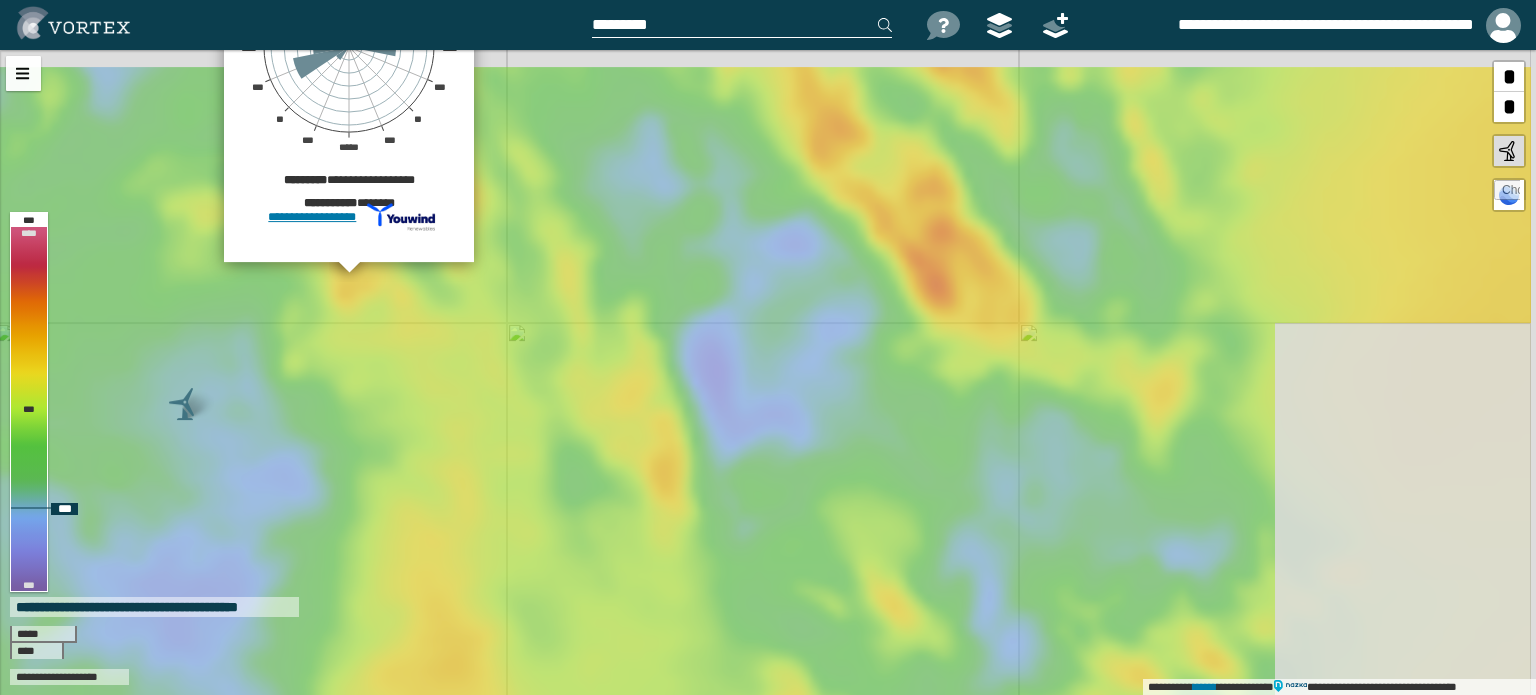 drag, startPoint x: 884, startPoint y: 204, endPoint x: 730, endPoint y: 418, distance: 263.65128 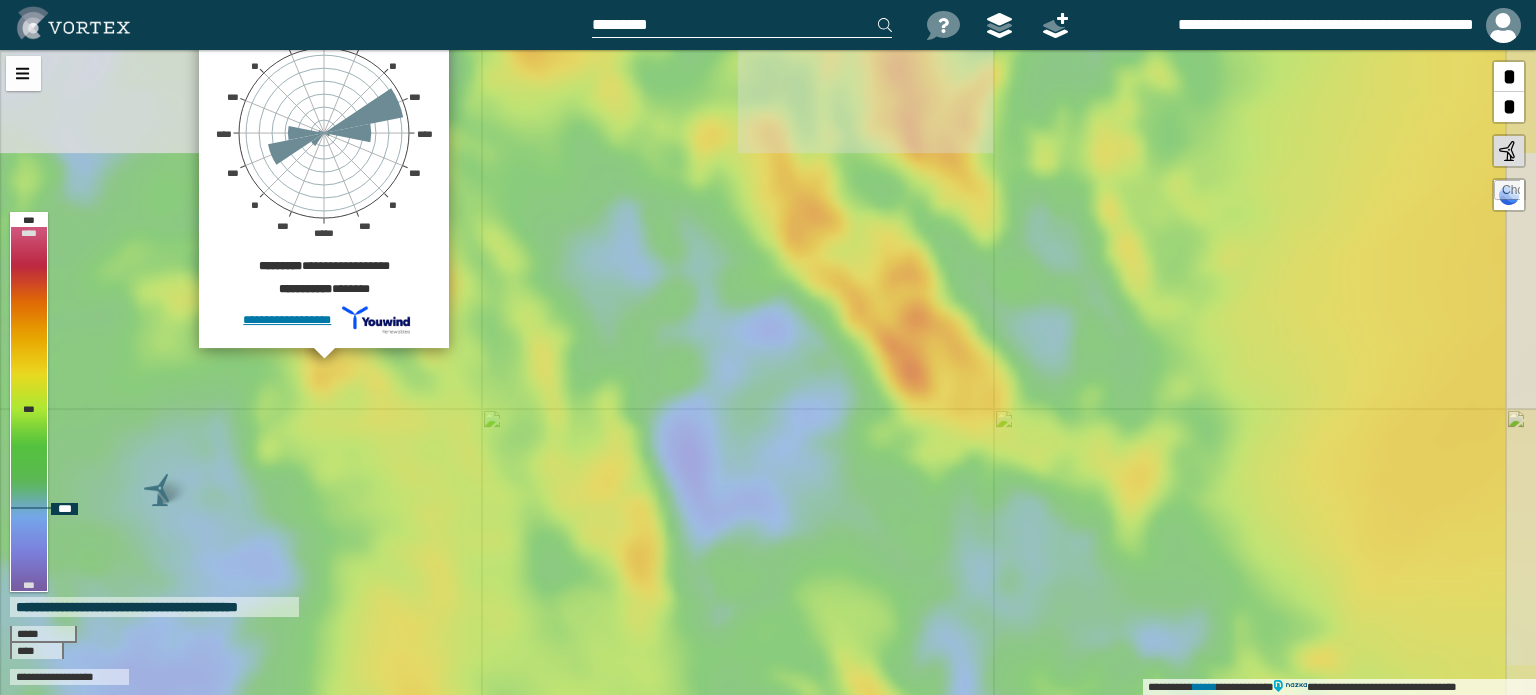 drag, startPoint x: 850, startPoint y: 315, endPoint x: 827, endPoint y: 395, distance: 83.240616 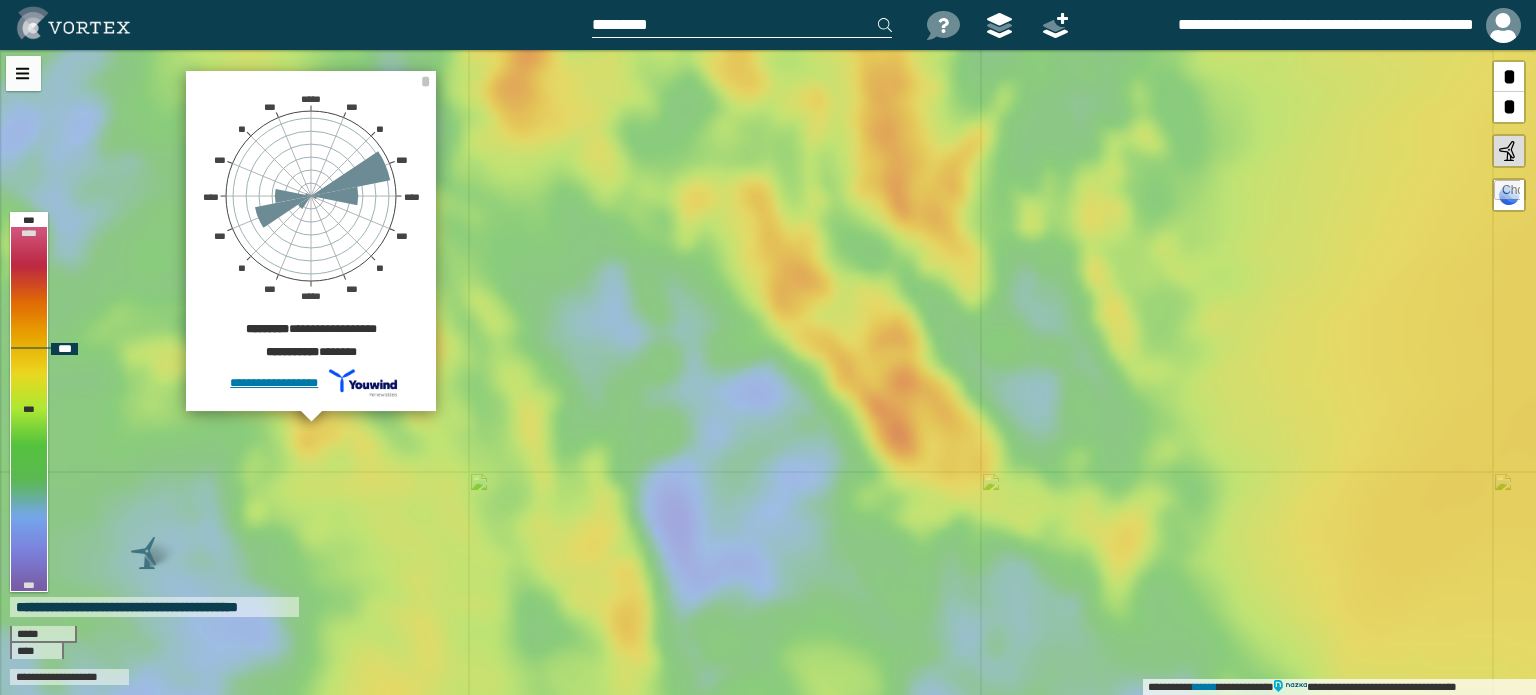 drag, startPoint x: 887, startPoint y: 295, endPoint x: 872, endPoint y: 391, distance: 97.16481 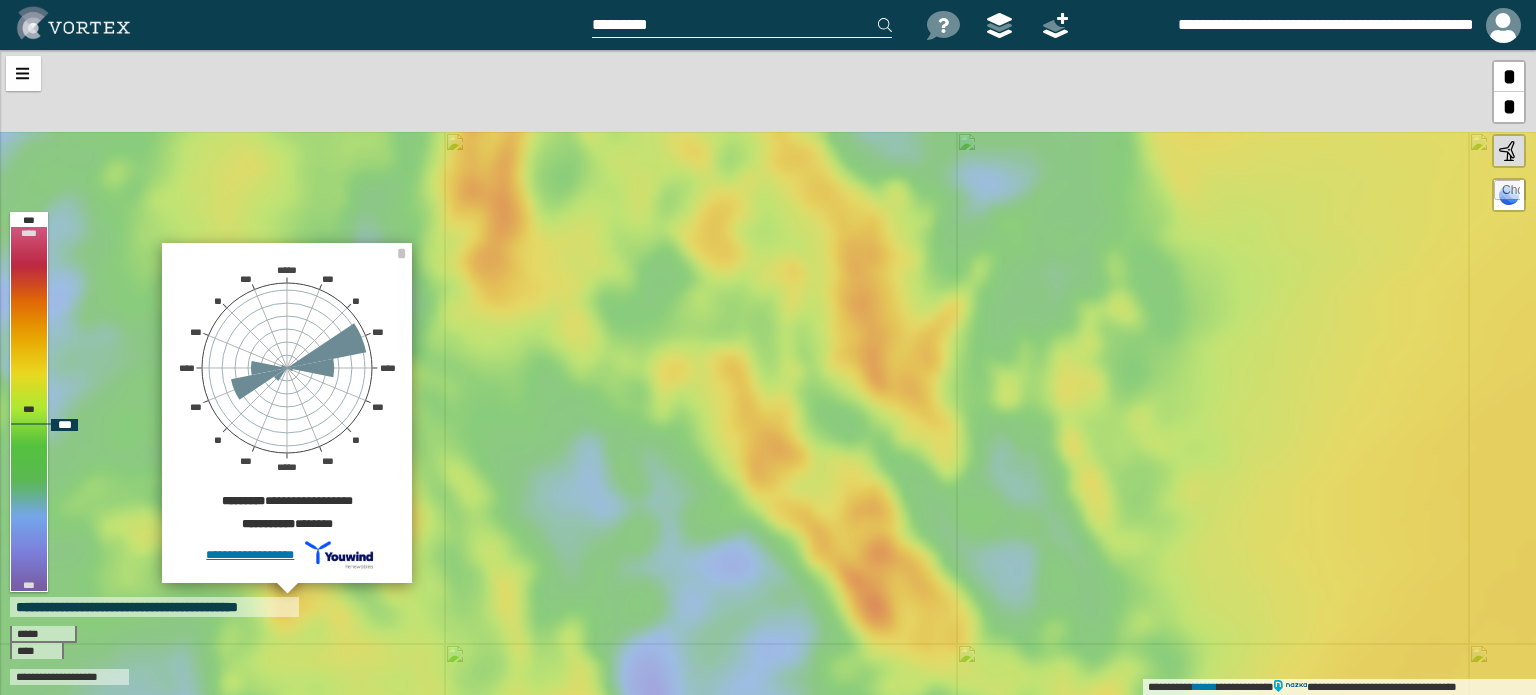 drag, startPoint x: 842, startPoint y: 301, endPoint x: 817, endPoint y: 442, distance: 143.19916 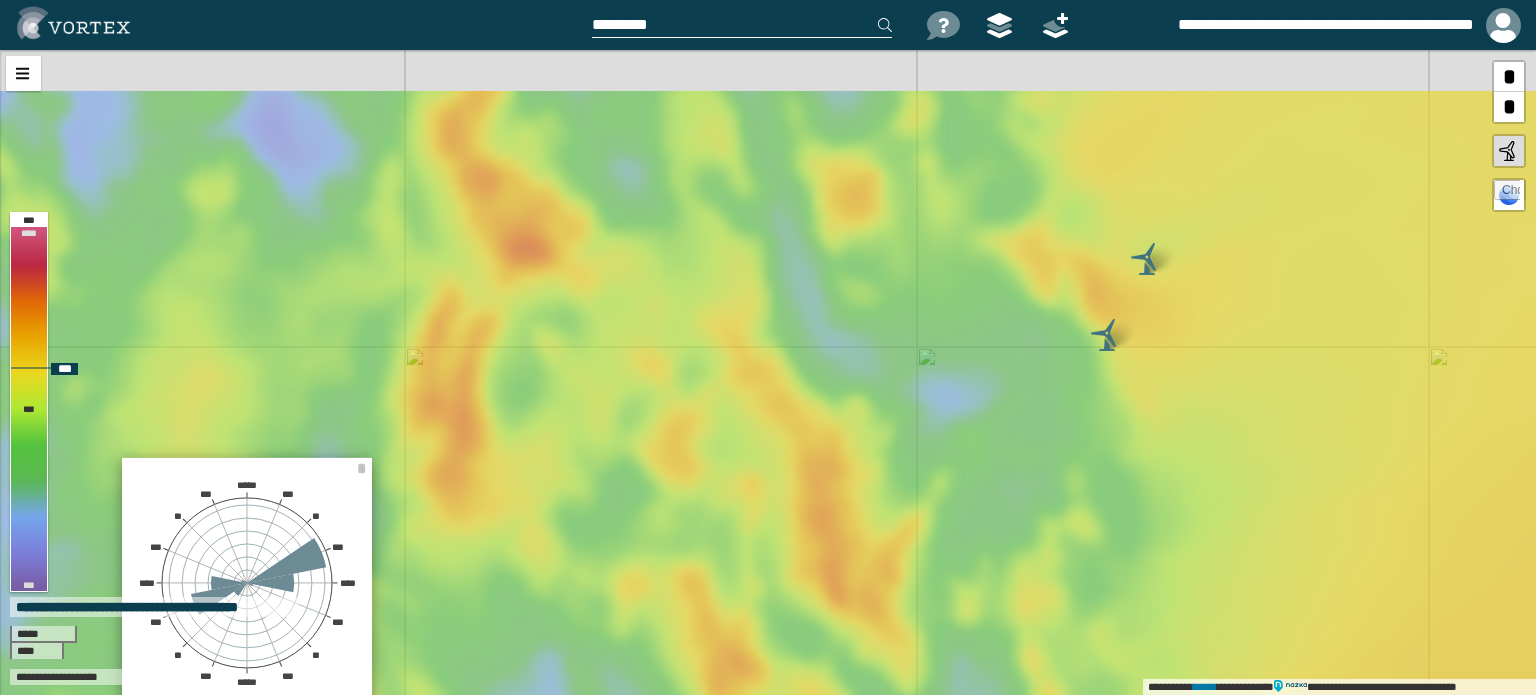 drag, startPoint x: 893, startPoint y: 297, endPoint x: 858, endPoint y: 507, distance: 212.89668 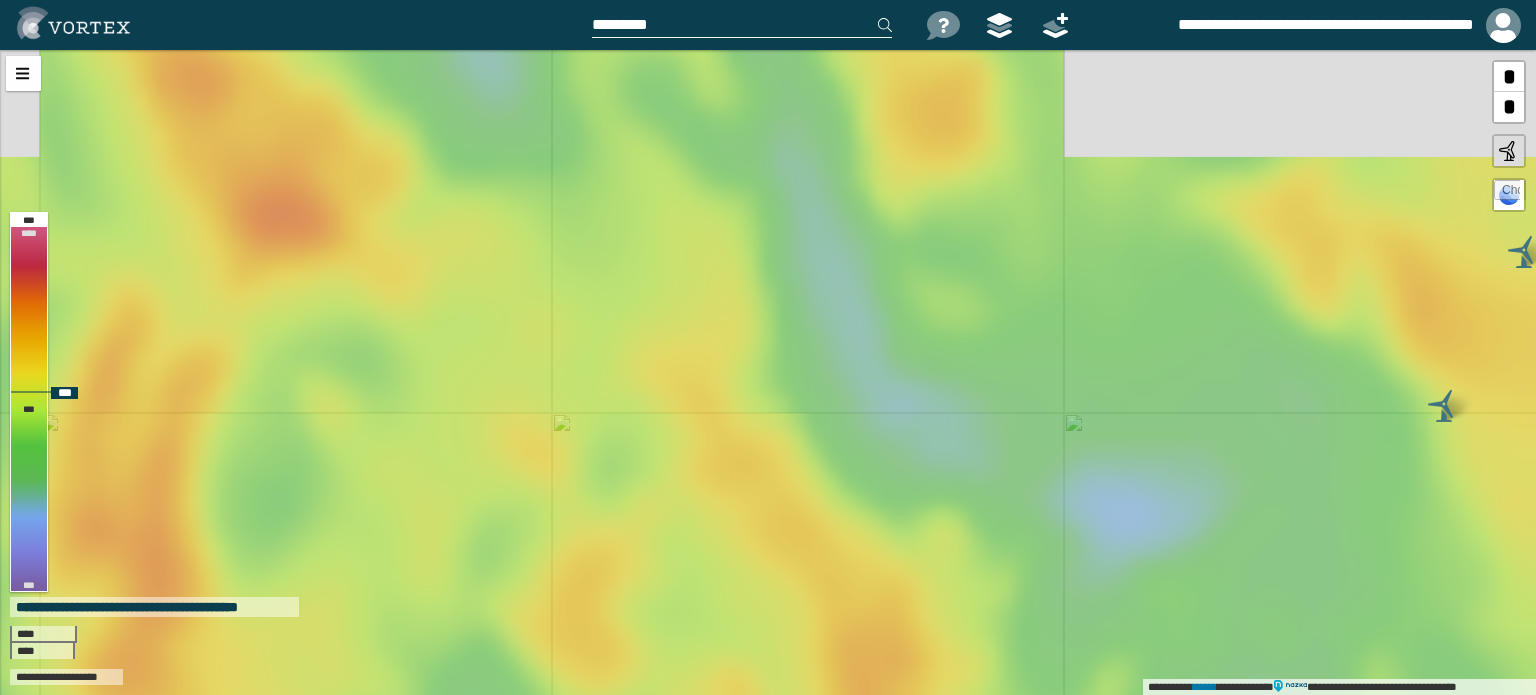 drag, startPoint x: 808, startPoint y: 351, endPoint x: 821, endPoint y: 505, distance: 154.54773 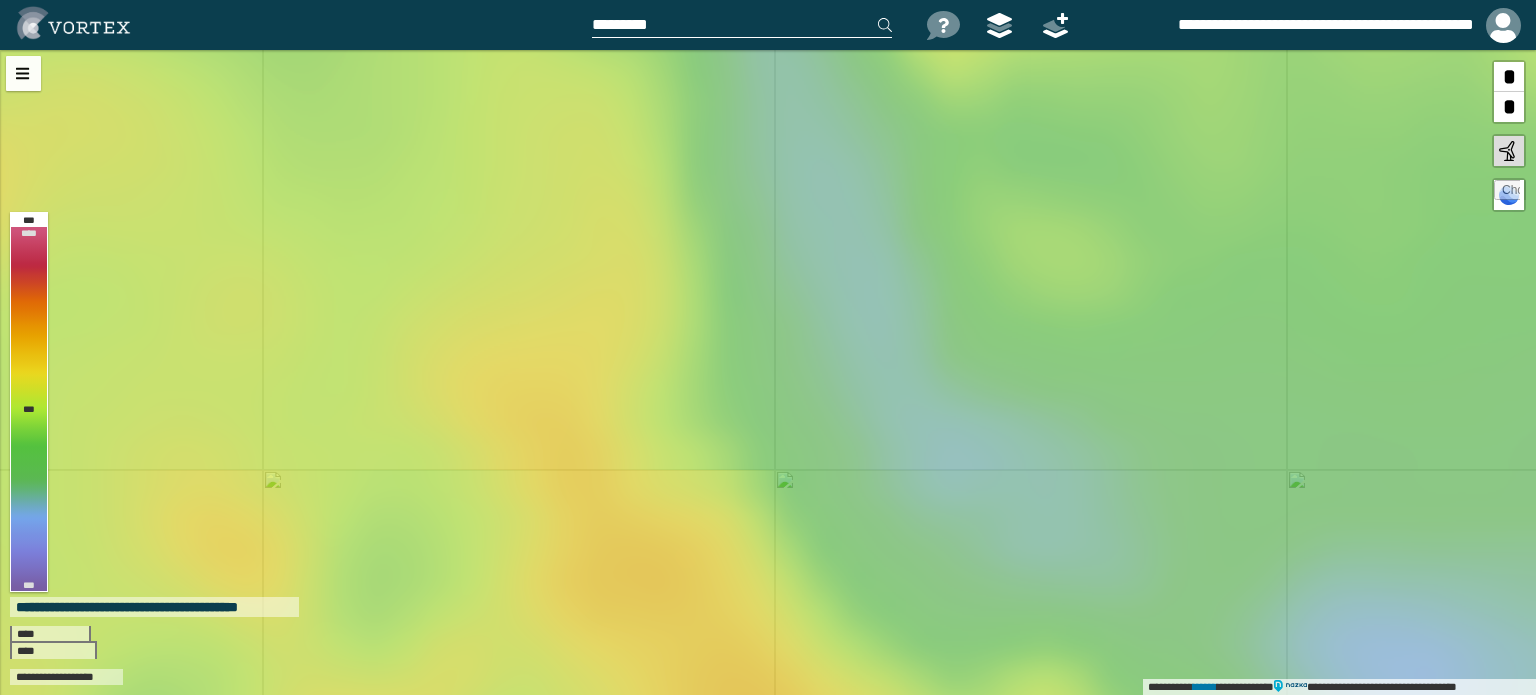drag, startPoint x: 948, startPoint y: 449, endPoint x: 947, endPoint y: 299, distance: 150.00333 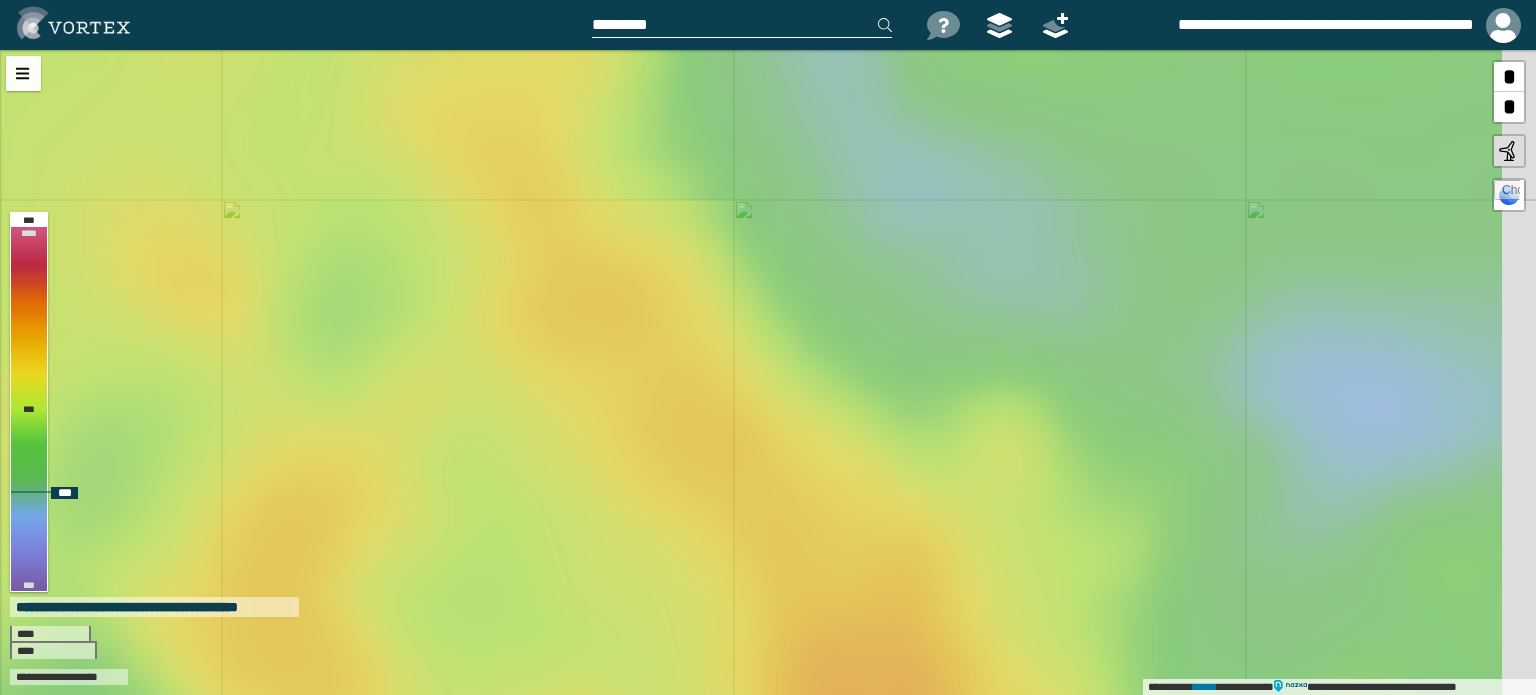 drag, startPoint x: 1068, startPoint y: 269, endPoint x: 1035, endPoint y: 165, distance: 109.11004 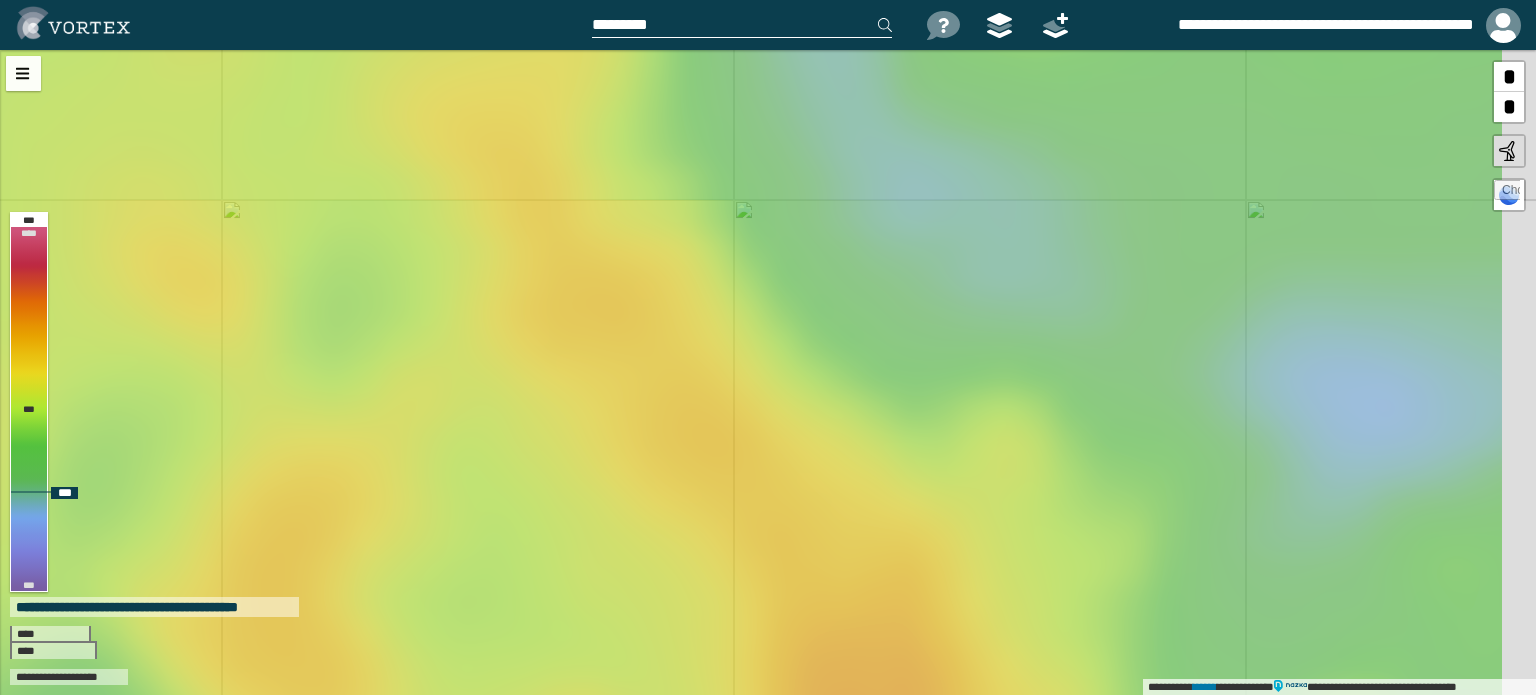 click on "[FIRST] [LAST] [PHONE] [PHONE] [PHONE] [PHONE] [PHONE] [PHONE]
[FIRST] [LAST]
[ADDRESS]
[FIRST] [LAST] [FIRST] [LAST] [FIRST] [LAST] [FIRST] [LAST] [FIRST] [LAST] [FIRST] [LAST] [FIRST] [LAST]" at bounding box center [768, 372] 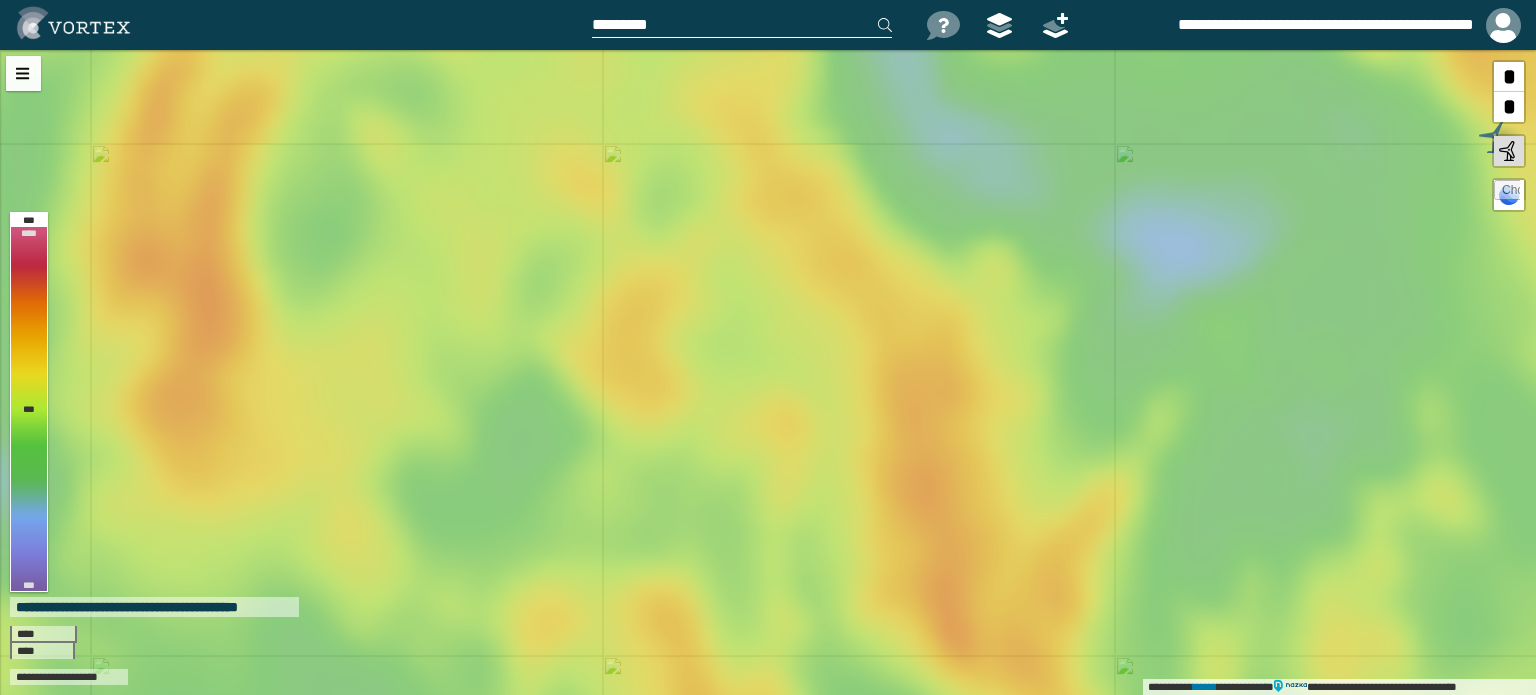 click at bounding box center [742, 25] 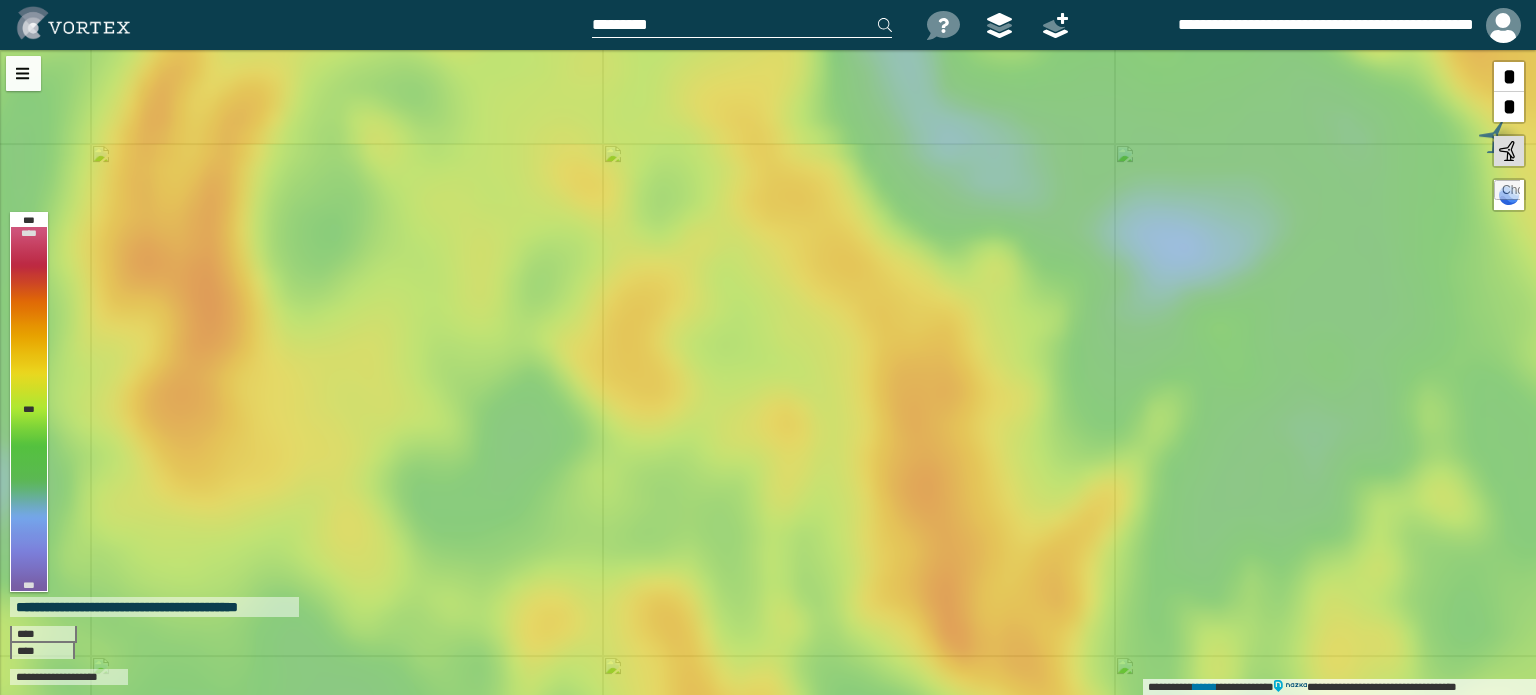 paste on "**********" 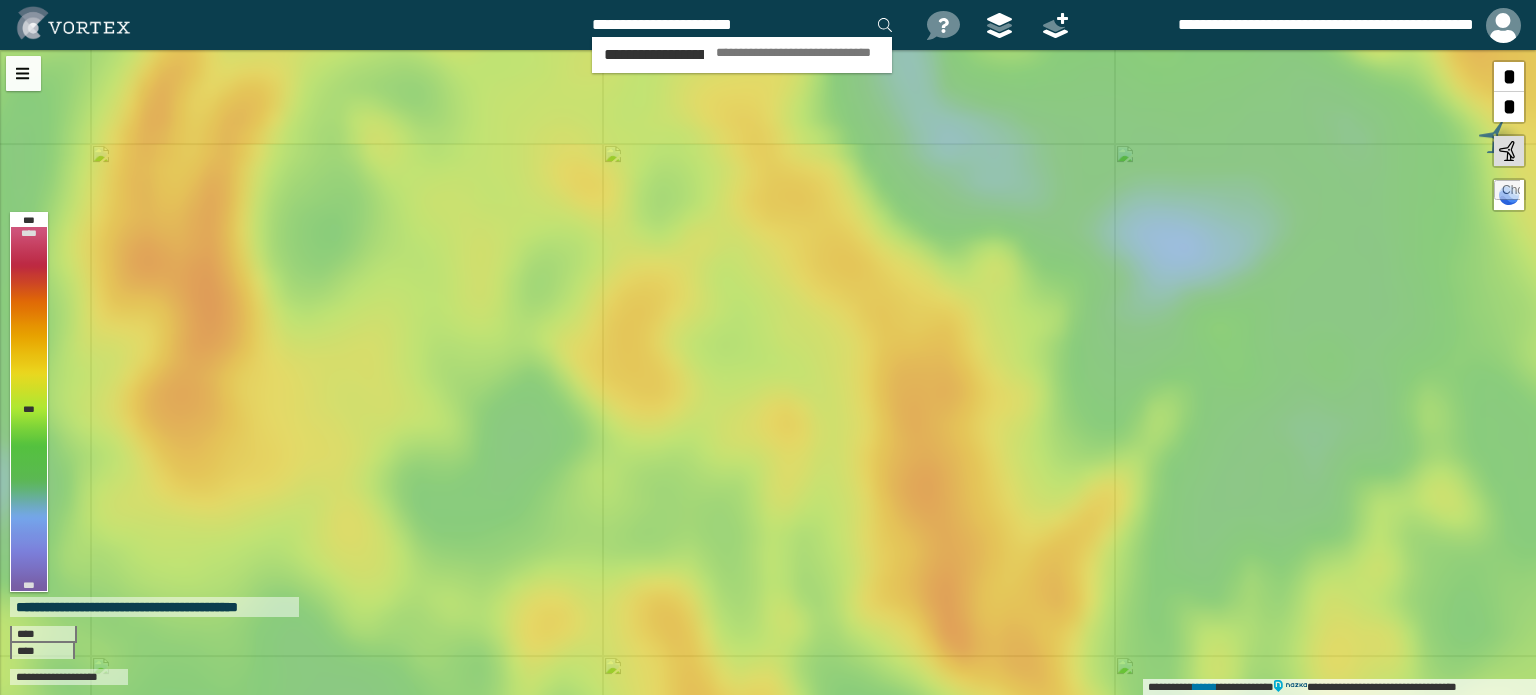 type on "**********" 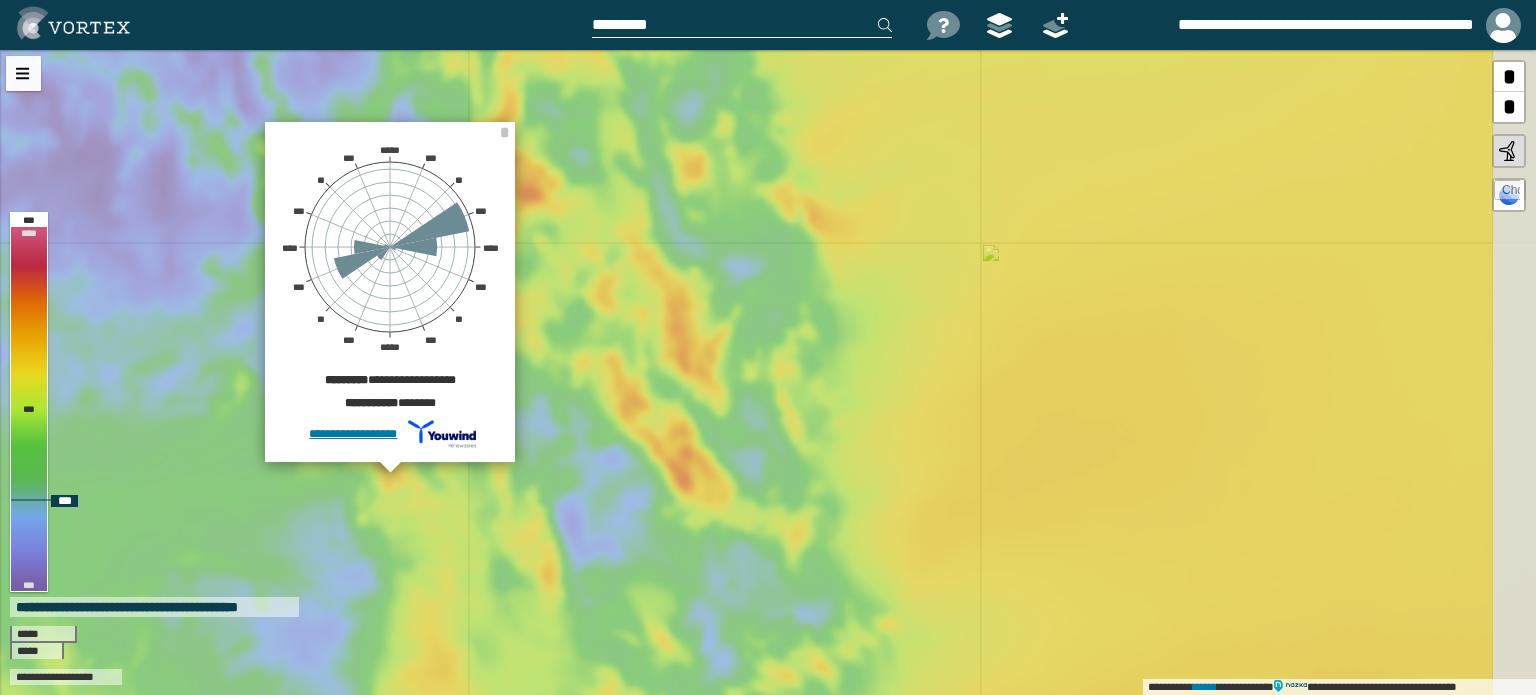 drag, startPoint x: 623, startPoint y: 399, endPoint x: 555, endPoint y: 425, distance: 72.8011 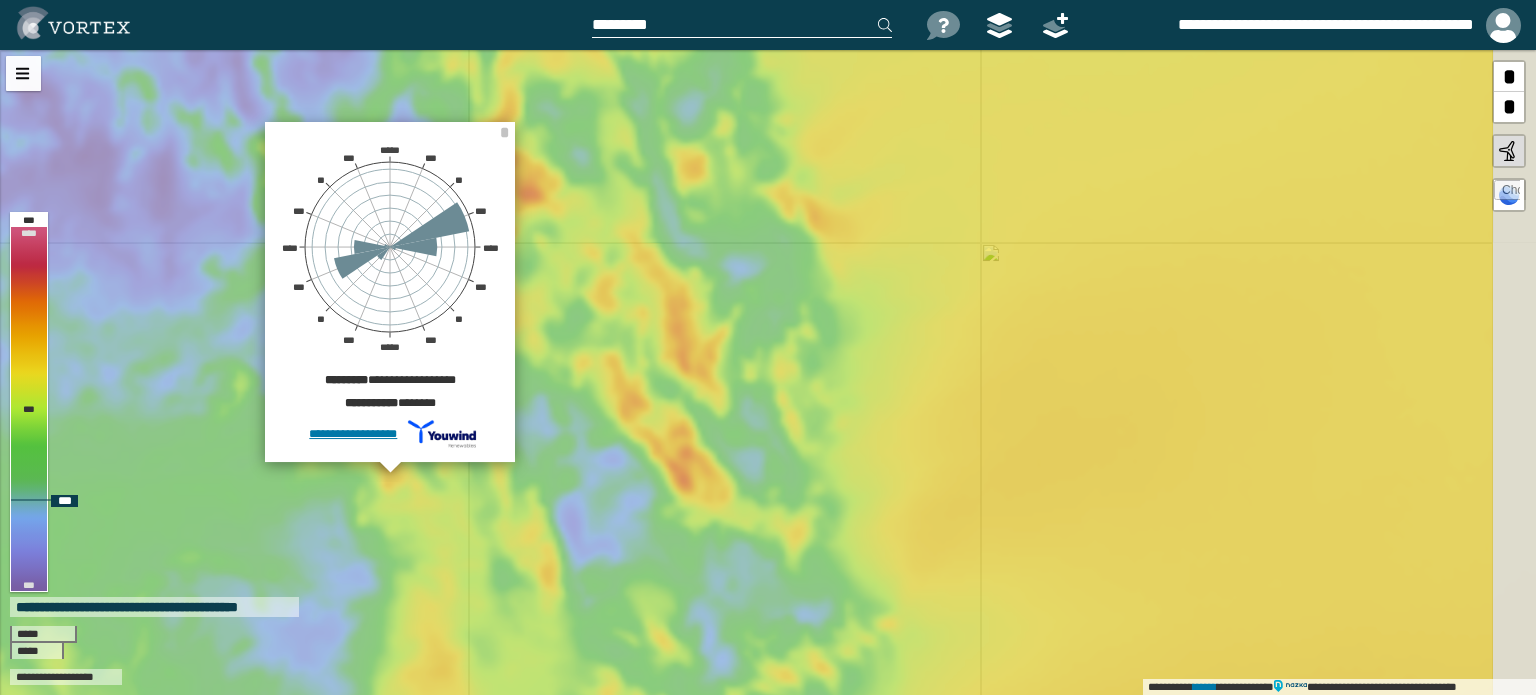 click on "[FIRST] [LAST] [PHONE] [PHONE] [PHONE] [PHONE] [PHONE] [PHONE]
[FIRST] [LAST]
[FIRST] [LAST]
[ADDRESS]
[FIRST] [LAST] [FIRST] [LAST] [FIRST] [LAST] [FIRST] [LAST] [FIRST] [LAST] [FIRST] [LAST] [FIRST] [LAST]" at bounding box center (768, 372) 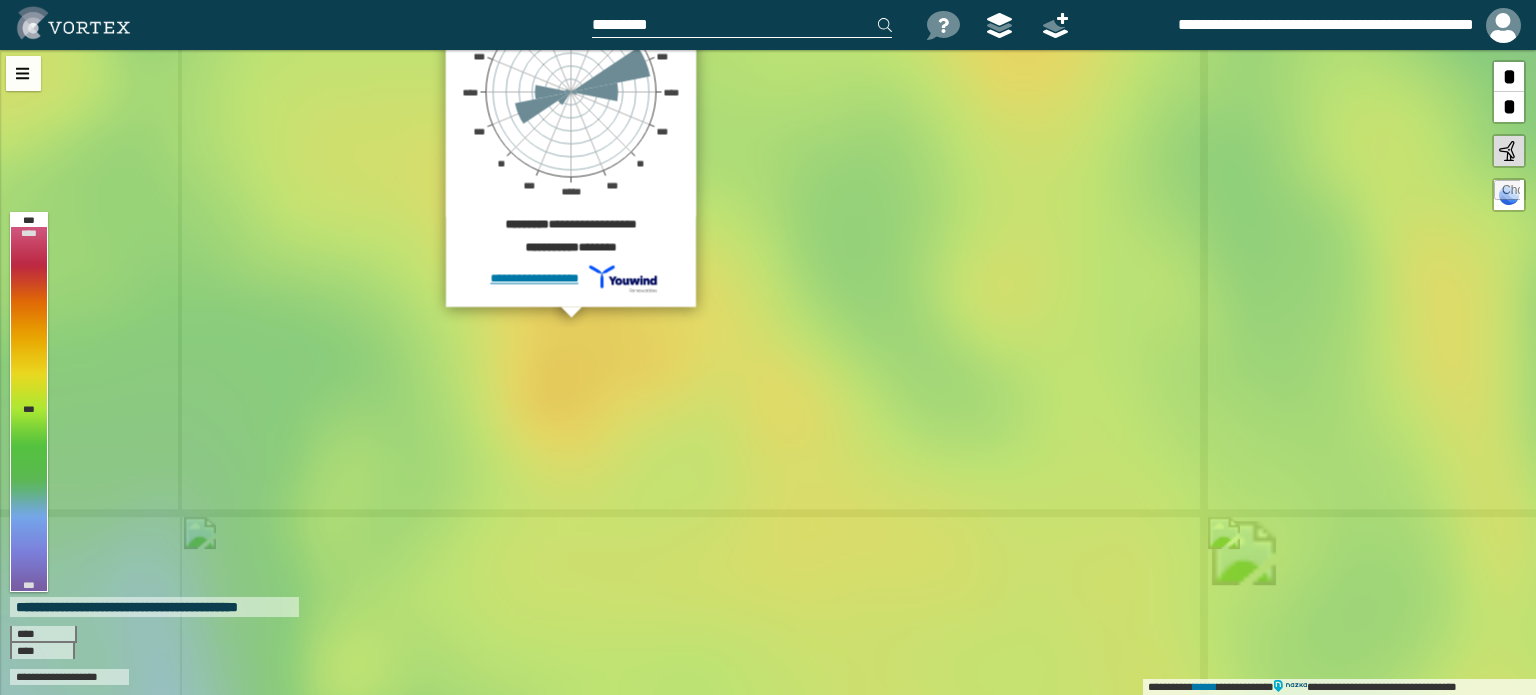 drag, startPoint x: 496, startPoint y: 361, endPoint x: 526, endPoint y: 345, distance: 34 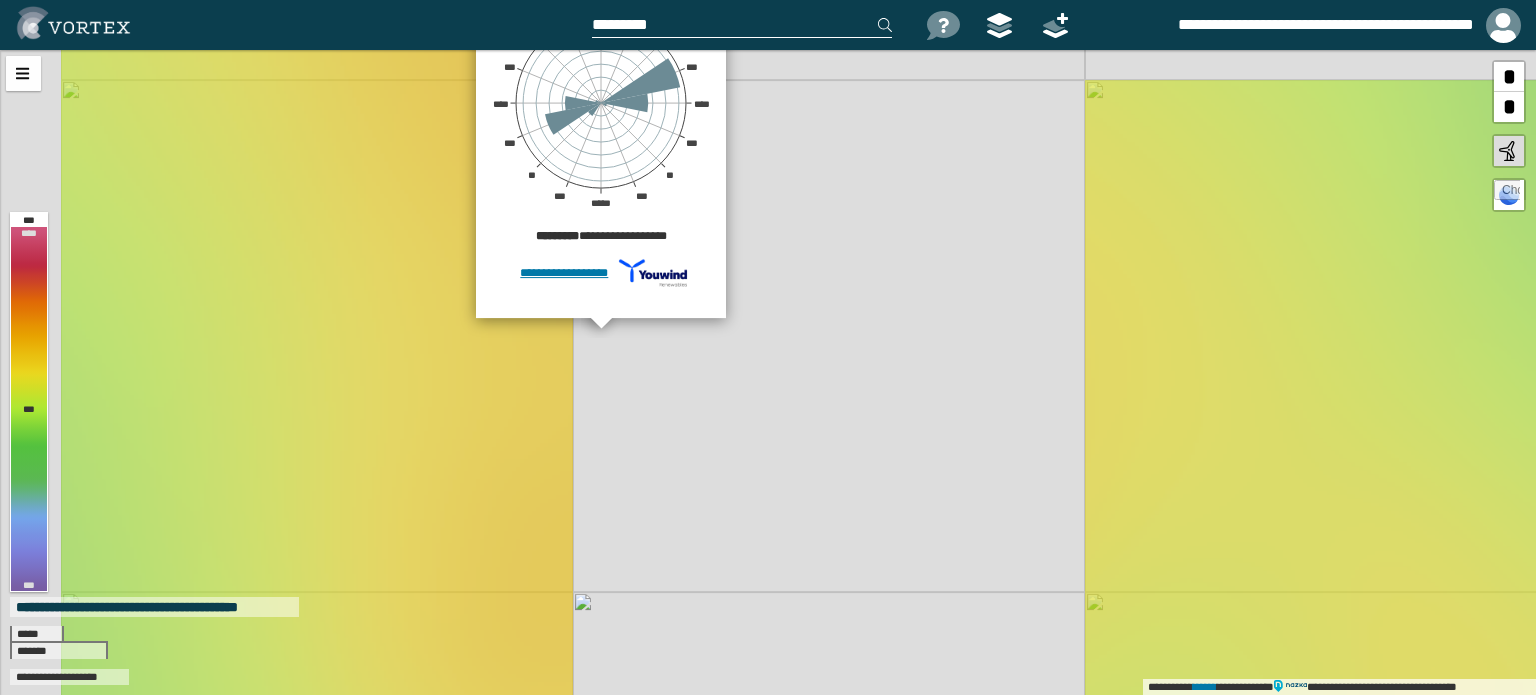 drag, startPoint x: 537, startPoint y: 340, endPoint x: 634, endPoint y: 352, distance: 97.73945 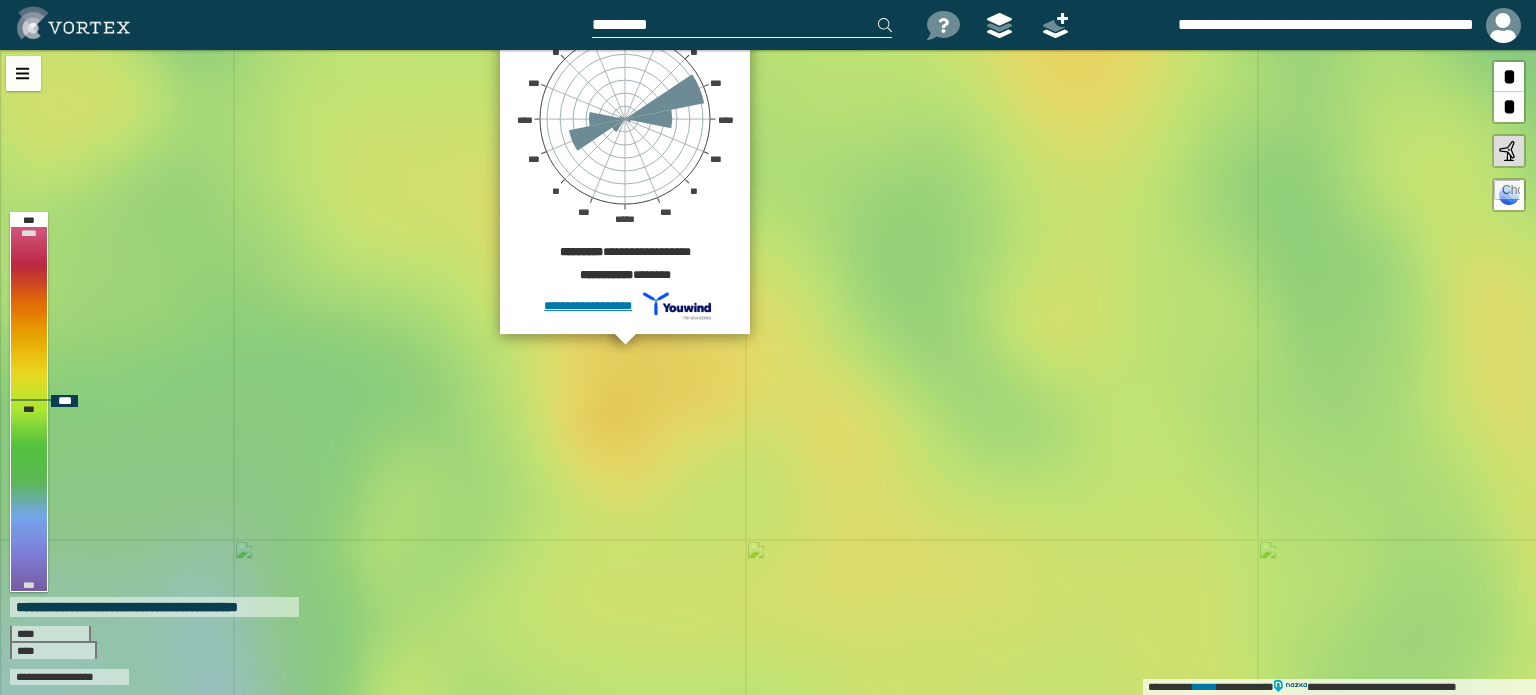 click on "[FIRST] [LAST] [PHONE] [PHONE] [PHONE] [PHONE] [PHONE] [PHONE]
[FIRST] [LAST]
[FIRST] [LAST]
[ADDRESS]
[FIRST] [LAST] [FIRST] [LAST] [FIRST] [LAST] [FIRST] [LAST] [FIRST] [LAST] [FIRST] [LAST] [FIRST] [LAST]" at bounding box center [768, 372] 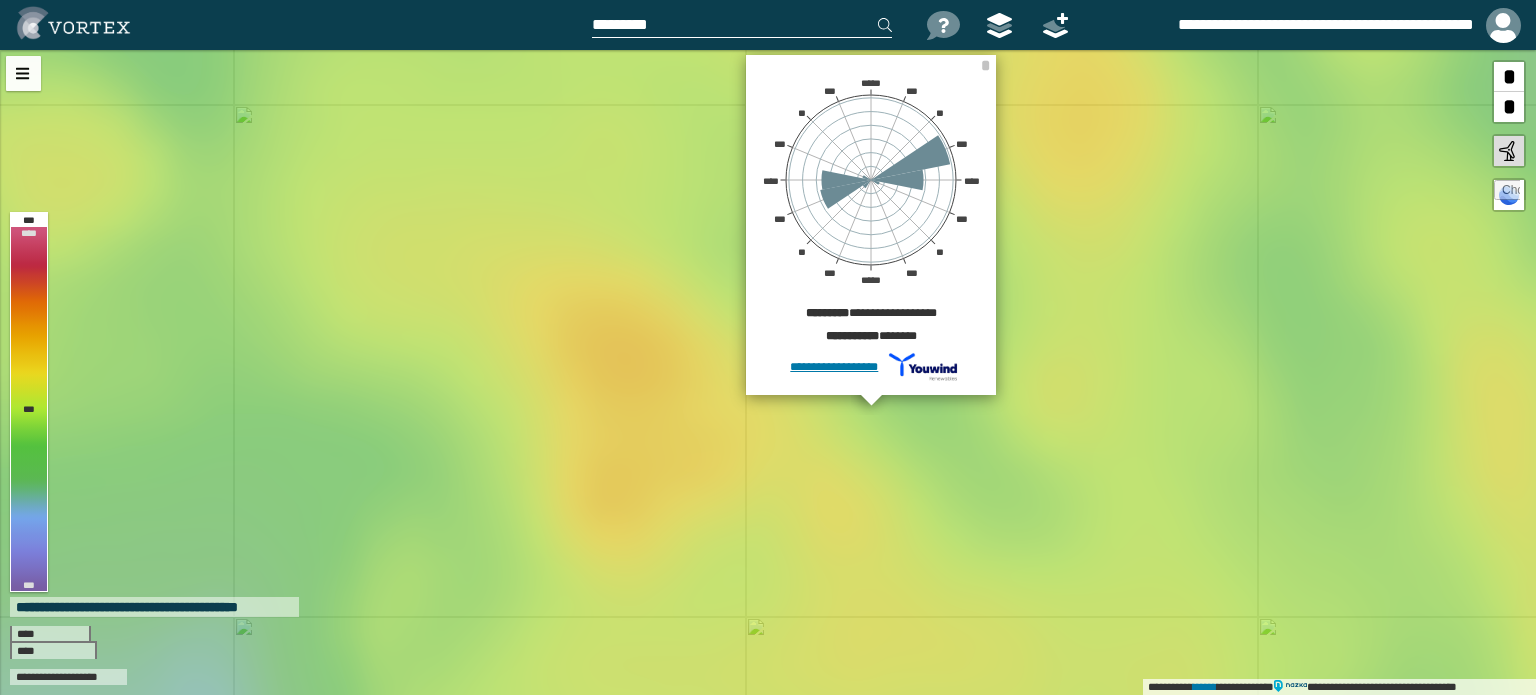 click at bounding box center (742, 25) 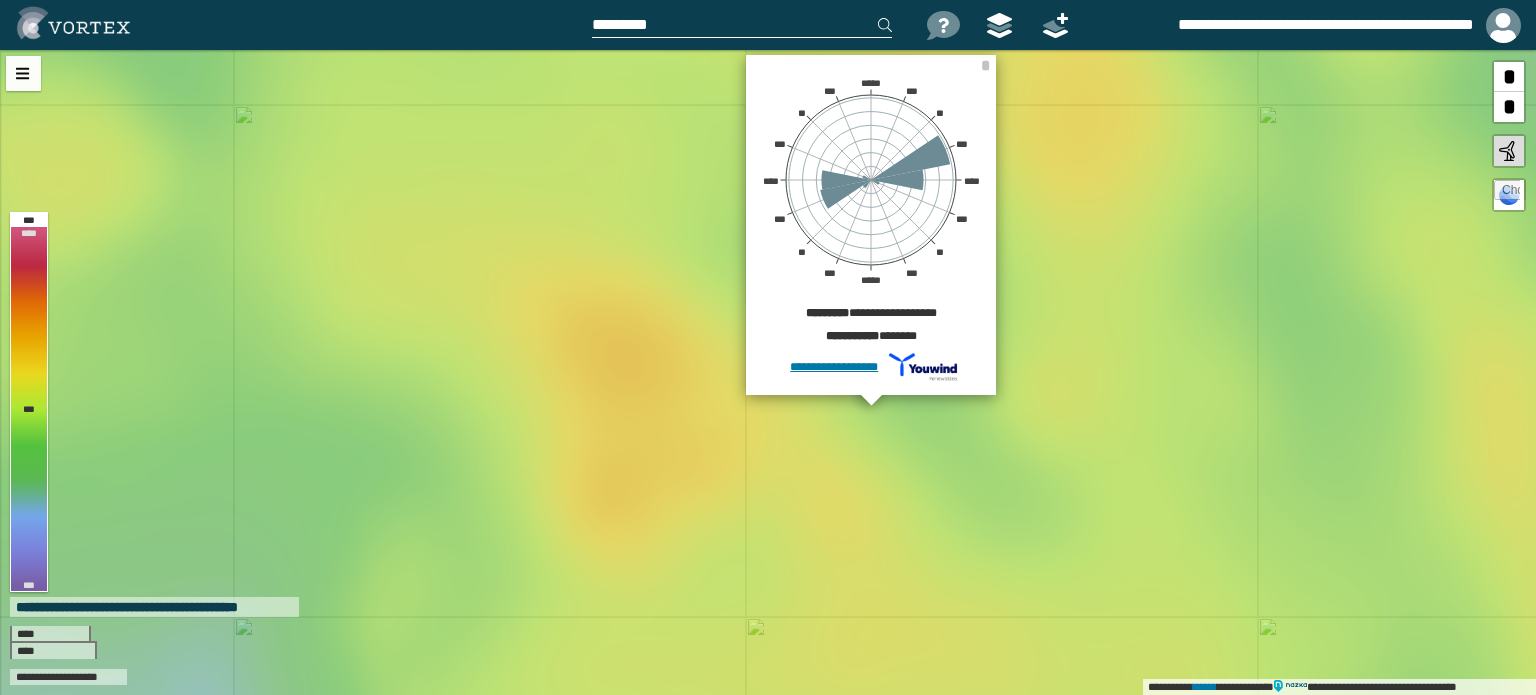 paste on "**********" 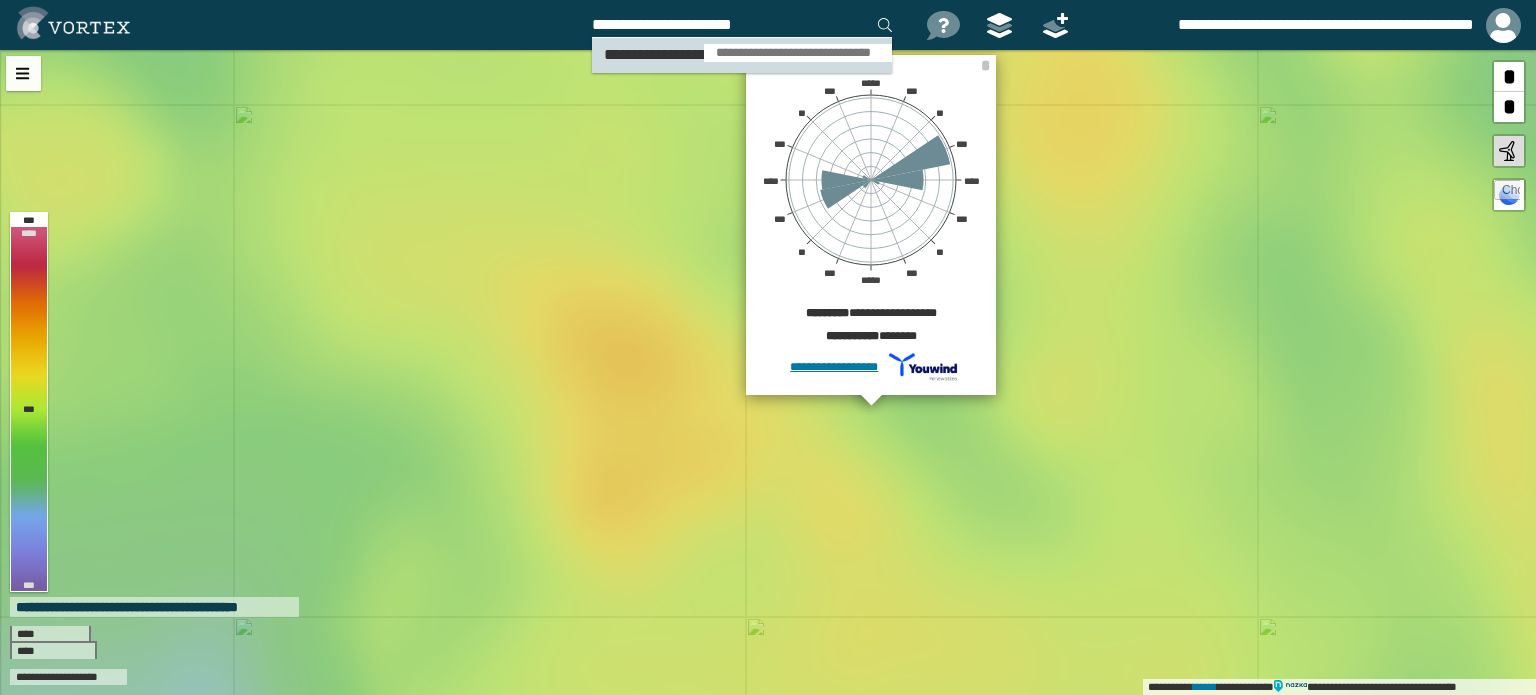 type on "**********" 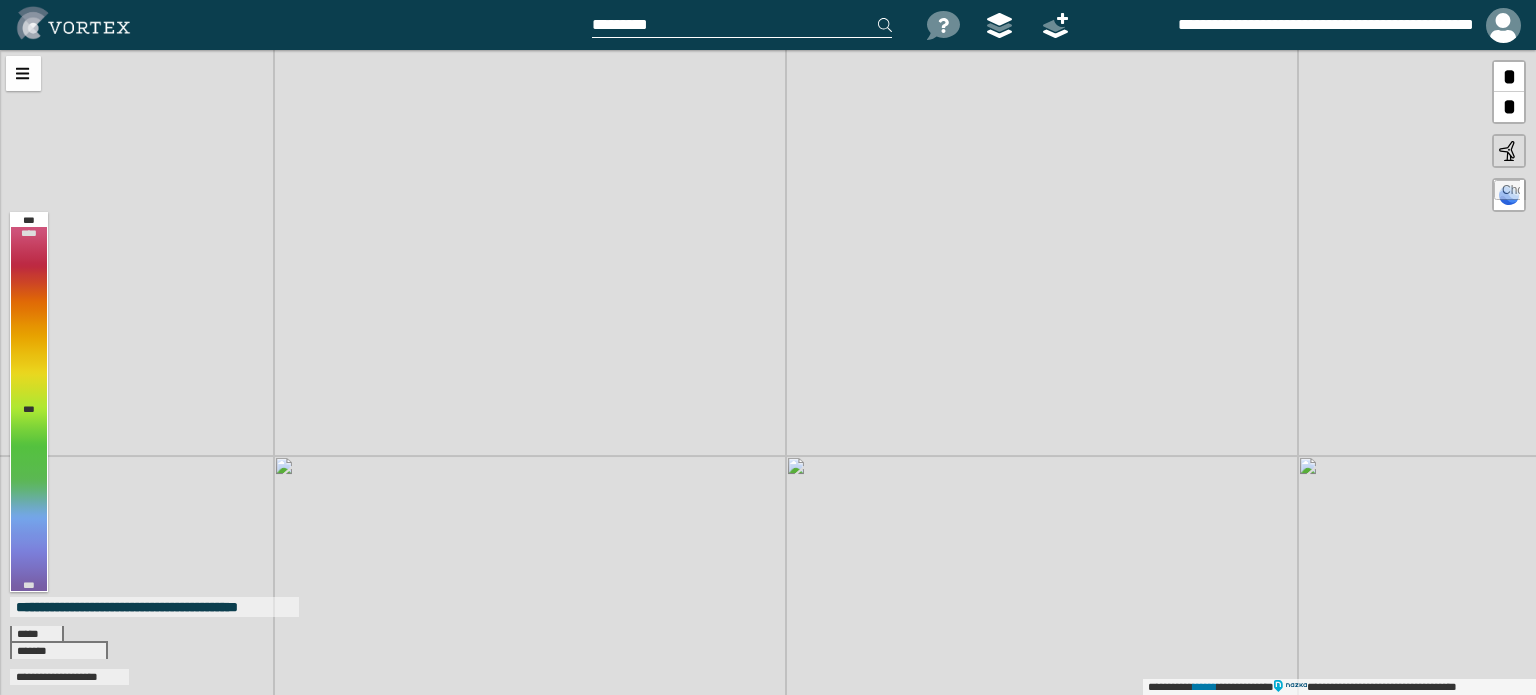 drag, startPoint x: 757, startPoint y: 231, endPoint x: 864, endPoint y: 145, distance: 137.2771 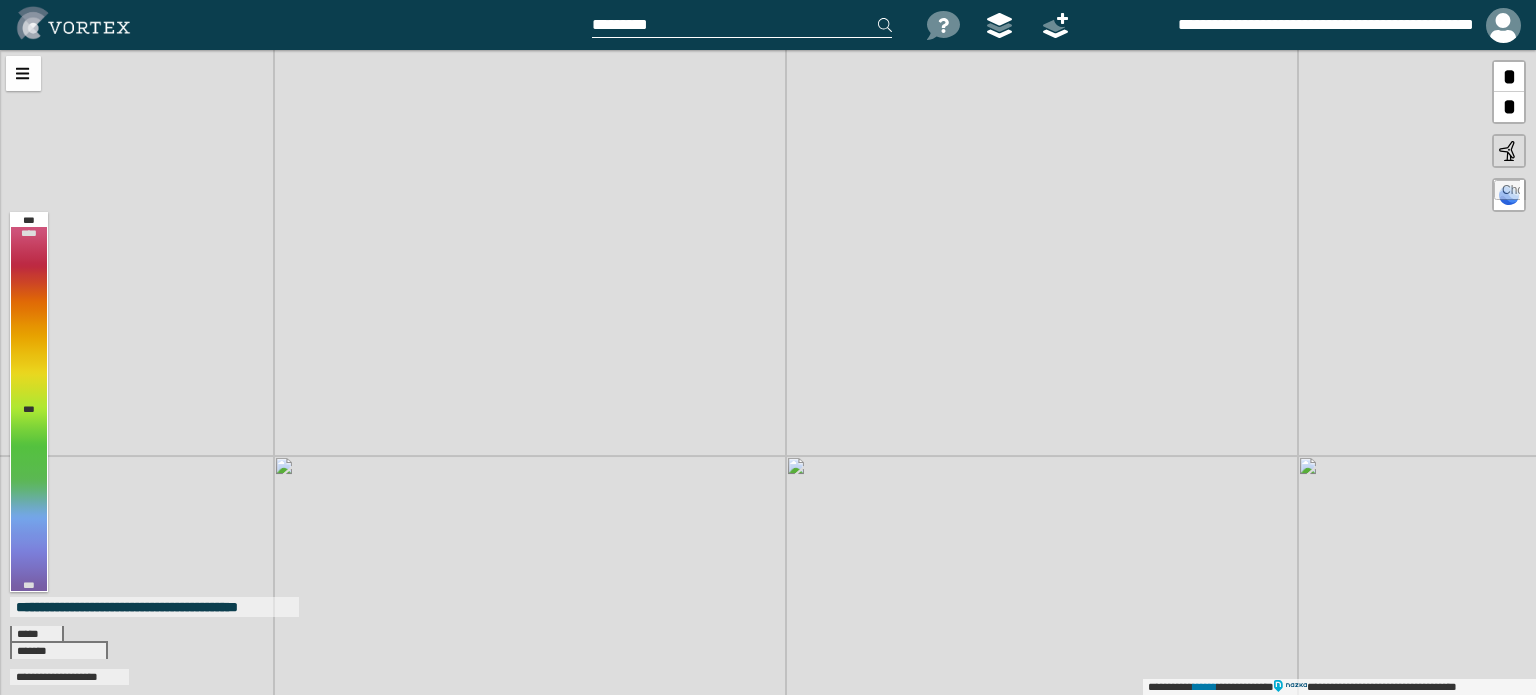 click on "[FIRST] [LAST] [PHONE] [PHONE] [PHONE] [PHONE] [PHONE] [PHONE]
[FIRST] [LAST]
[ADDRESS]
[FIRST] [LAST] [FIRST] [LAST] [FIRST] [LAST] [FIRST] [LAST] [FIRST] [LAST] [FIRST] [LAST] [FIRST] [LAST]" at bounding box center [768, 372] 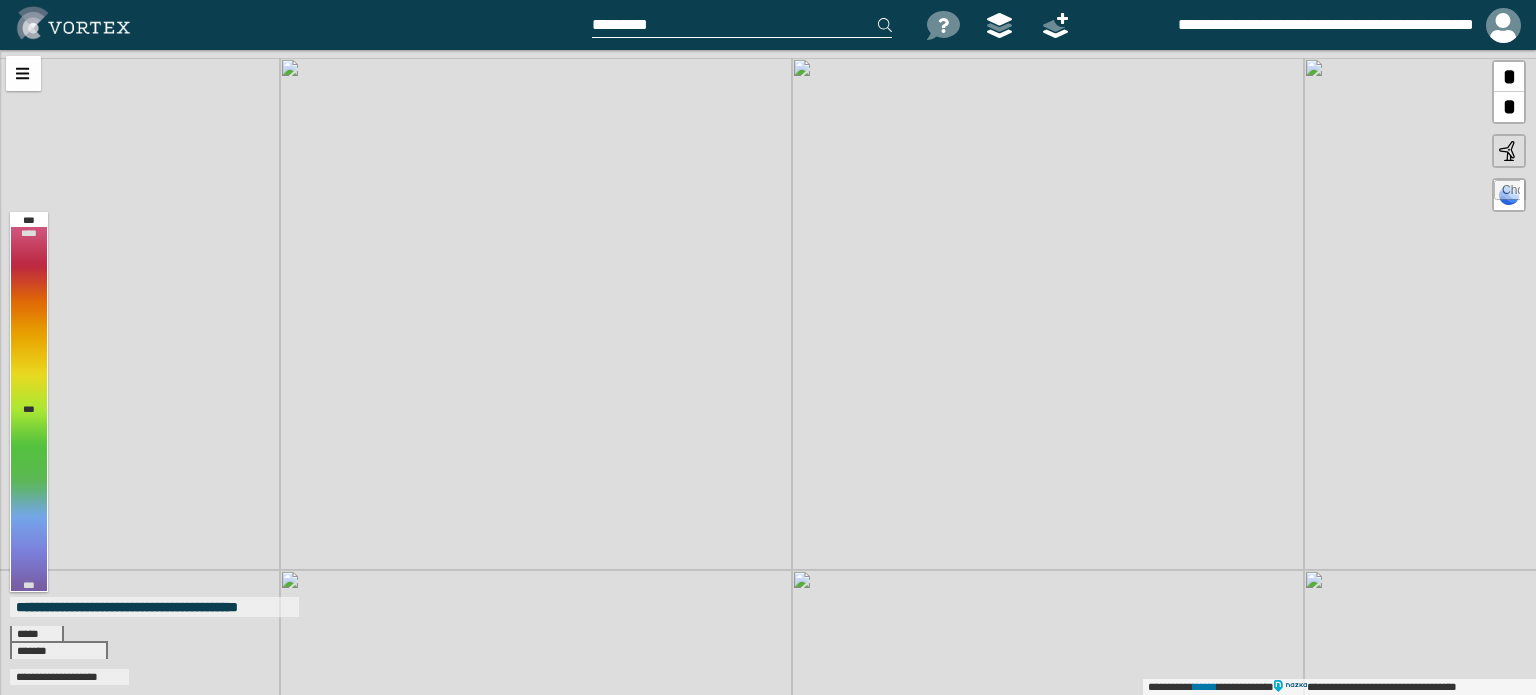 drag, startPoint x: 786, startPoint y: 168, endPoint x: 585, endPoint y: 419, distance: 321.56183 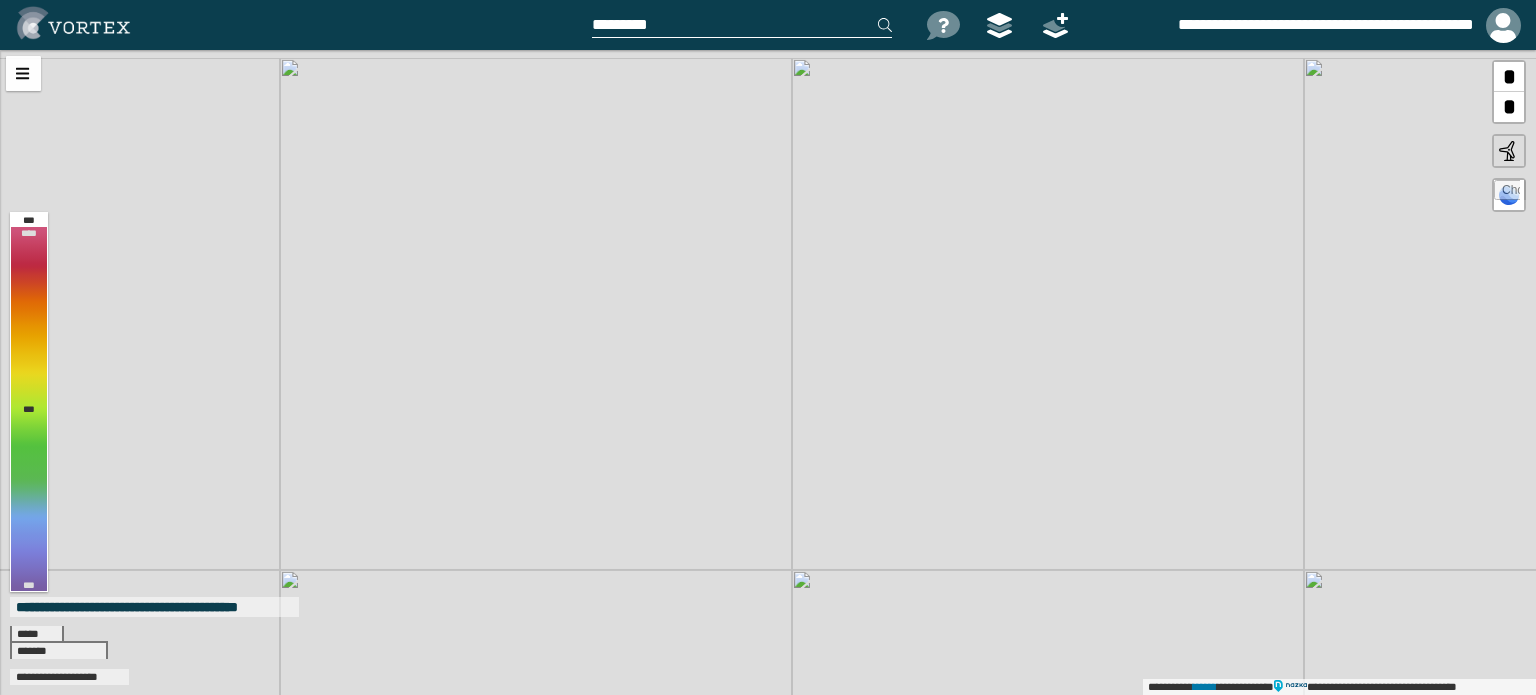 click on "[FIRST] [LAST] [PHONE] [PHONE] [PHONE] [PHONE] [PHONE] [PHONE]
[FIRST] [LAST]
[ADDRESS]
[FIRST] [LAST] [FIRST] [LAST] [FIRST] [LAST] [FIRST] [LAST] [FIRST] [LAST] [FIRST] [LAST] [FIRST] [LAST]" at bounding box center [768, 372] 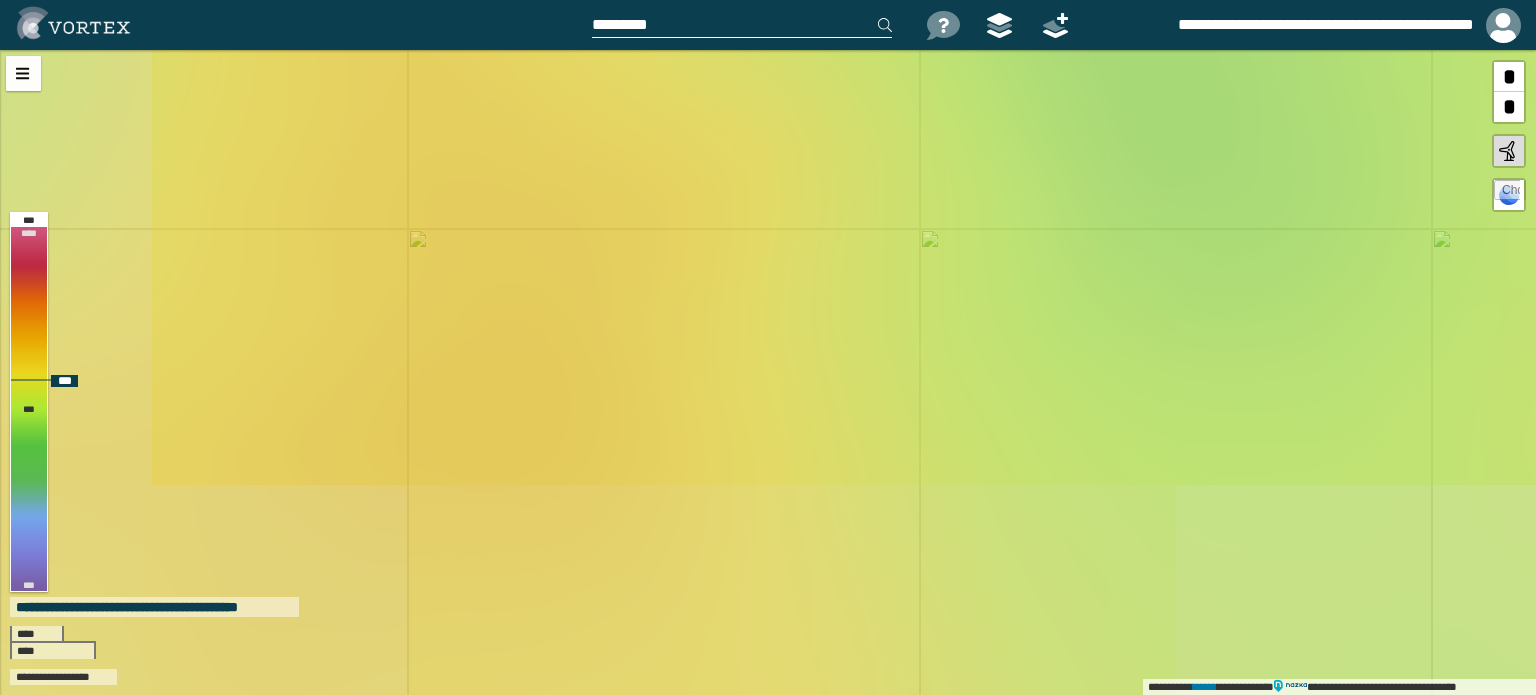 drag, startPoint x: 581, startPoint y: 447, endPoint x: 809, endPoint y: 189, distance: 344.308 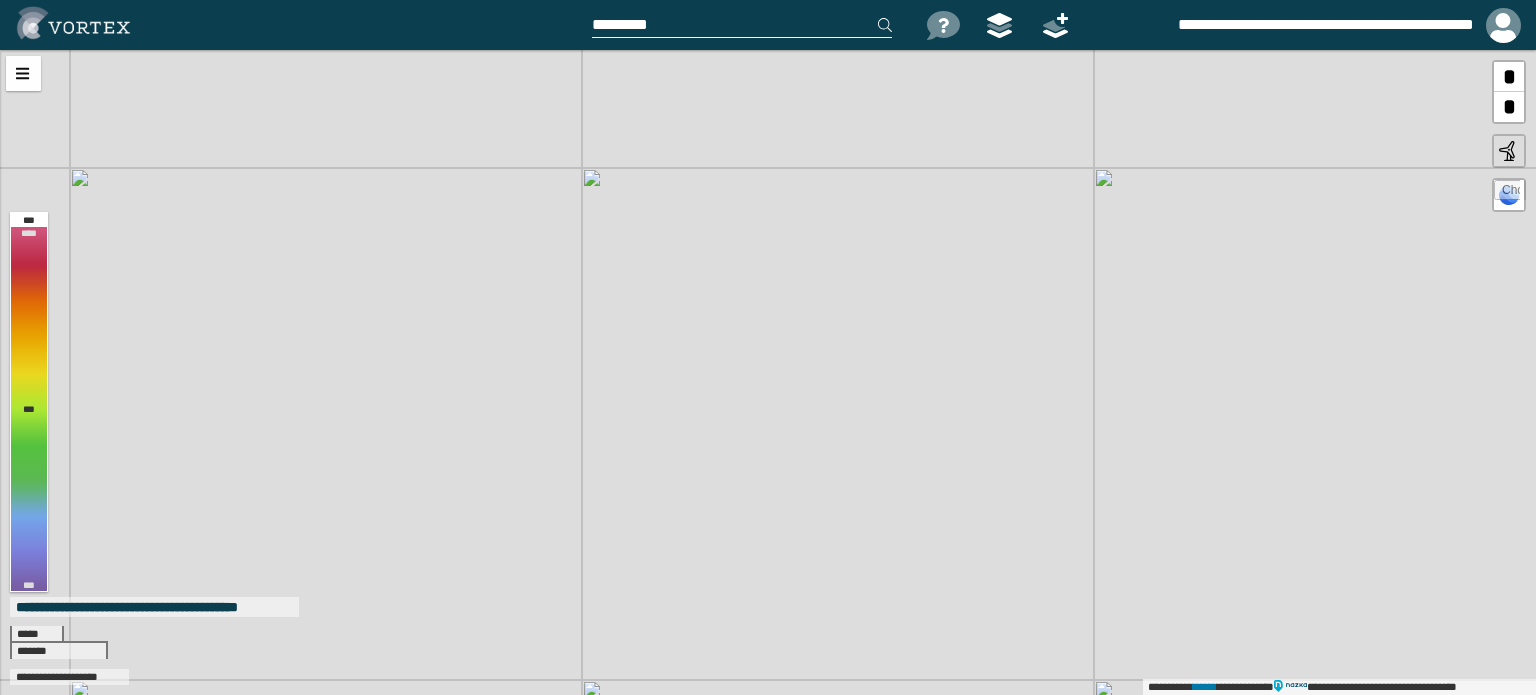 click at bounding box center [742, 25] 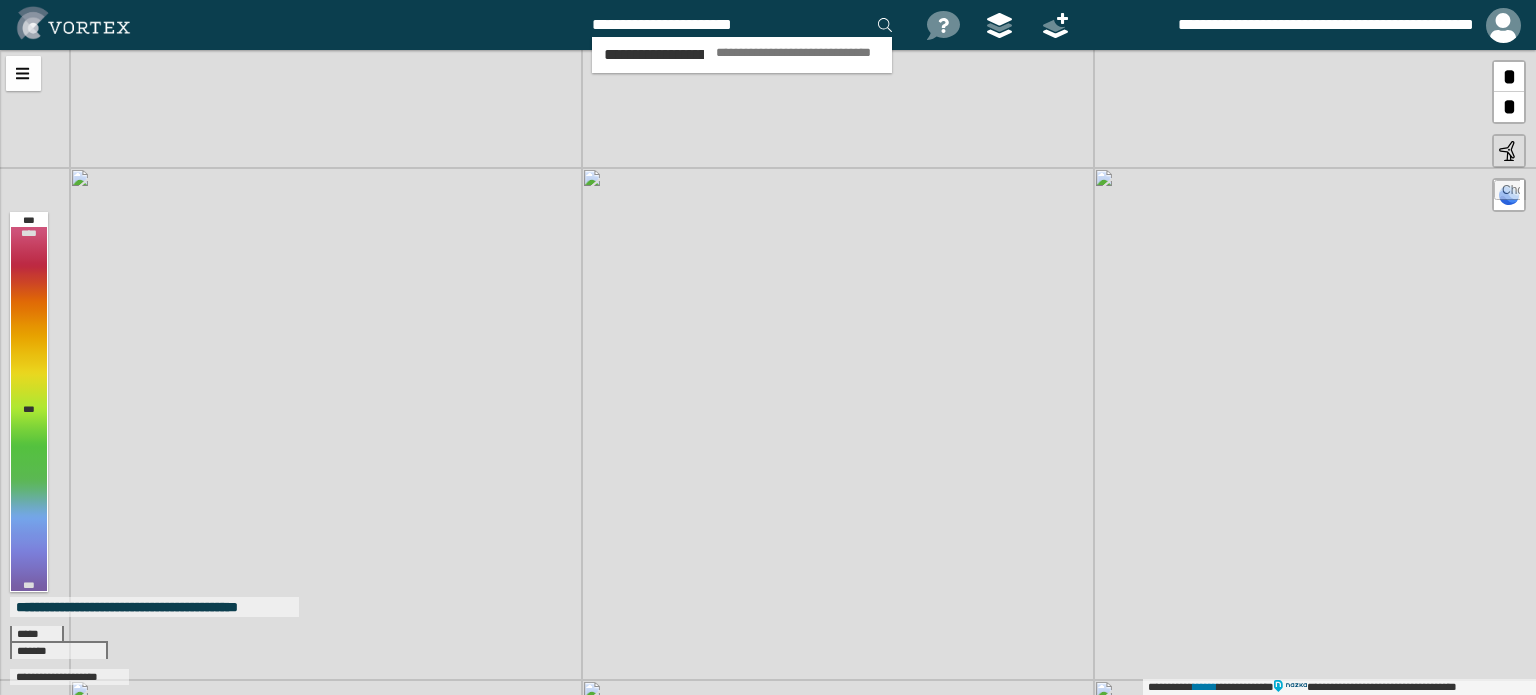 type on "**********" 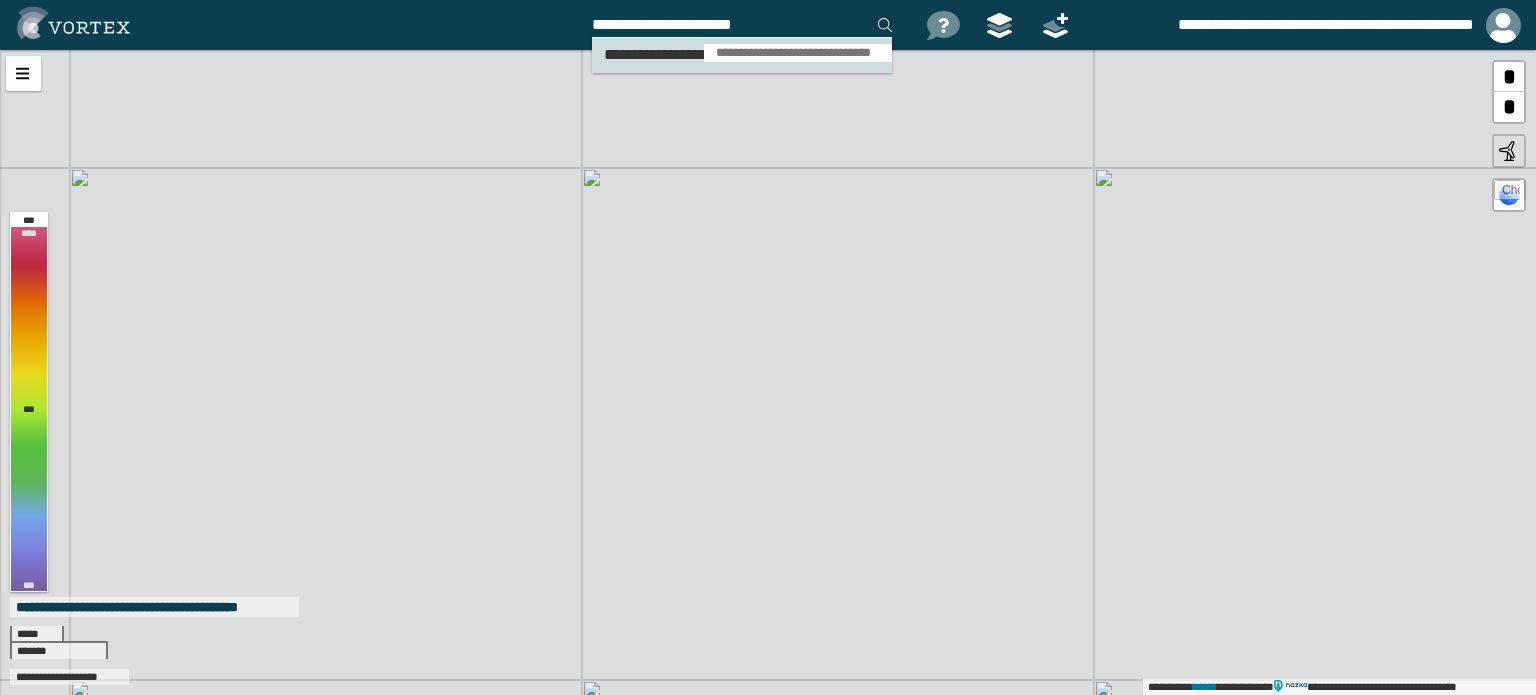 click on "[FIRST] [LAST]" at bounding box center [798, 53] 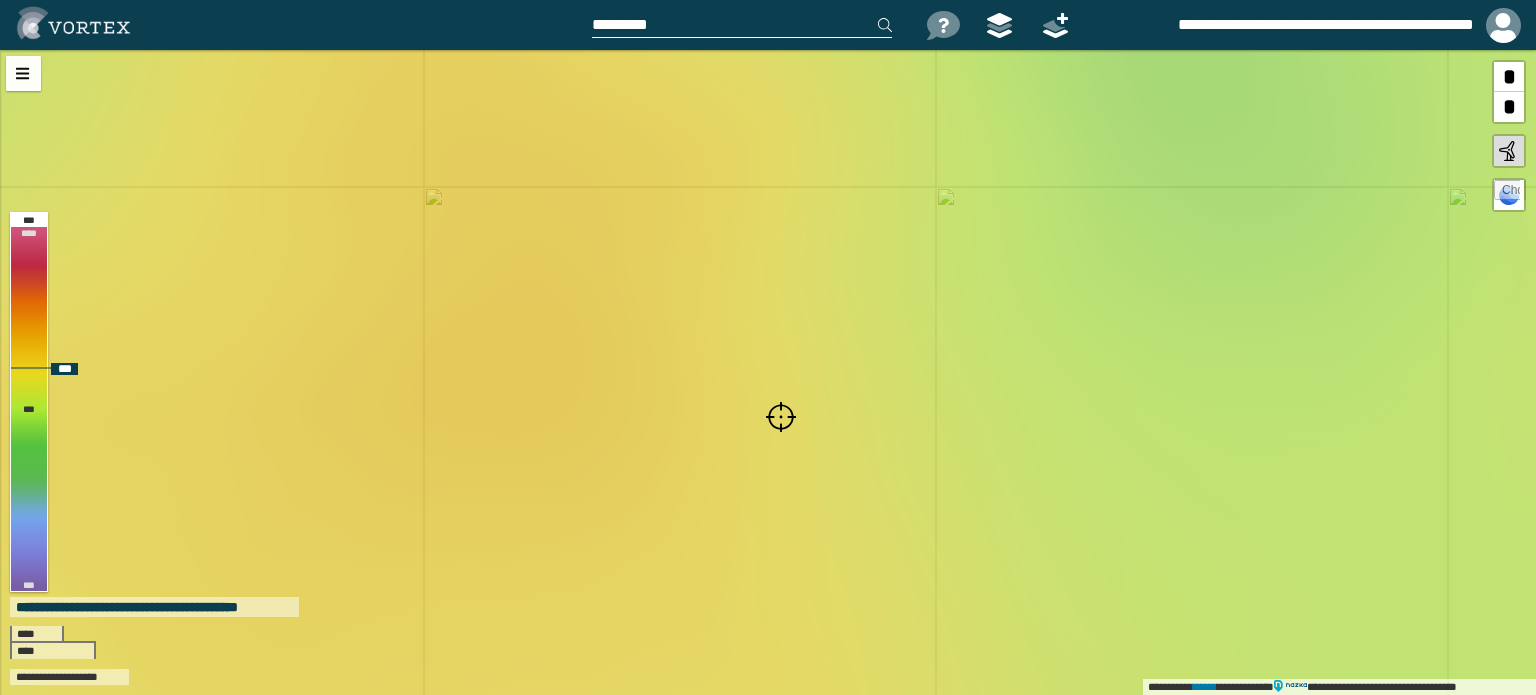 click at bounding box center (781, 417) 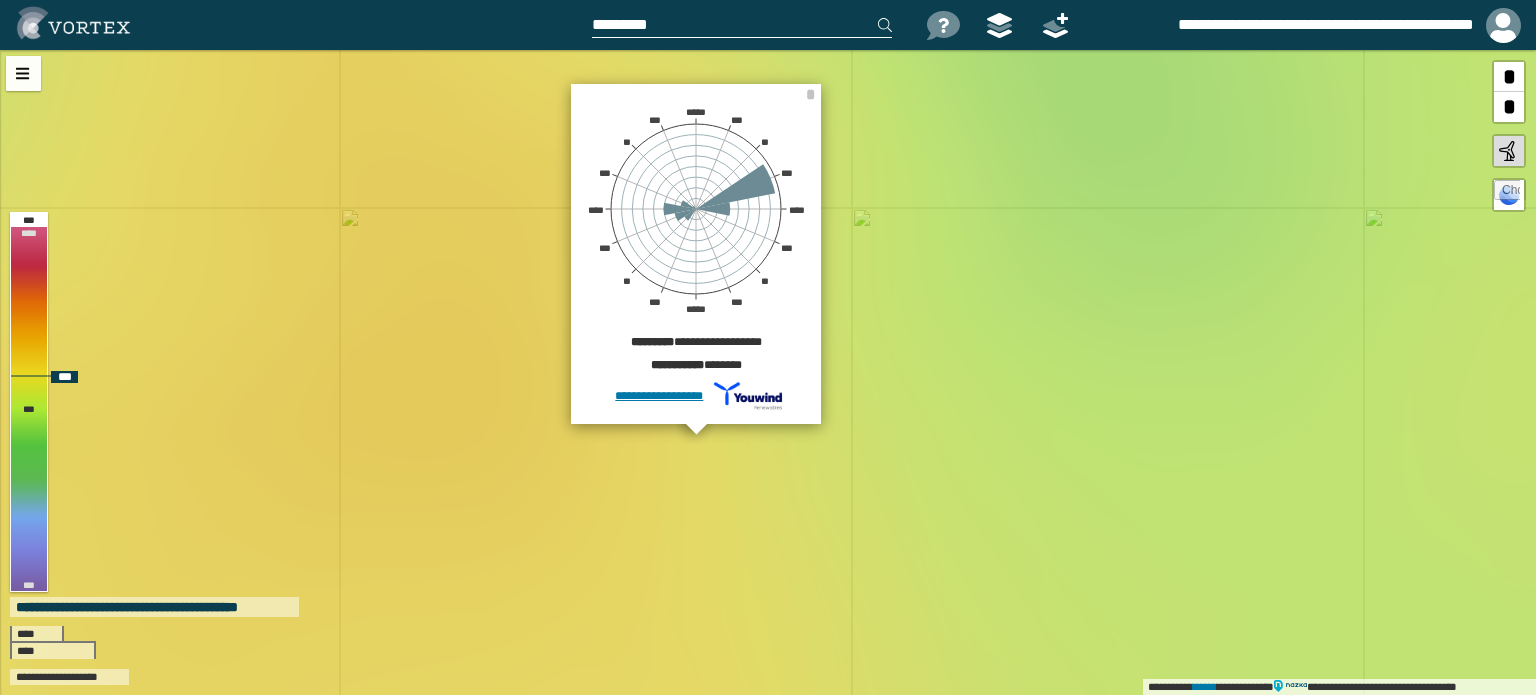 click on "[FIRST] [LAST] [PHONE] [PHONE] [PHONE] [PHONE] [PHONE] [PHONE]
[FIRST] [LAST]
[FIRST] [LAST]
[ADDRESS]
[FIRST] [LAST] [FIRST] [LAST] [FIRST] [LAST] [FIRST] [LAST] [FIRST] [LAST] [FIRST] [LAST] [FIRST] [LAST]" at bounding box center [768, 372] 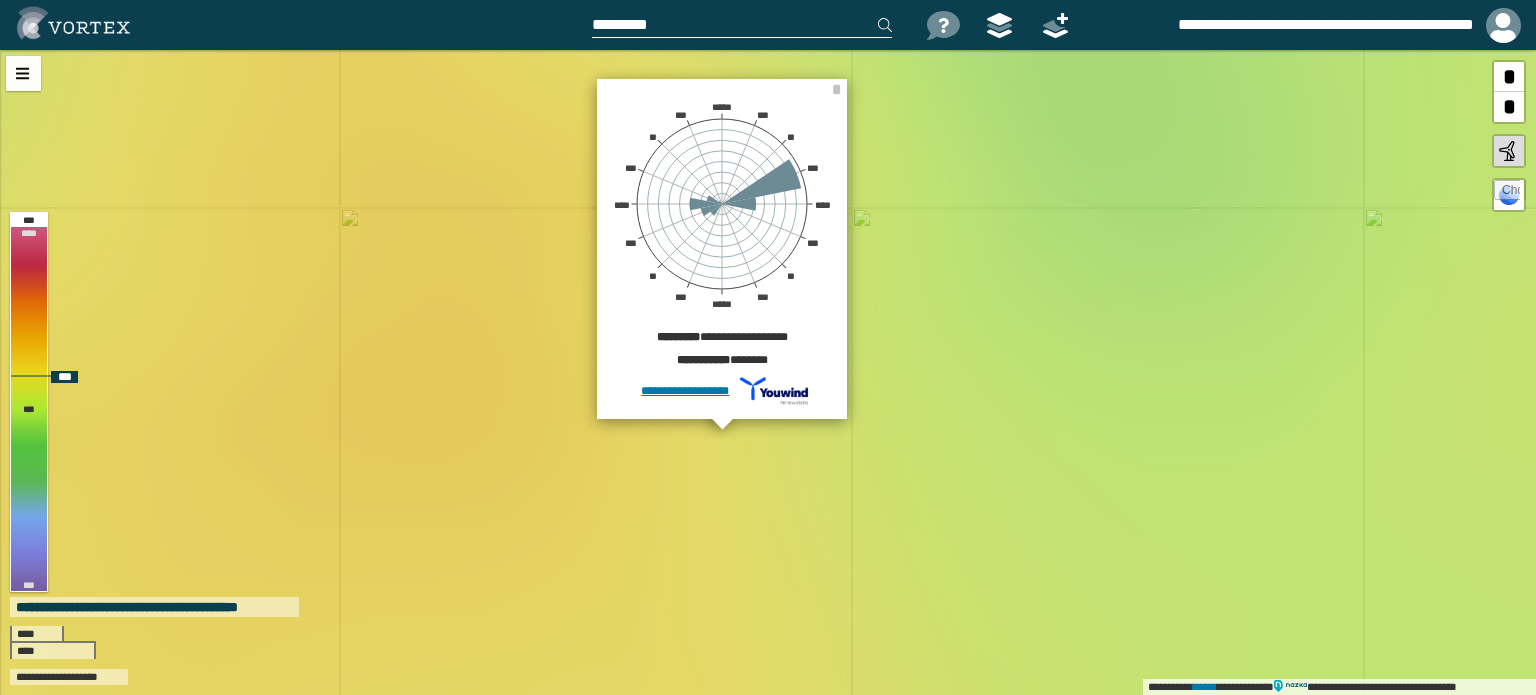 click on "[FIRST] [LAST] [PHONE] [PHONE] [PHONE] [PHONE] [PHONE] [PHONE]
[FIRST] [LAST]
[FIRST] [LAST]
[ADDRESS]
[FIRST] [LAST] [FIRST] [LAST] [FIRST] [LAST] [FIRST] [LAST] [FIRST] [LAST] [FIRST] [LAST] [FIRST] [LAST]" at bounding box center [768, 372] 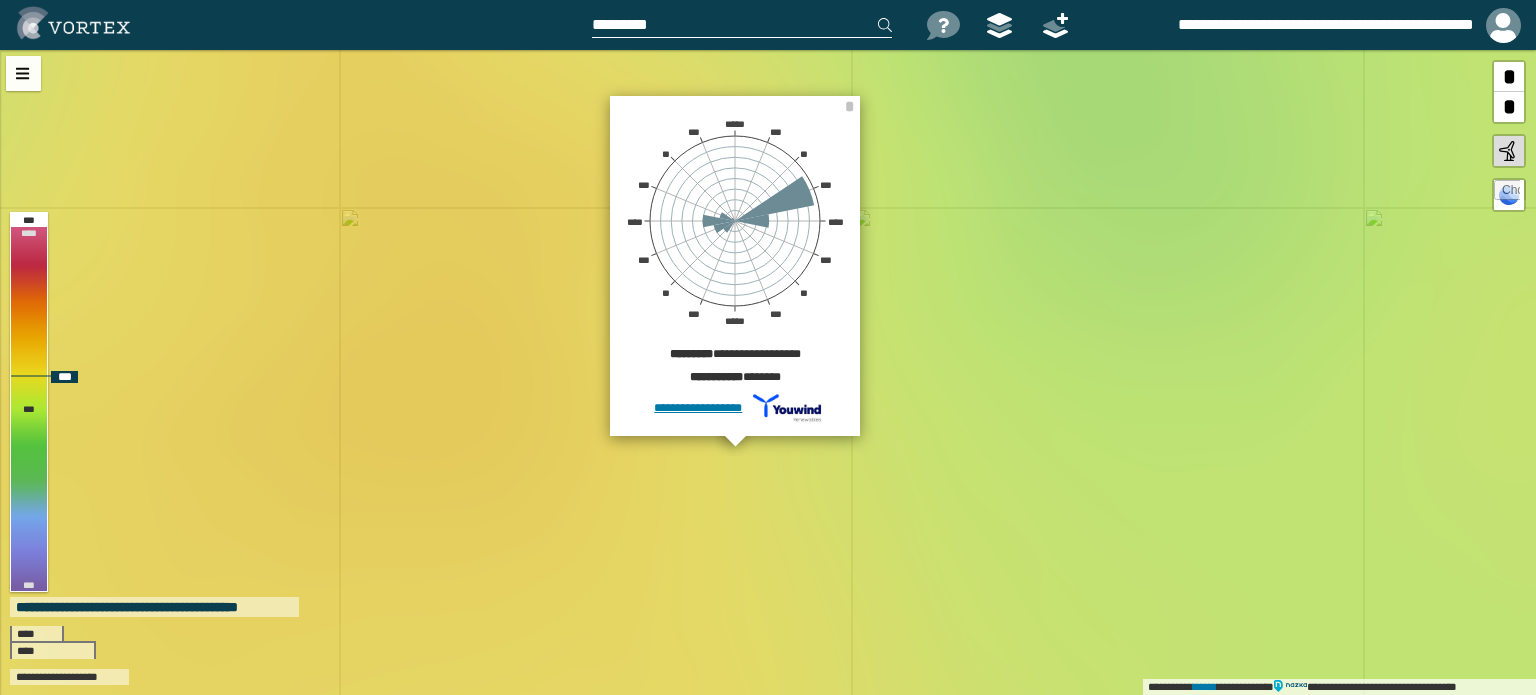 click on "[FIRST] [LAST] [PHONE] [PHONE] [PHONE] [PHONE] [PHONE] [PHONE]
[FIRST] [LAST]
[FIRST] [LAST]
[ADDRESS]
[FIRST] [LAST] [FIRST] [LAST] [FIRST] [LAST] [FIRST] [LAST] [FIRST] [LAST] [FIRST] [LAST] [FIRST] [LAST]" at bounding box center (768, 372) 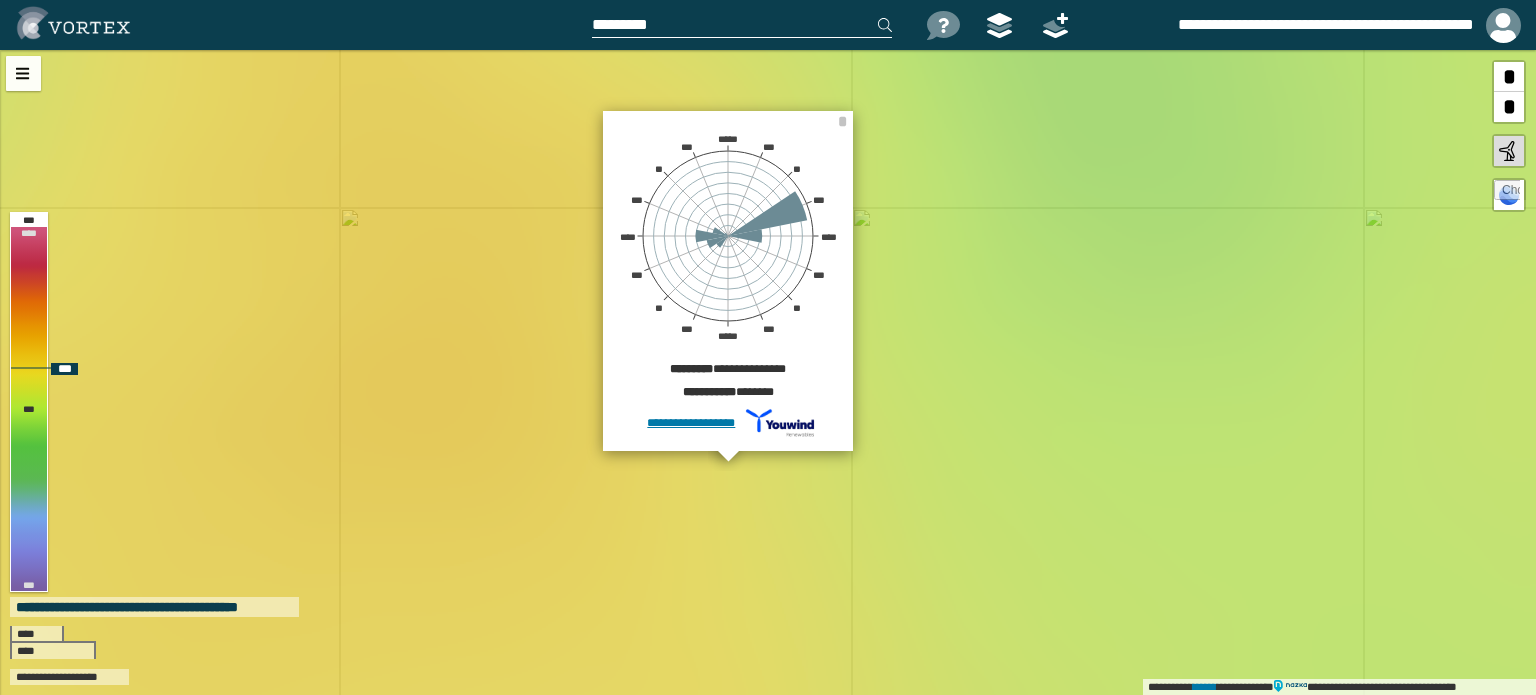 click on "[FIRST] [LAST] [PHONE] [PHONE] [PHONE] [PHONE] [PHONE] [PHONE]
[FIRST] [LAST]
[FIRST] [LAST]
[ADDRESS]
[FIRST] [LAST] [FIRST] [LAST] [FIRST] [LAST] [FIRST] [LAST] [FIRST] [LAST] [FIRST] [LAST] [FIRST] [LAST]" at bounding box center [768, 372] 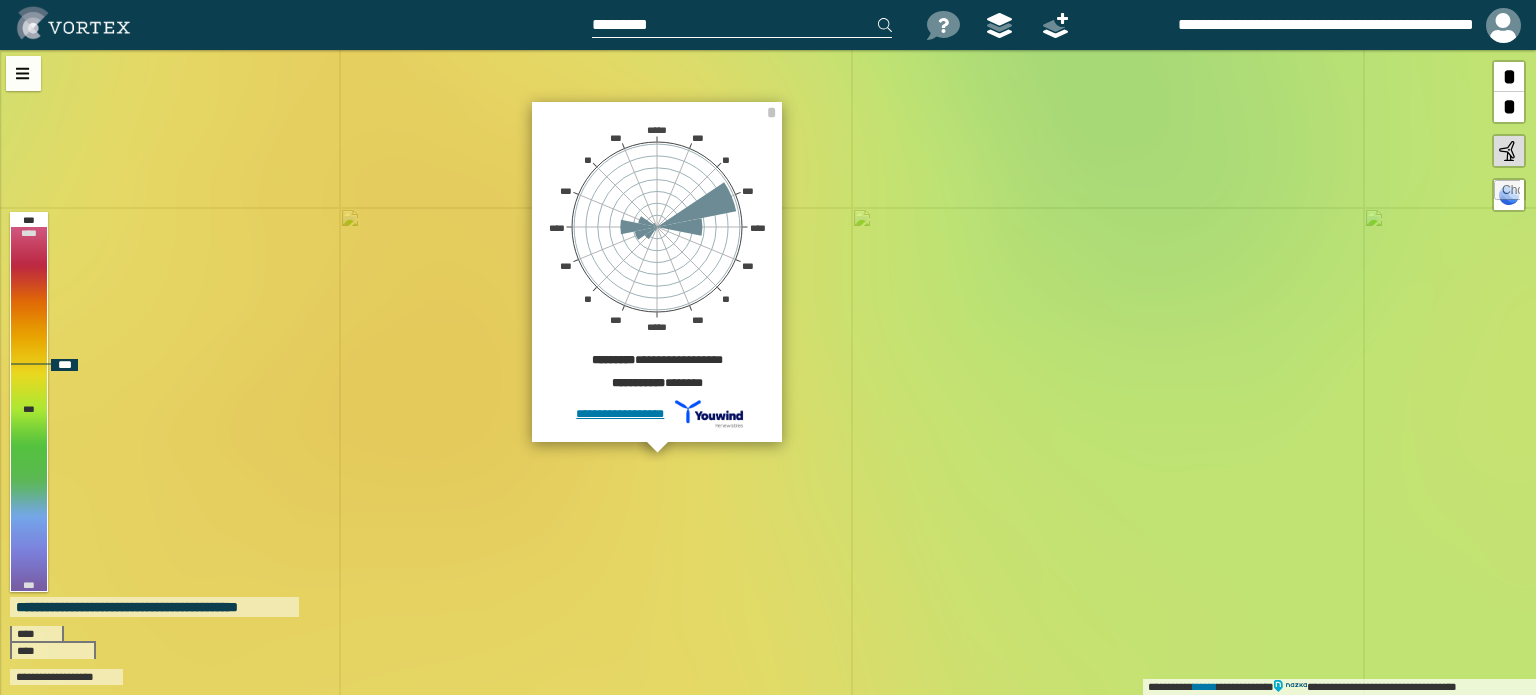 click on "[FIRST] [LAST] [PHONE] [PHONE] [PHONE] [PHONE] [PHONE] [PHONE]
[FIRST] [LAST]
[FIRST] [LAST]
[ADDRESS]
[FIRST] [LAST] [FIRST] [LAST] [FIRST] [LAST] [FIRST] [LAST] [FIRST] [LAST] [FIRST] [LAST] [FIRST] [LAST]" at bounding box center (768, 372) 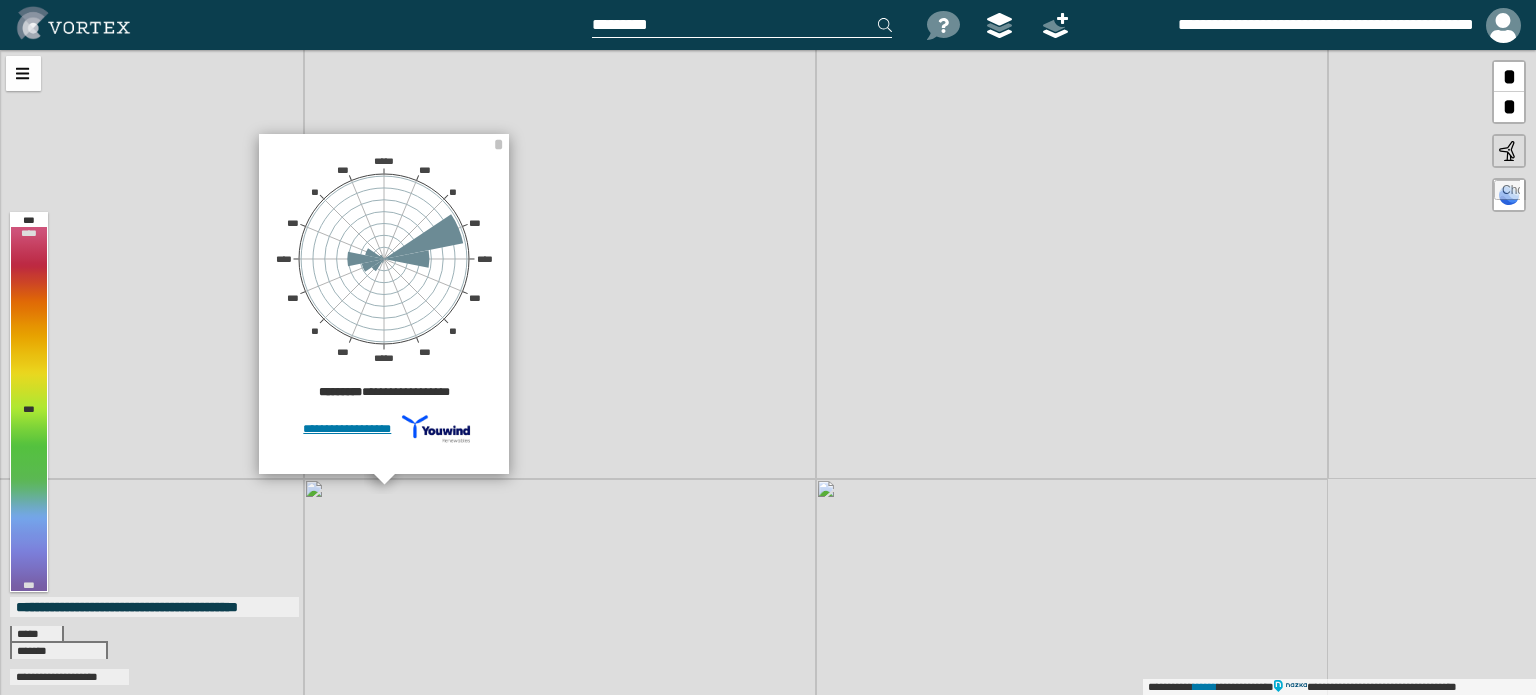 drag, startPoint x: 531, startPoint y: 463, endPoint x: 284, endPoint y: 479, distance: 247.51767 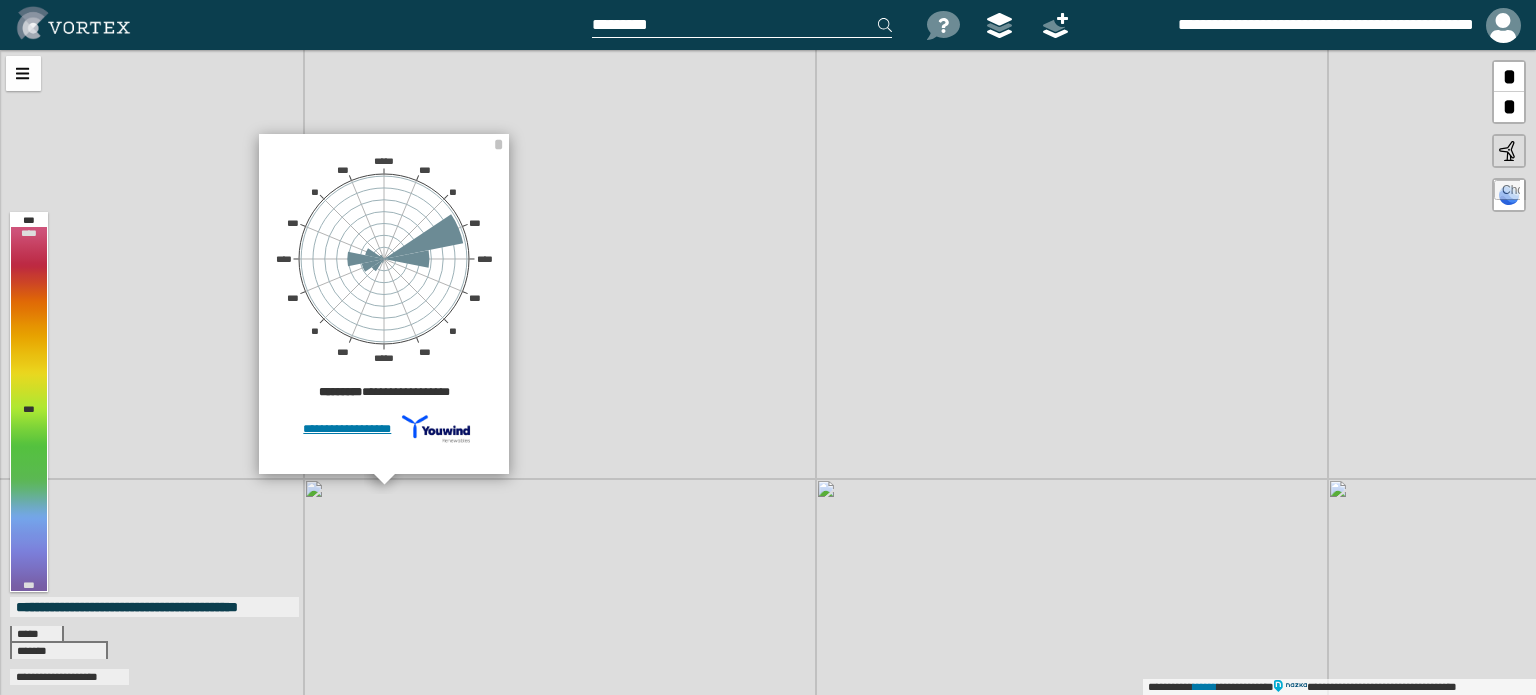 click on "[FIRST] [LAST] [PHONE] [PHONE] [PHONE] [PHONE] [PHONE] [PHONE]
[FIRST] [LAST]
[ADDRESS]
[FIRST] [LAST] [FIRST] [LAST] [FIRST] [LAST] [FIRST] [LAST] [FIRST] [LAST] [FIRST] [LAST] [FIRST] [LAST]" at bounding box center (768, 372) 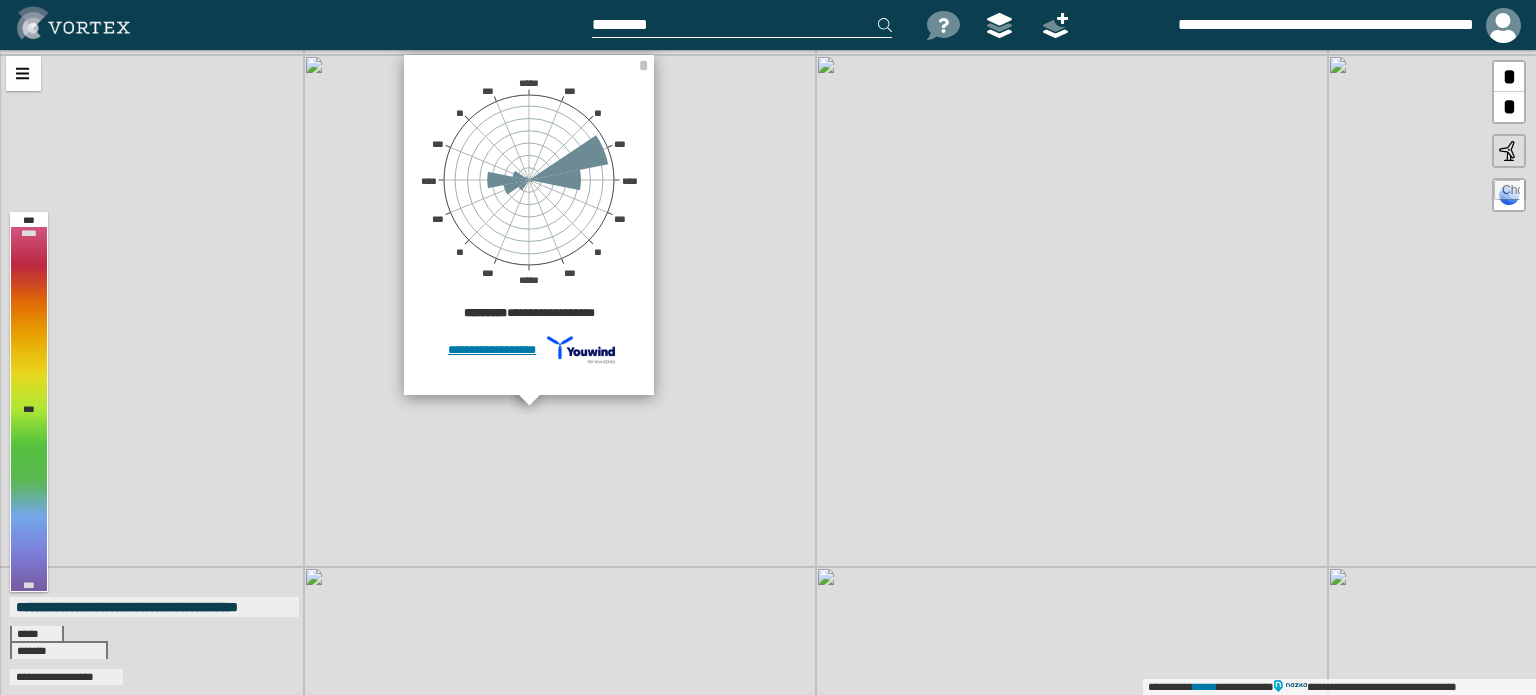 click on "[FIRST] [LAST] [PHONE] [PHONE] [PHONE] [PHONE] [PHONE] [PHONE]
[FIRST] [LAST]
[ADDRESS]
[FIRST] [LAST] [FIRST] [LAST] [FIRST] [LAST] [FIRST] [LAST] [FIRST] [LAST] [FIRST] [LAST] [FIRST] [LAST]" at bounding box center [768, 372] 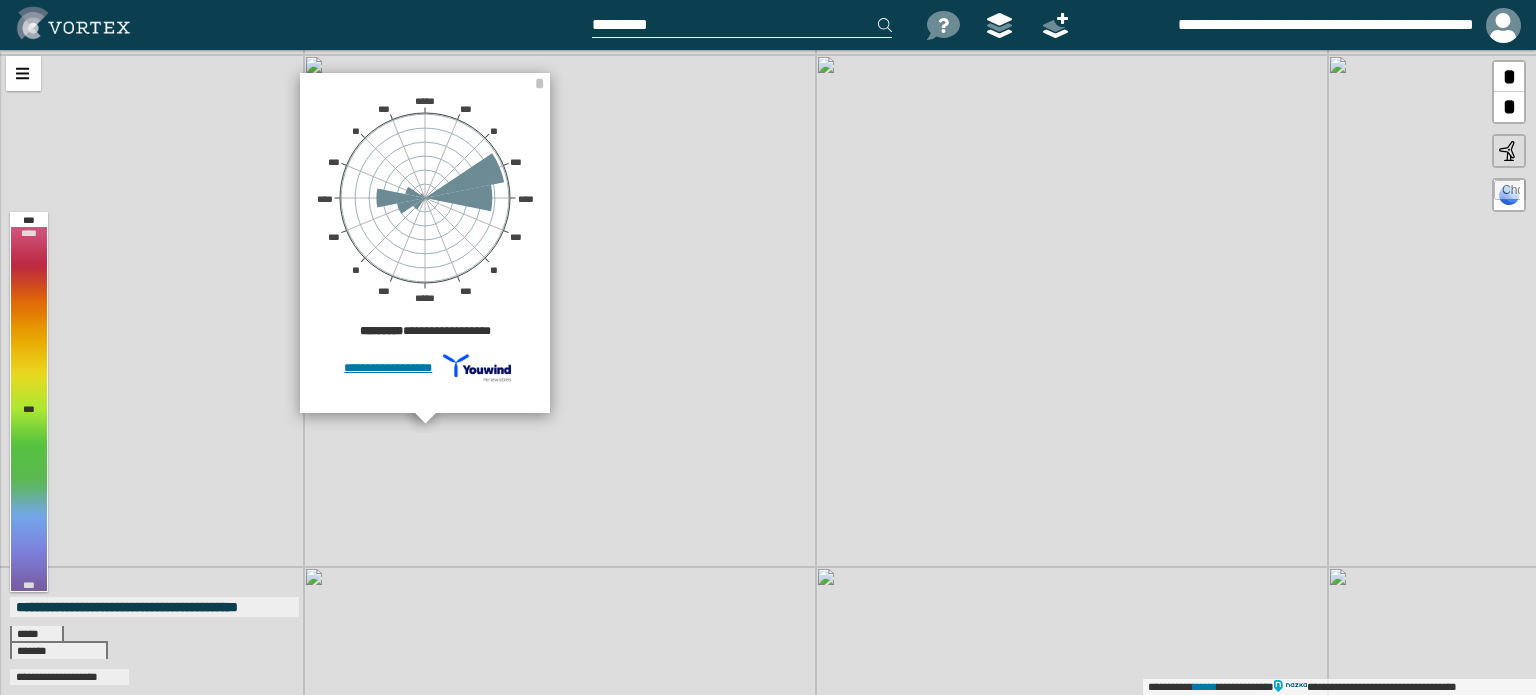 click on "[FIRST] [LAST] [PHONE] [PHONE] [PHONE] [PHONE] [PHONE] [PHONE]
[FIRST] [LAST]
[ADDRESS]
[FIRST] [LAST] [FIRST] [LAST] [FIRST] [LAST] [FIRST] [LAST] [FIRST] [LAST] [FIRST] [LAST] [FIRST] [LAST]" at bounding box center [768, 372] 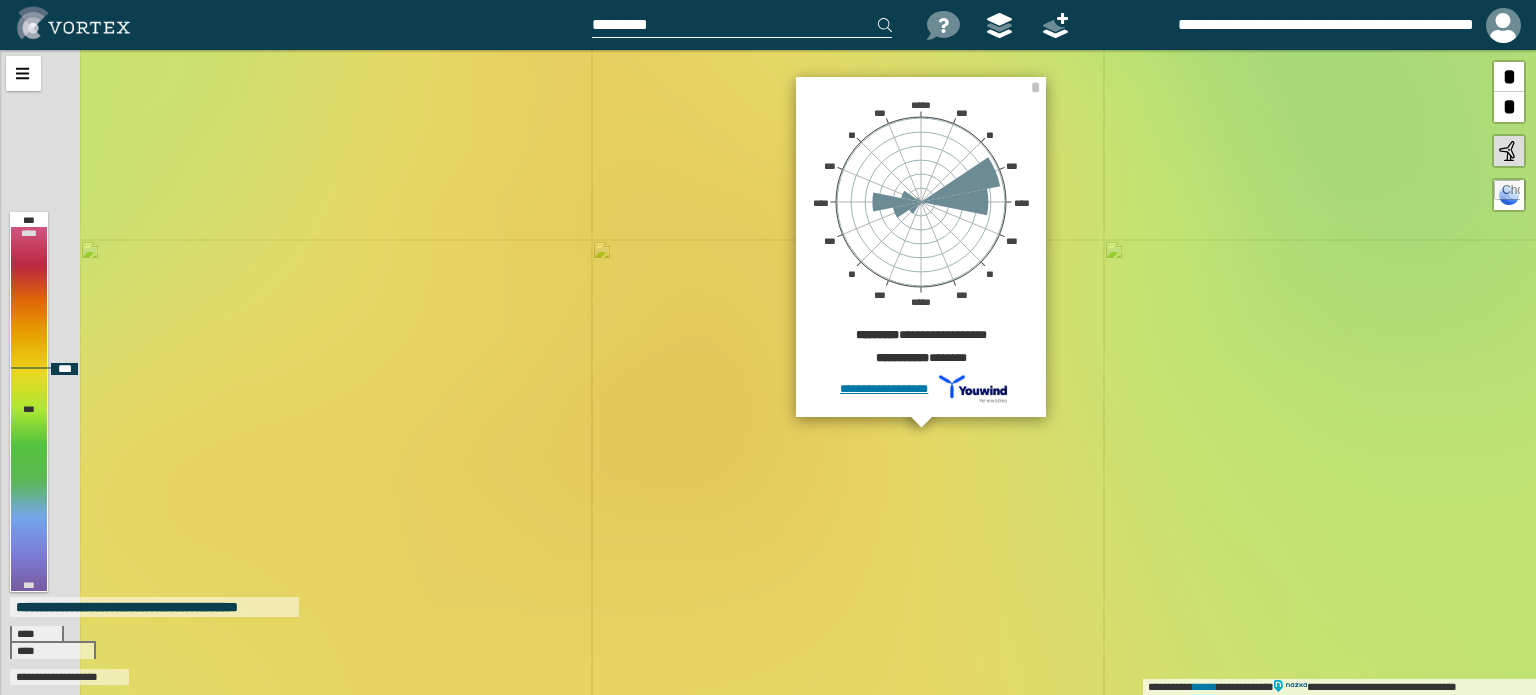 drag, startPoint x: 460, startPoint y: 447, endPoint x: 931, endPoint y: 446, distance: 471.00107 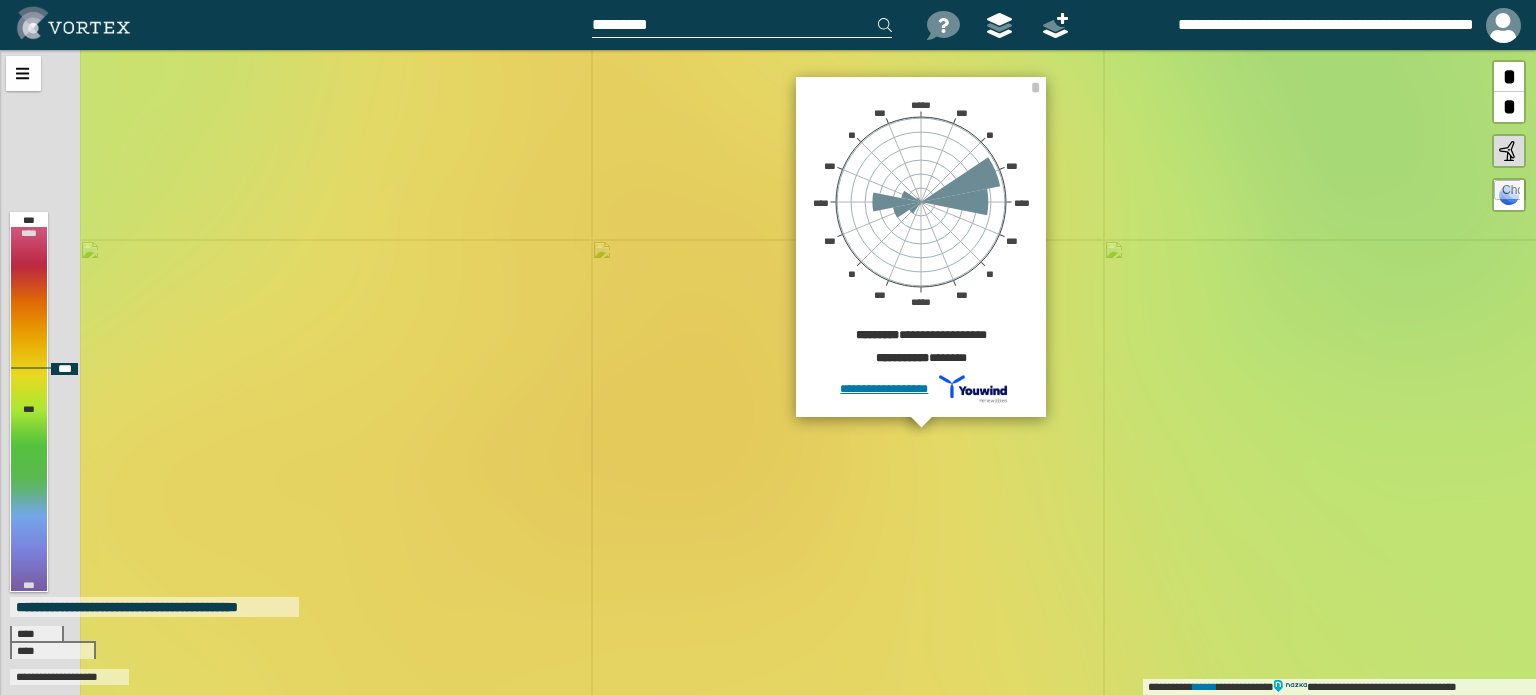 click on "[FIRST] [LAST] [PHONE] [PHONE] [PHONE] [PHONE] [PHONE] [PHONE]
[FIRST] [LAST]
[FIRST] [LAST]
[ADDRESS]
[FIRST] [LAST] [FIRST] [LAST] [FIRST] [LAST] [FIRST] [LAST] [FIRST] [LAST] [FIRST] [LAST] [FIRST] [LAST]" at bounding box center [768, 372] 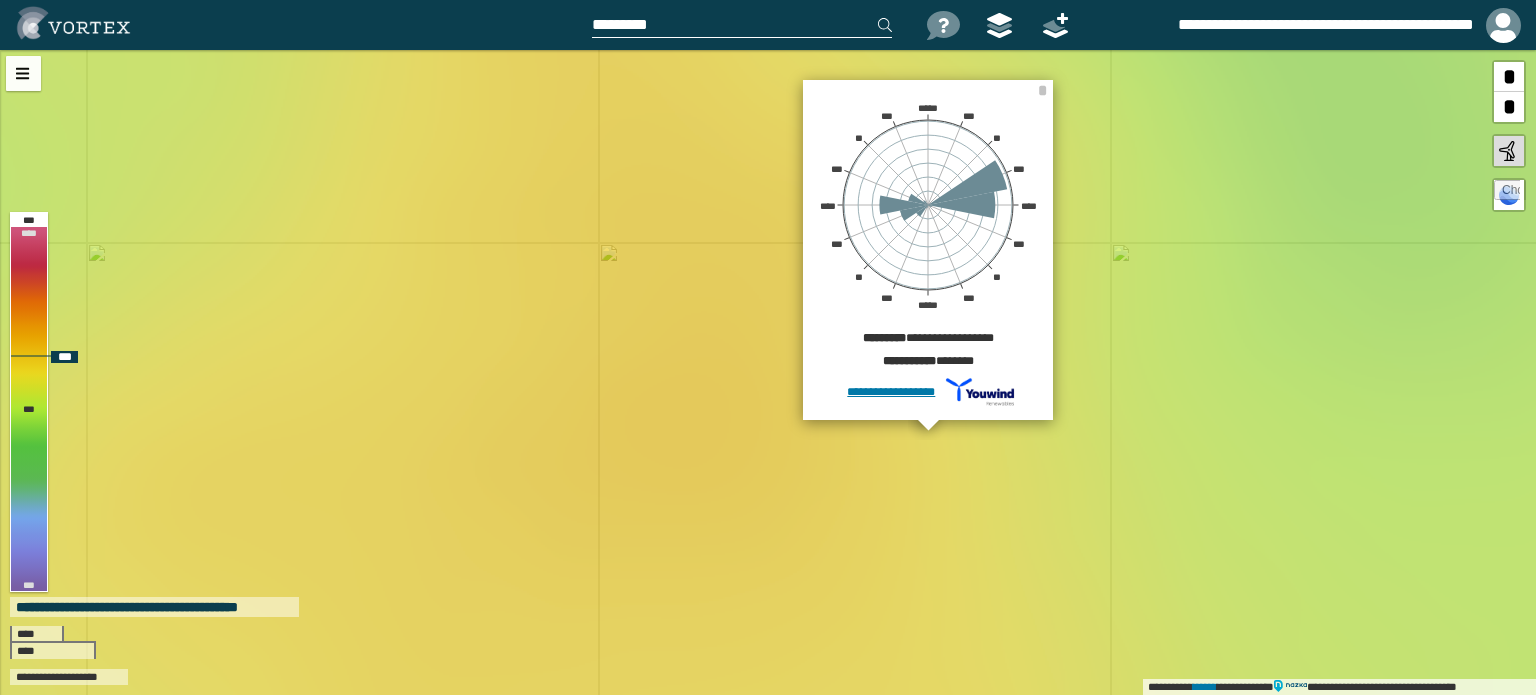 click on "[FIRST] [LAST] [PHONE] [PHONE] [PHONE] [PHONE] [PHONE] [PHONE]
[FIRST] [LAST]
[FIRST] [LAST]
[ADDRESS]
[FIRST] [LAST] [FIRST] [LAST] [FIRST] [LAST] [FIRST] [LAST] [FIRST] [LAST] [FIRST] [LAST] [FIRST] [LAST]" at bounding box center (768, 372) 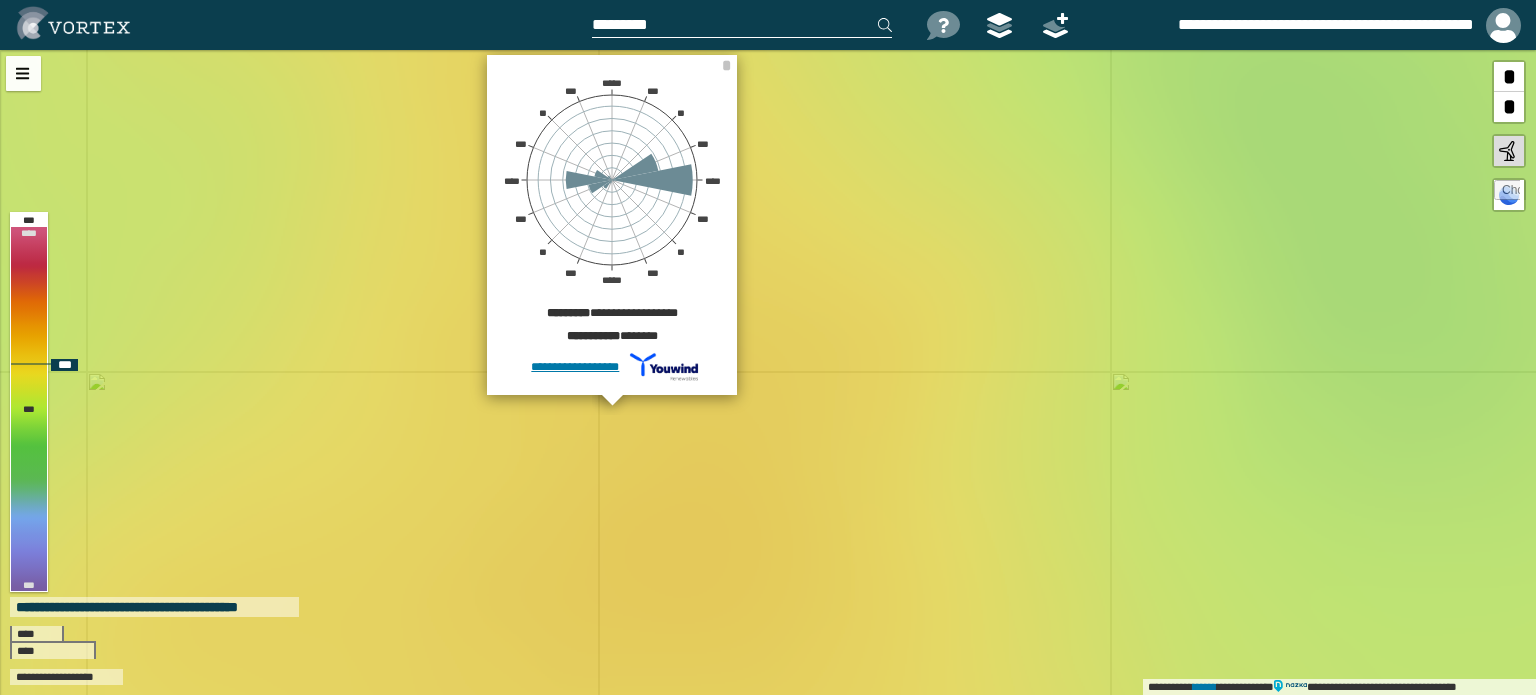 click on "[FIRST] [LAST] [PHONE] [PHONE] [PHONE] [PHONE] [PHONE] [PHONE]
[FIRST] [LAST]
[FIRST] [LAST]
[ADDRESS]
[FIRST] [LAST] [FIRST] [LAST] [FIRST] [LAST] [FIRST] [LAST] [FIRST] [LAST] [FIRST] [LAST] [FIRST] [LAST]" at bounding box center [768, 372] 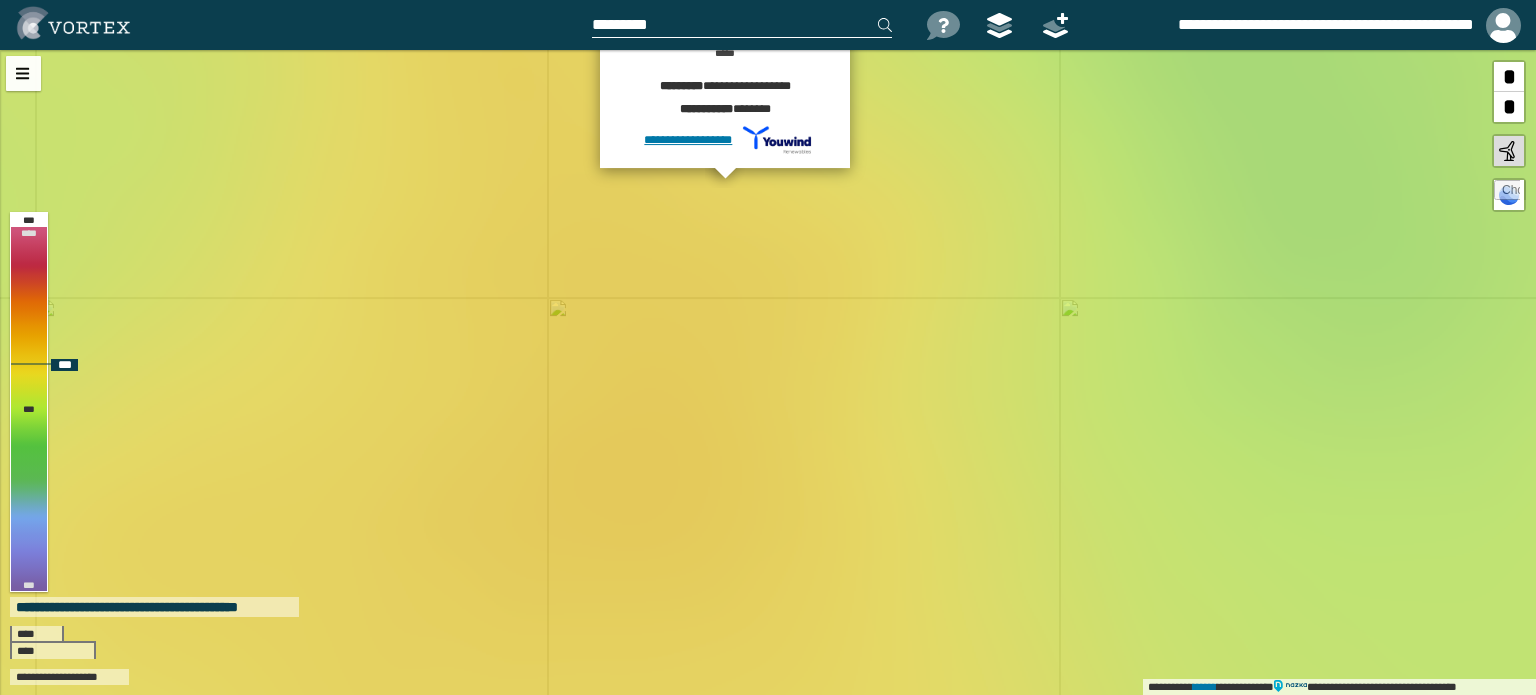 drag, startPoint x: 873, startPoint y: 616, endPoint x: 809, endPoint y: 359, distance: 264.849 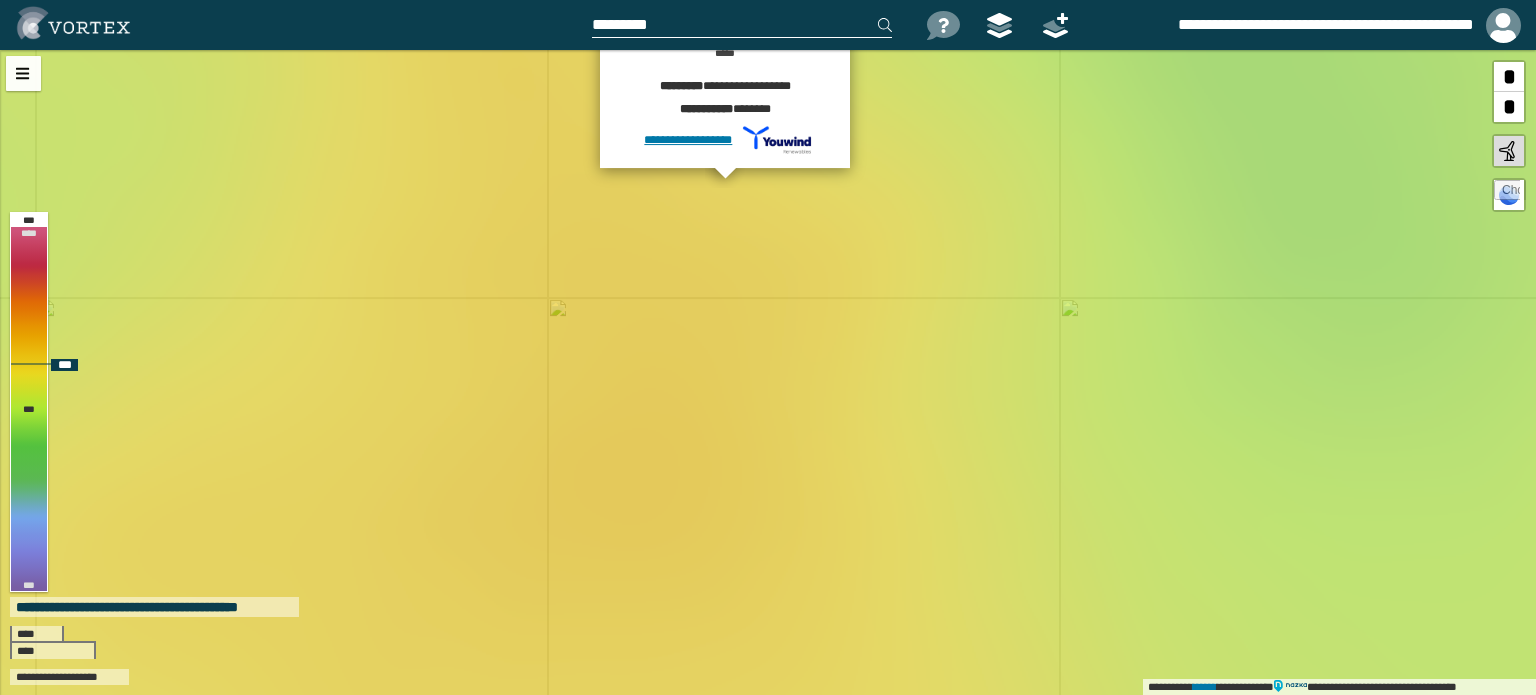 click on "[FIRST] [LAST] [PHONE] [PHONE] [PHONE] [PHONE] [PHONE] [PHONE]
[FIRST] [LAST]
[FIRST] [LAST]
[ADDRESS]
[FIRST] [LAST] [FIRST] [LAST] [FIRST] [LAST] [FIRST] [LAST] [FIRST] [LAST] [FIRST] [LAST] [FIRST] [LAST]" at bounding box center [768, 372] 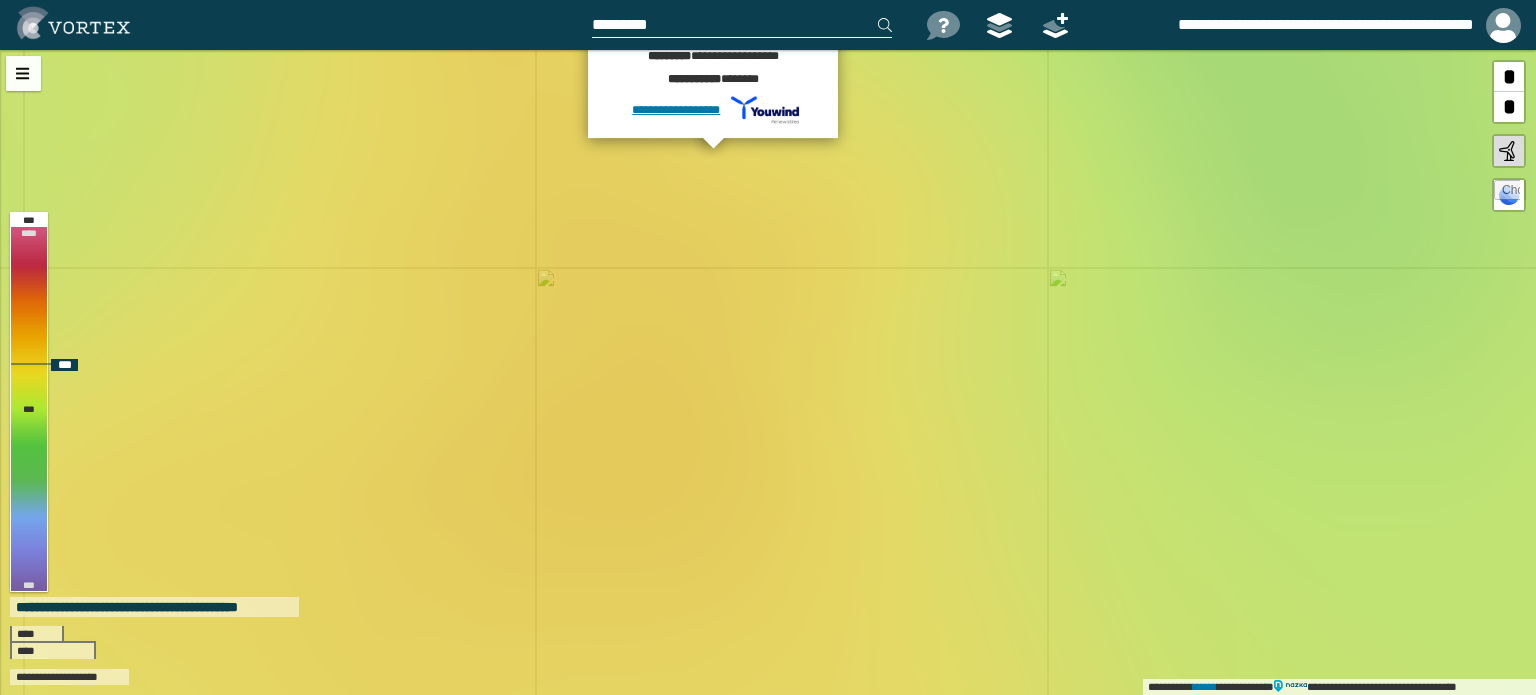 click on "[FIRST] [LAST] [PHONE] [PHONE] [PHONE] [PHONE] [PHONE] [PHONE]
[FIRST] [LAST]
[FIRST] [LAST]
[ADDRESS]
[FIRST] [LAST] [FIRST] [LAST] [FIRST] [LAST] [FIRST] [LAST] [FIRST] [LAST] [FIRST] [LAST] [FIRST] [LAST]" at bounding box center [768, 372] 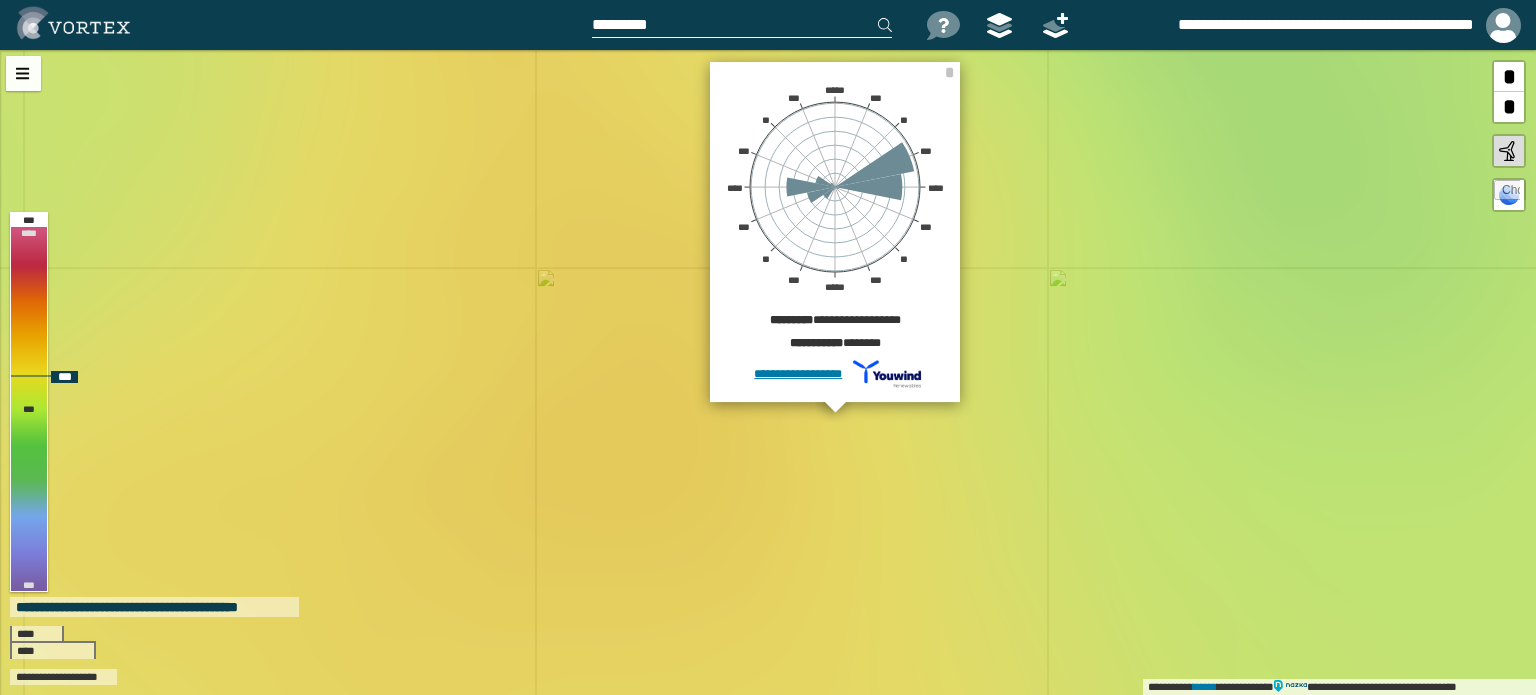 drag, startPoint x: 904, startPoint y: 481, endPoint x: 893, endPoint y: 465, distance: 19.416489 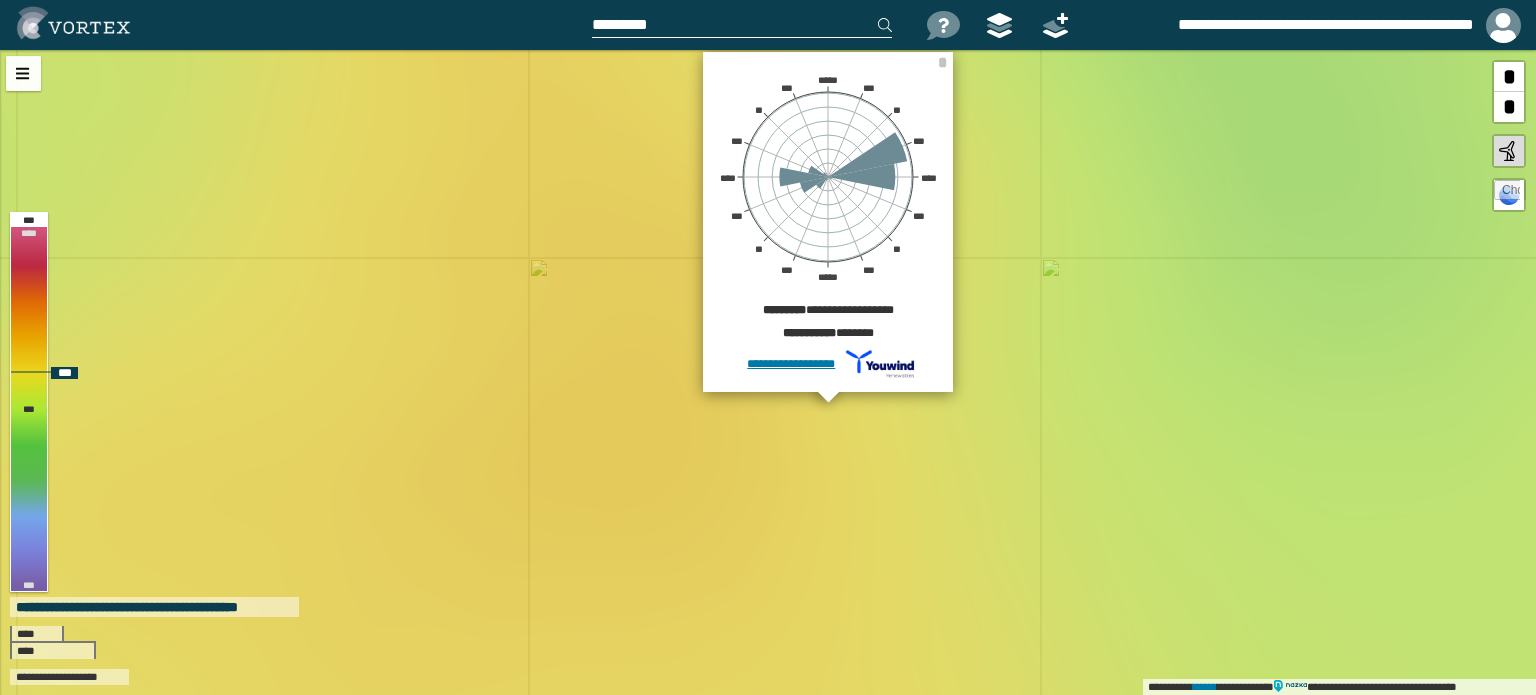 click on "[FIRST] [LAST] [PHONE] [PHONE] [PHONE] [PHONE] [PHONE] [PHONE]
[FIRST] [LAST]
[FIRST] [LAST]
[ADDRESS]
[FIRST] [LAST] [FIRST] [LAST] [FIRST] [LAST] [FIRST] [LAST] [FIRST] [LAST] [FIRST] [LAST] [FIRST] [LAST]" at bounding box center (768, 372) 